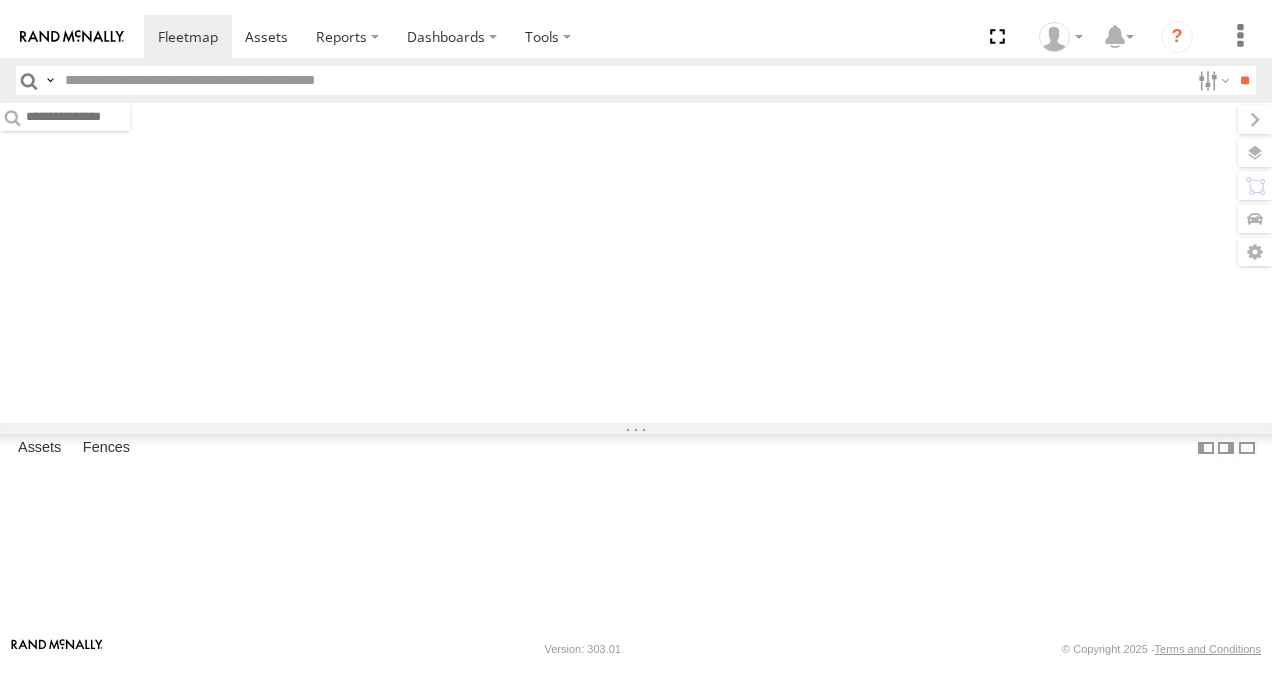 scroll, scrollTop: 0, scrollLeft: 0, axis: both 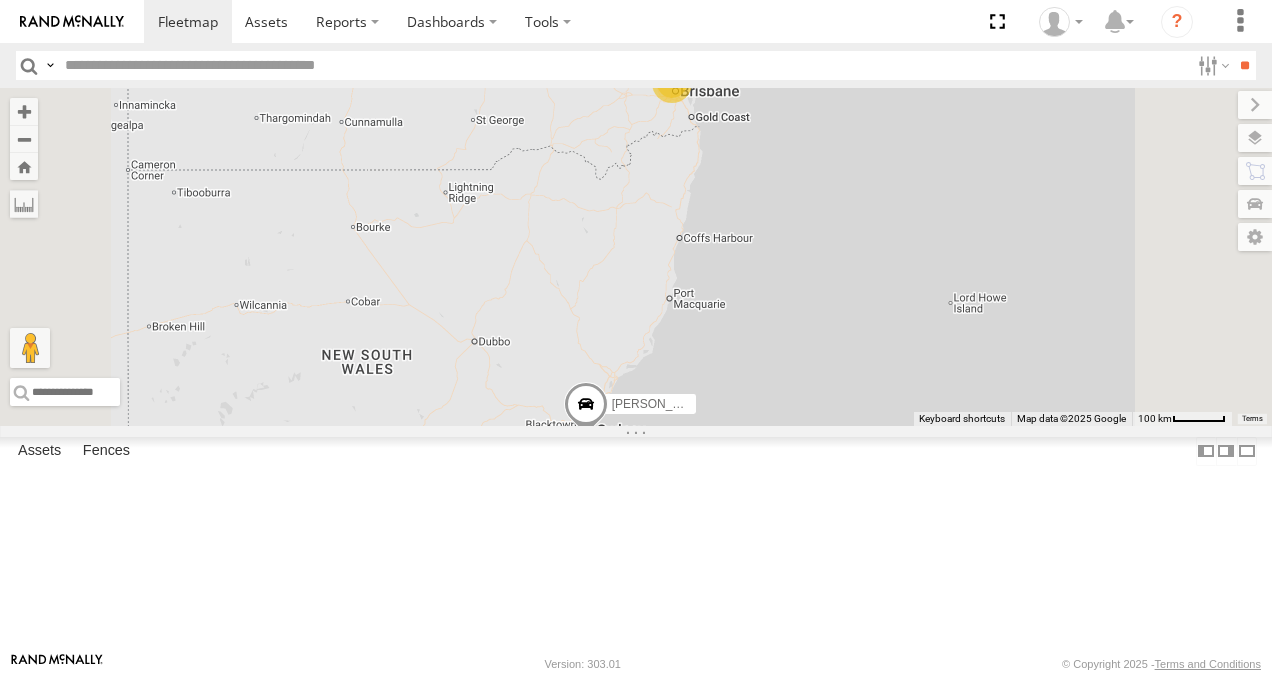 click at bounding box center (0, 0) 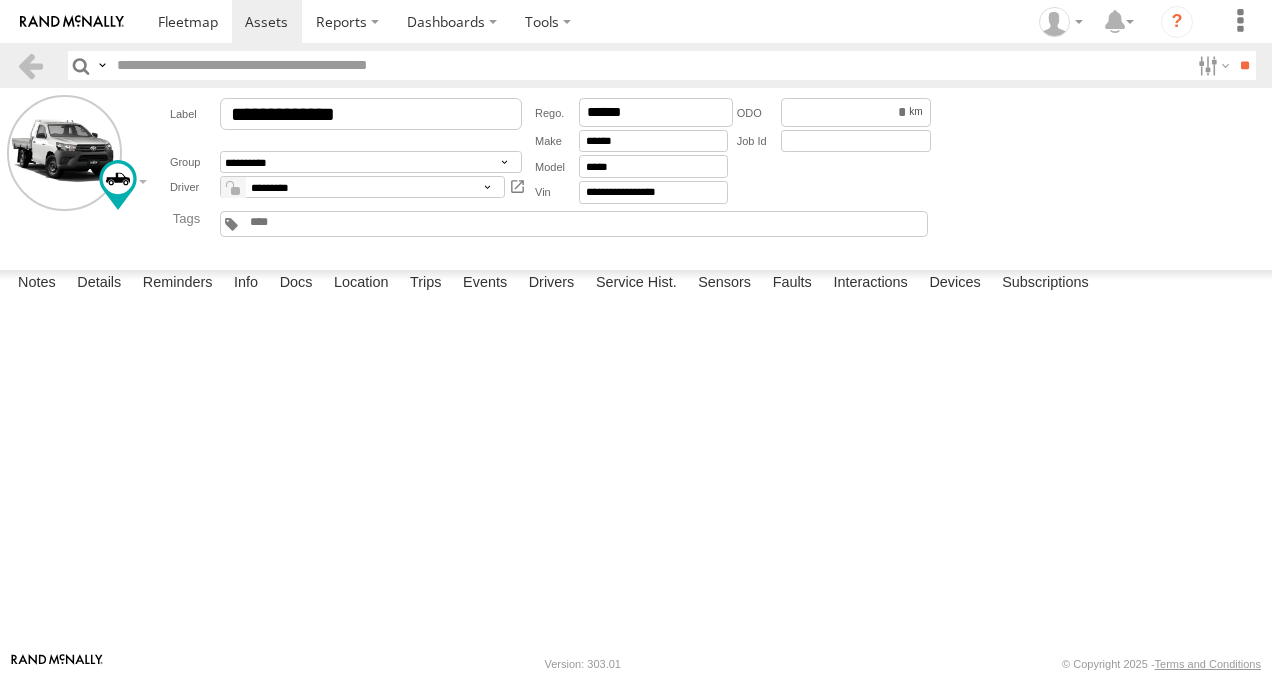scroll, scrollTop: 0, scrollLeft: 0, axis: both 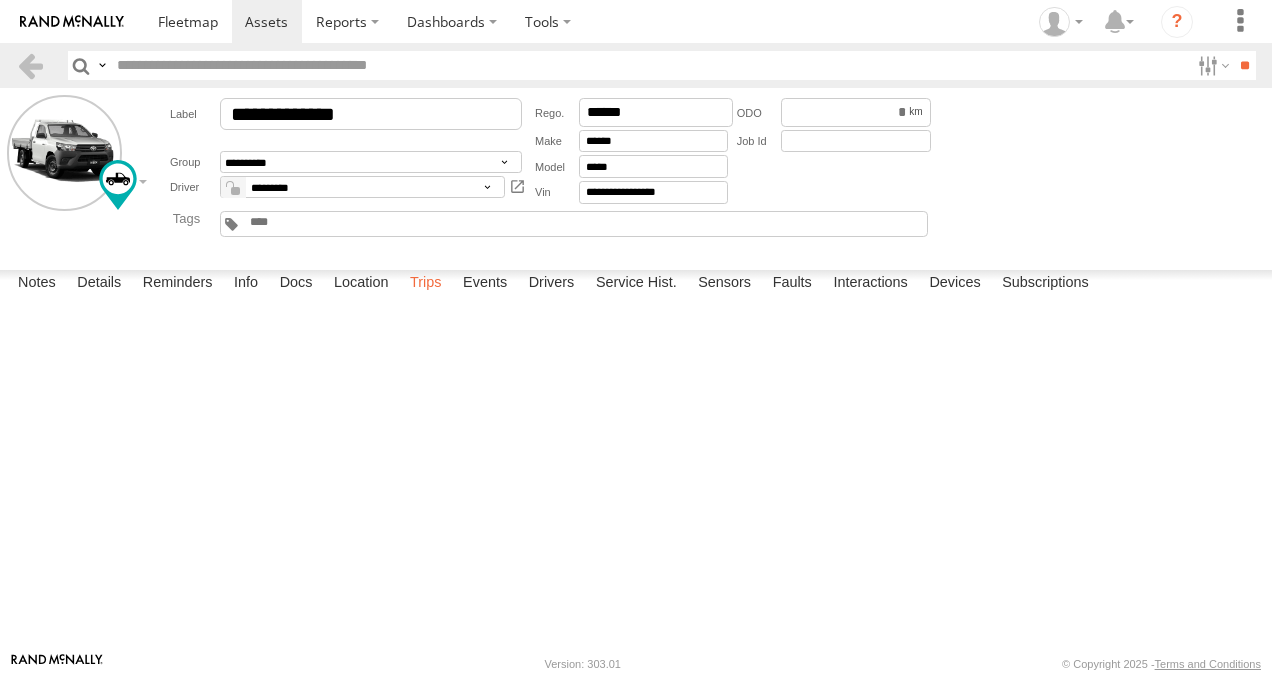 click on "Trips" at bounding box center (426, 284) 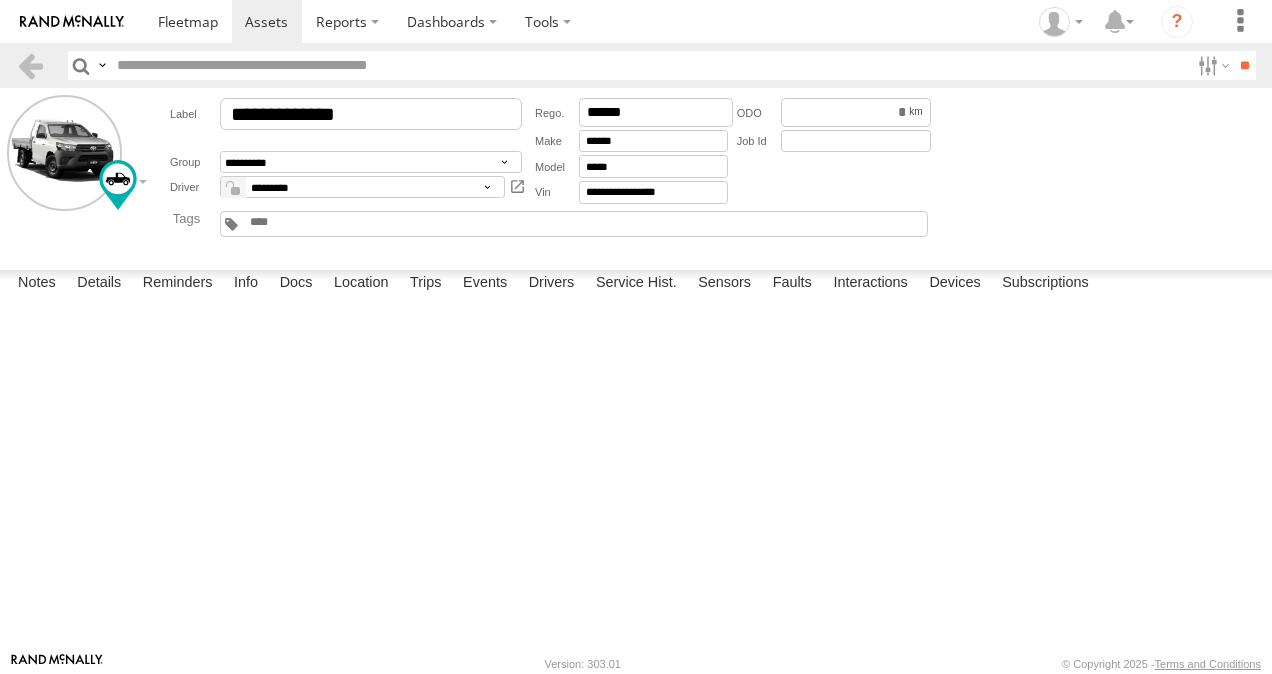 scroll, scrollTop: 1200, scrollLeft: 0, axis: vertical 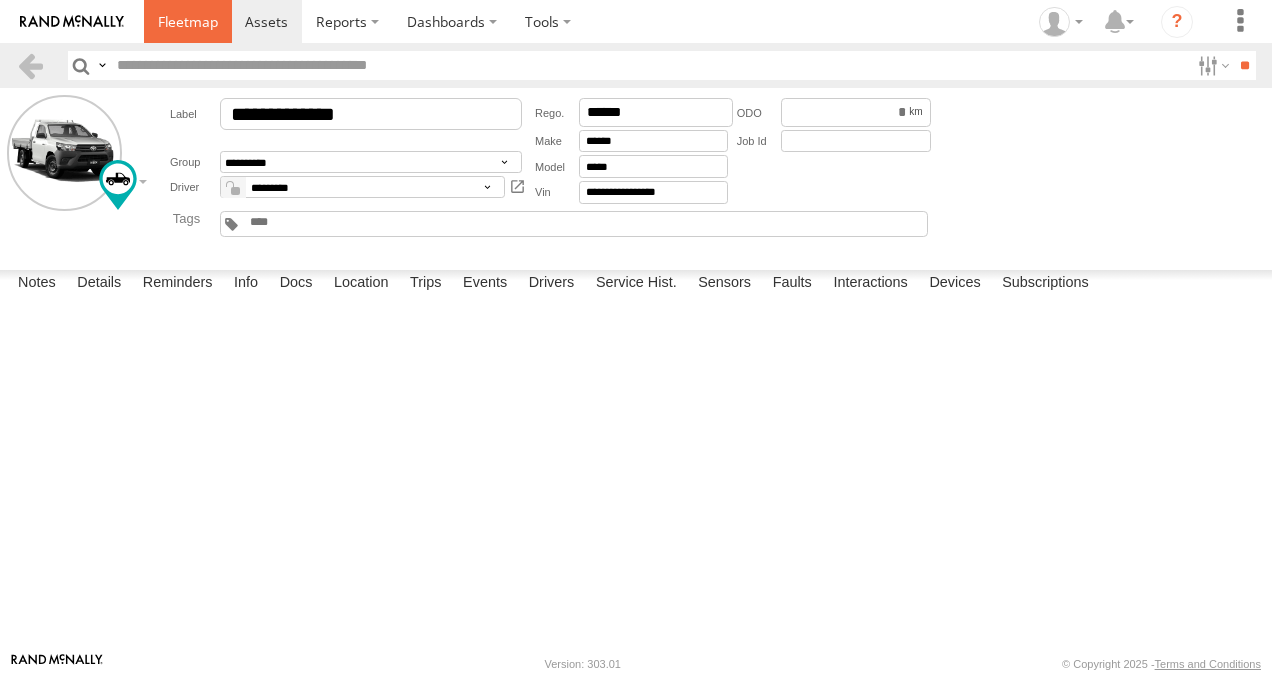 click at bounding box center (188, 21) 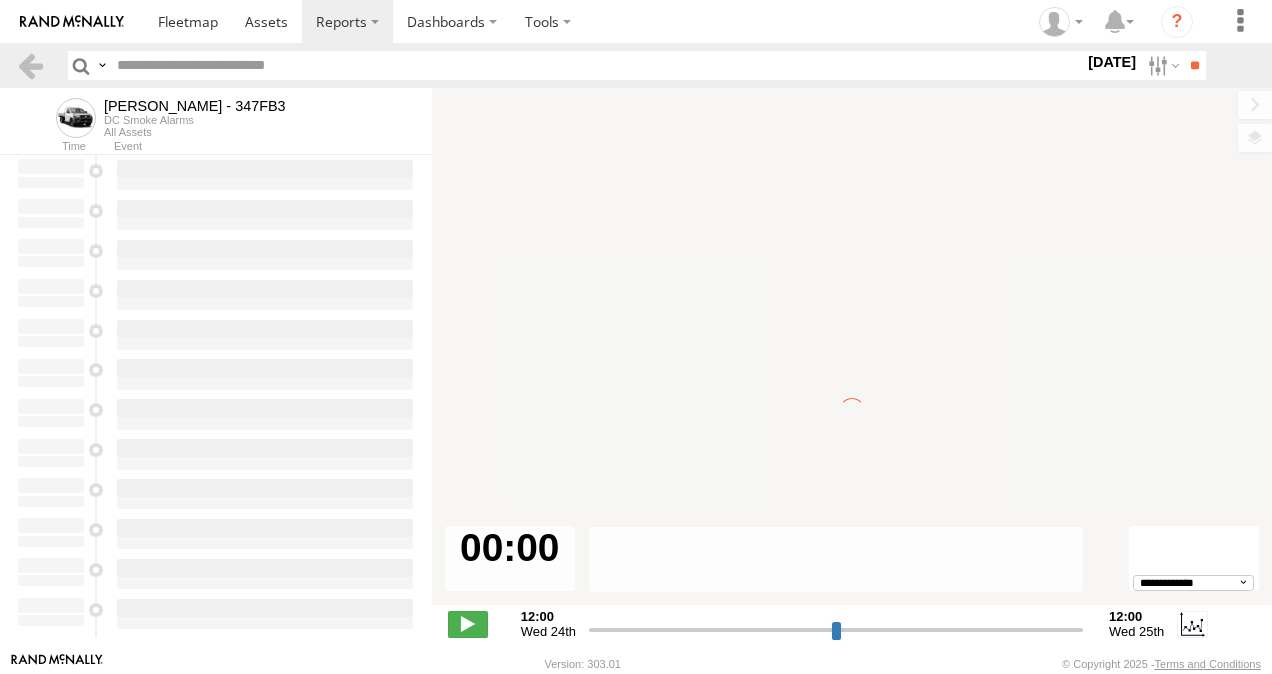 scroll, scrollTop: 0, scrollLeft: 0, axis: both 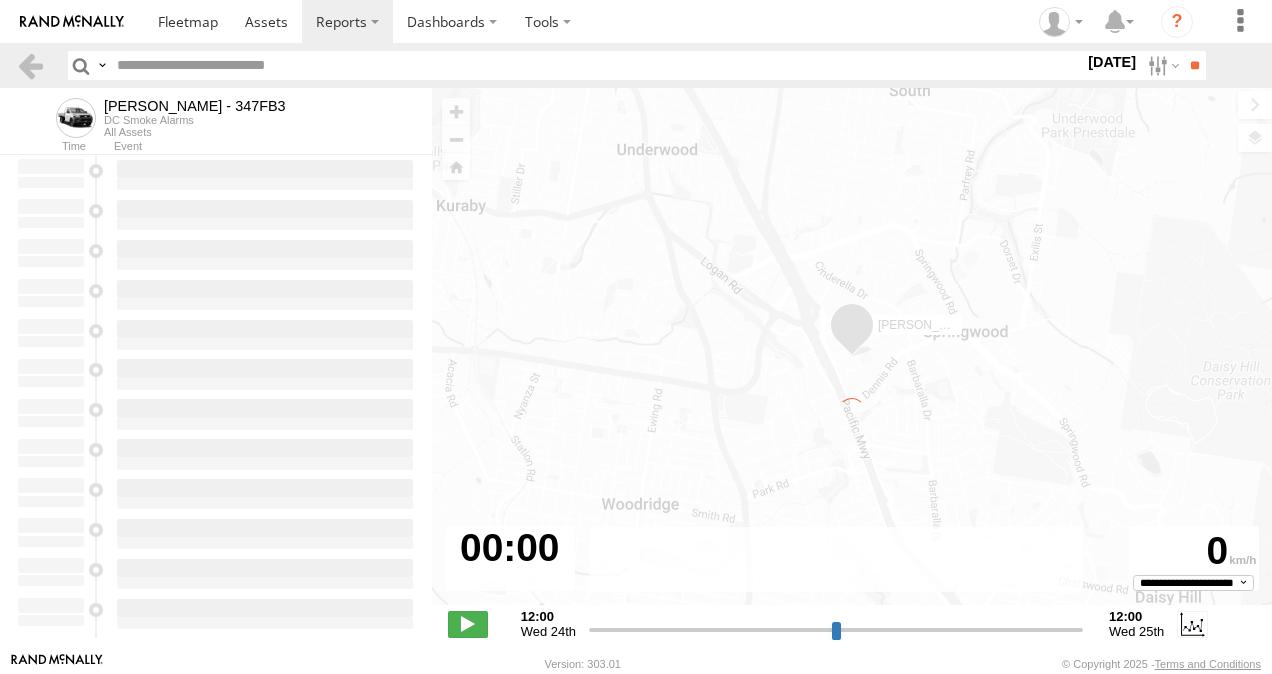 type on "**********" 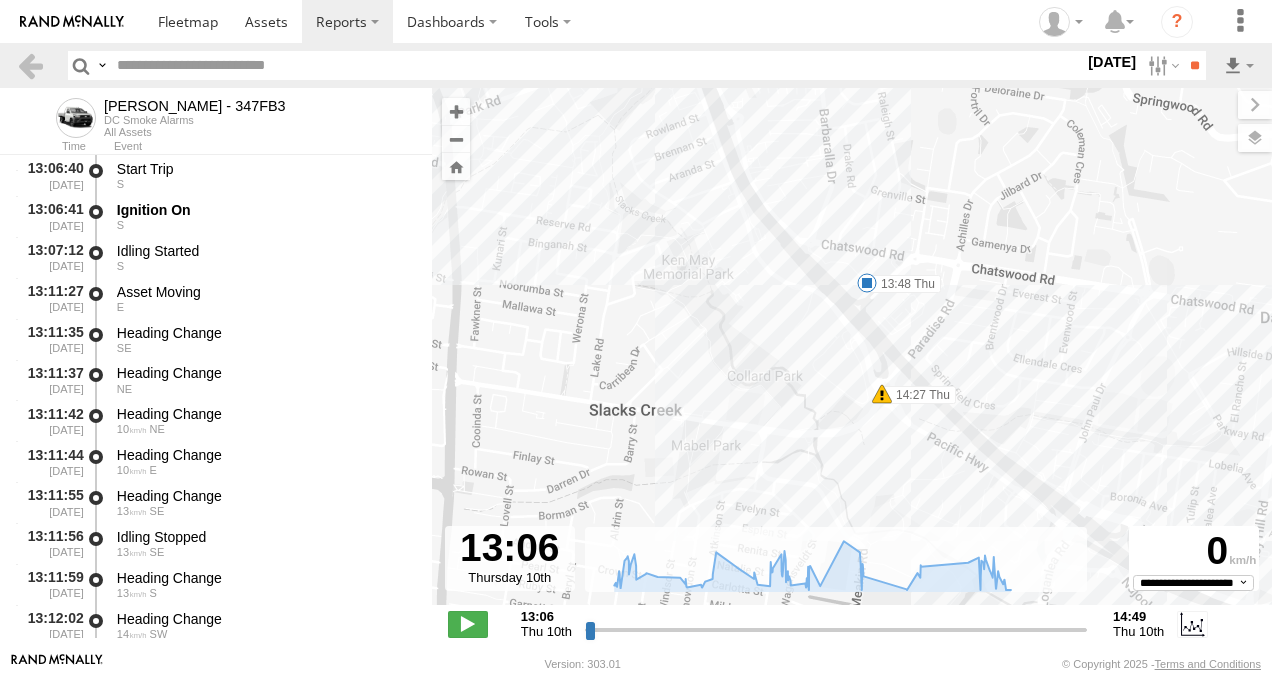 drag, startPoint x: 846, startPoint y: 244, endPoint x: 918, endPoint y: 520, distance: 285.23676 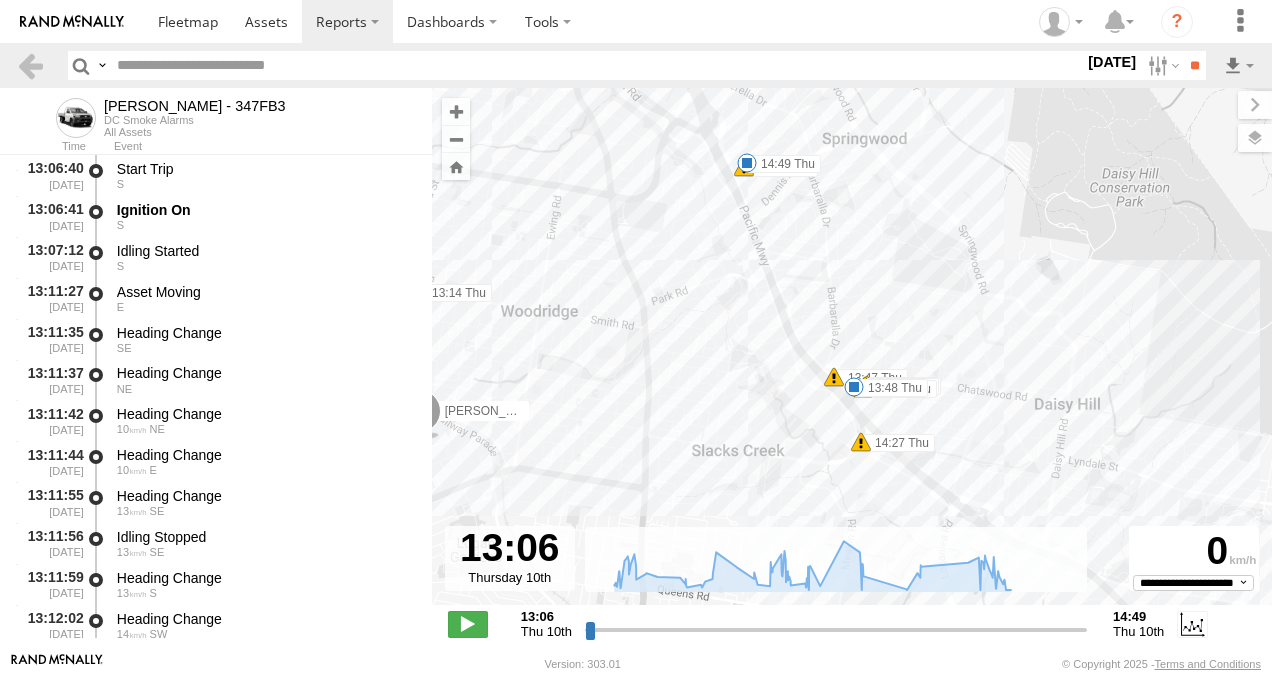 drag, startPoint x: 800, startPoint y: 330, endPoint x: 814, endPoint y: 456, distance: 126.77539 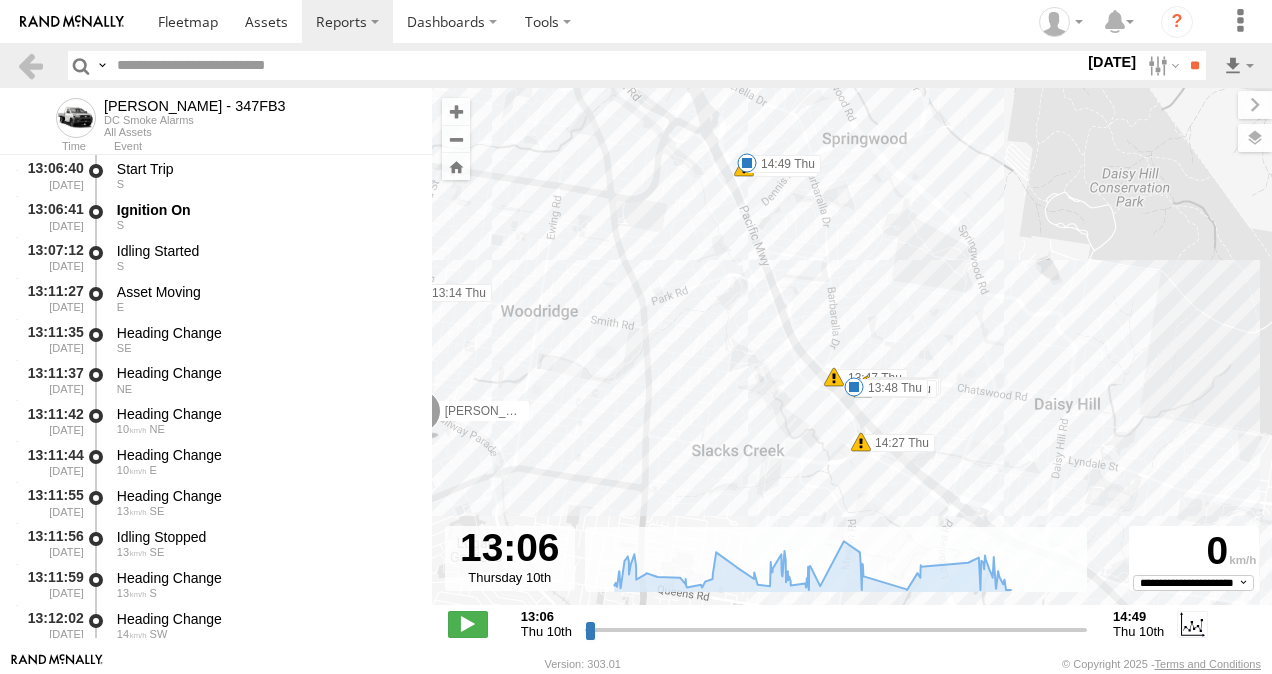 click at bounding box center [854, 387] 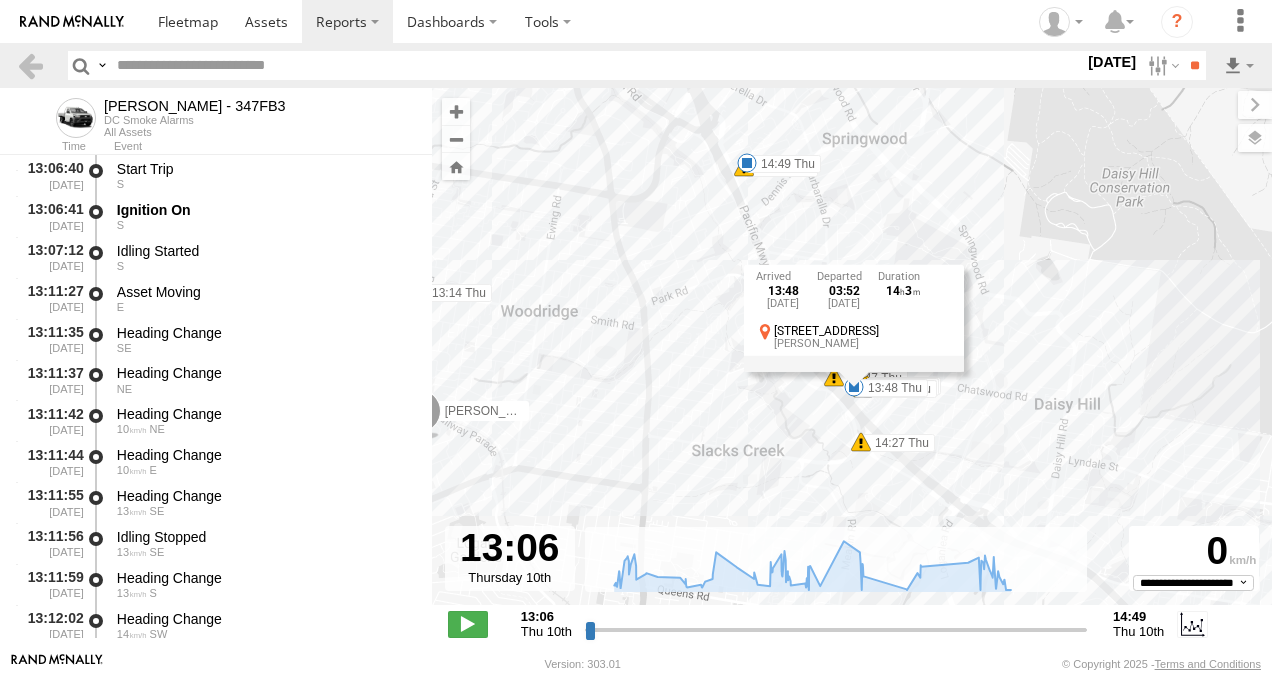 click on "Alex - 347FB3 13:14 Thu 13:48 Thu 14:49 Thu 14:32 Thu 14:27 Thu 13:47 Thu 13:51 Thu 13:52 Thu 13:52 Thu 13:48 Thu 10th Jul 03:52 Fri 11th Jul 14 3 14 Old Chatswood Rd Daisy Hill" at bounding box center (852, 357) 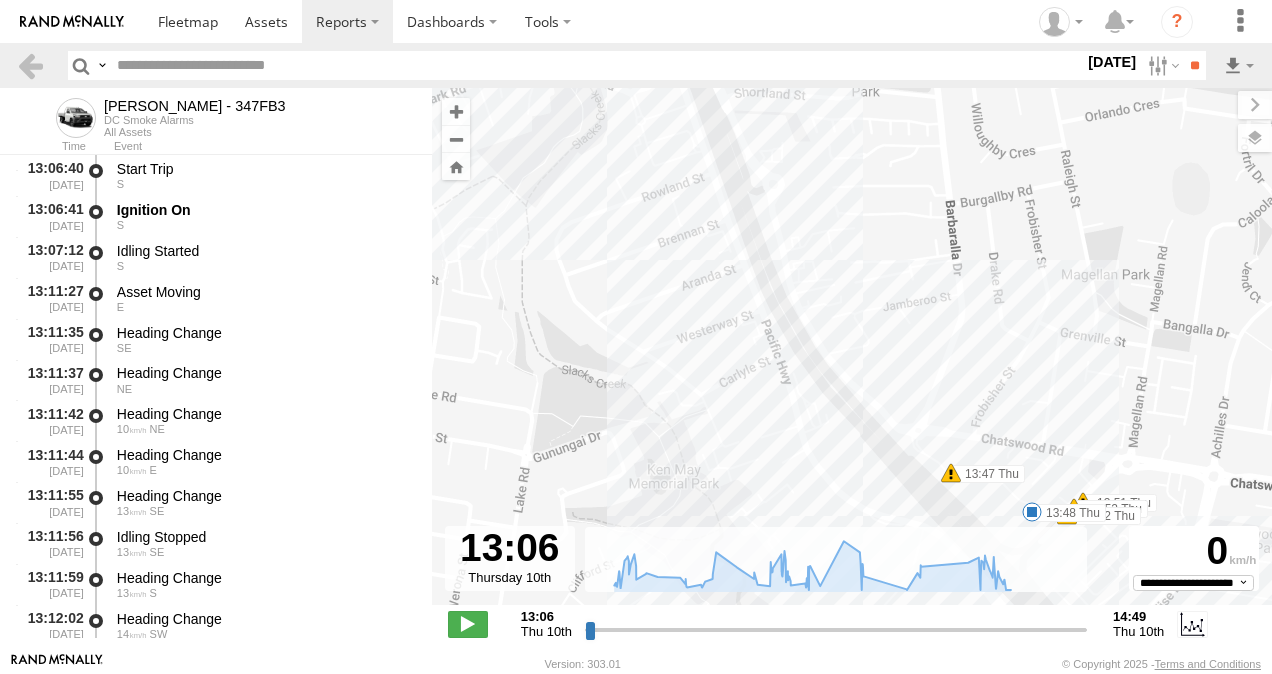 drag, startPoint x: 816, startPoint y: 303, endPoint x: 839, endPoint y: 346, distance: 48.76474 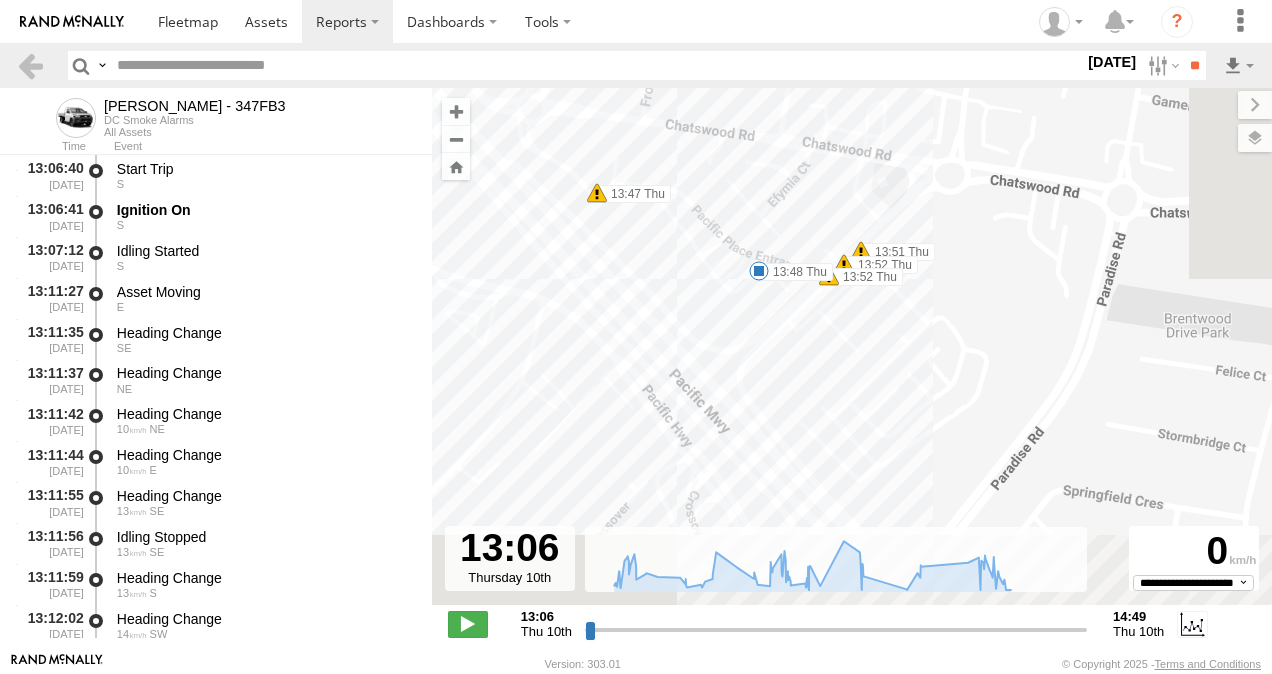 drag, startPoint x: 976, startPoint y: 434, endPoint x: 872, endPoint y: 89, distance: 360.33456 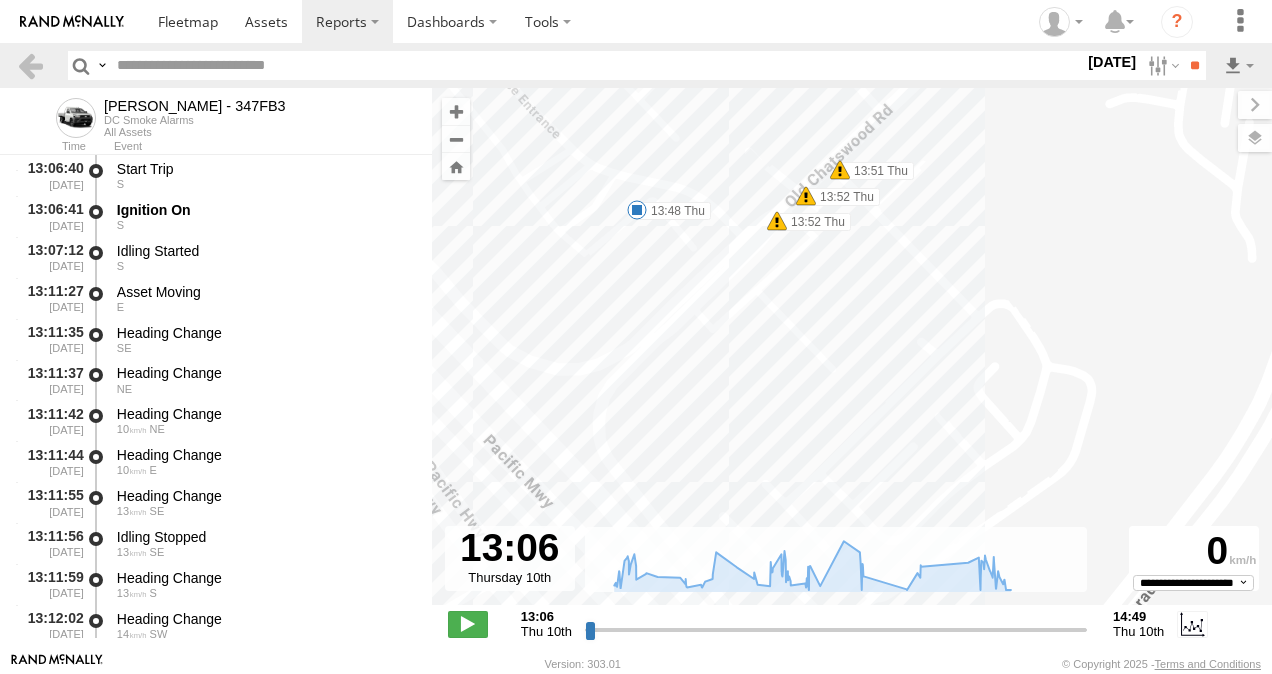 drag, startPoint x: 802, startPoint y: 263, endPoint x: 826, endPoint y: 276, distance: 27.294687 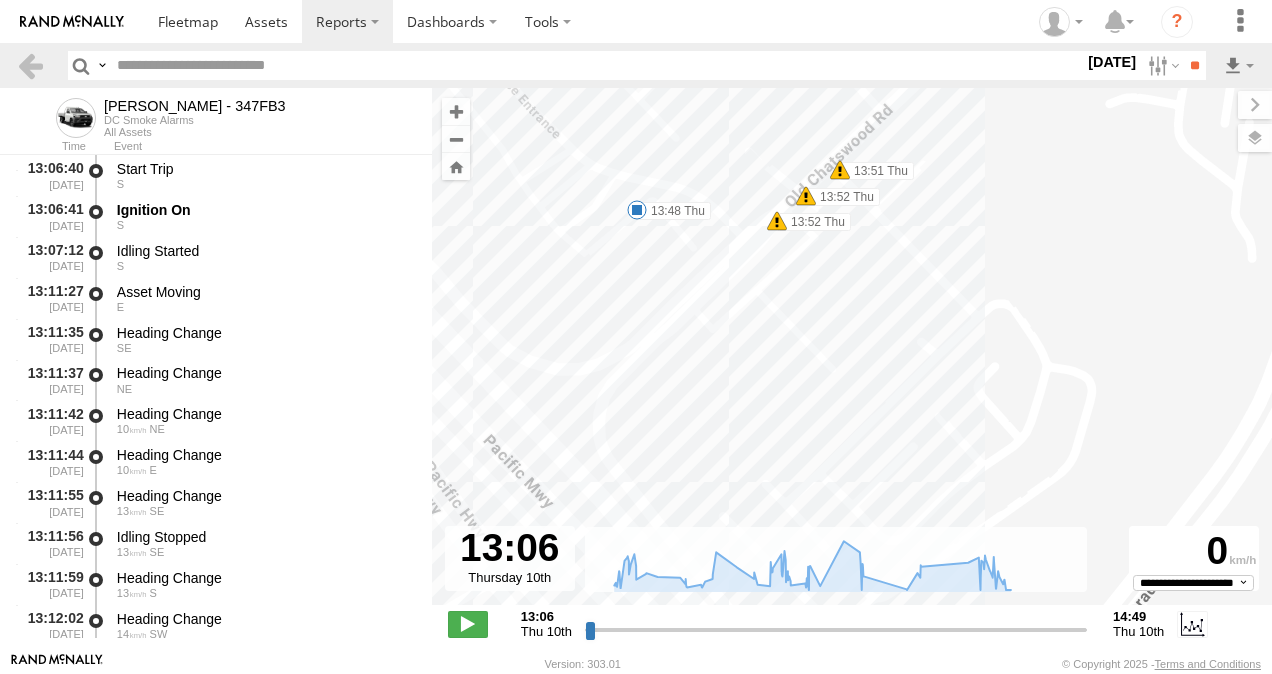 click at bounding box center (840, 170) 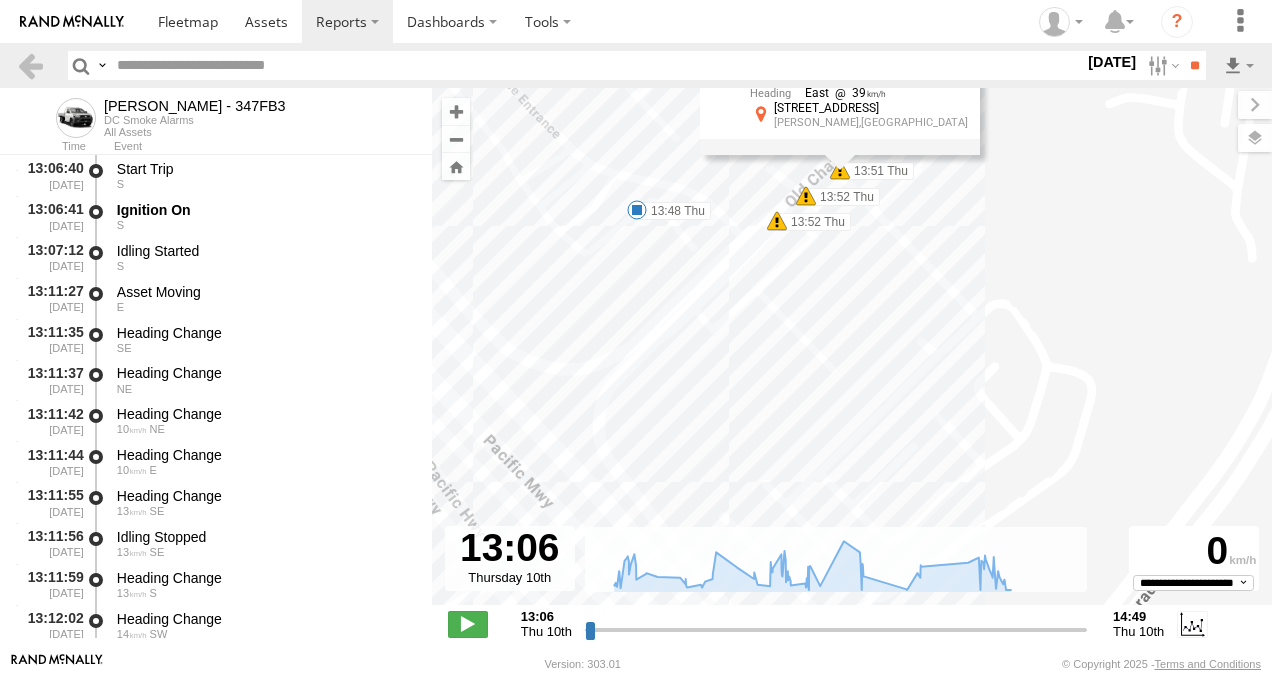 click on "Alex - 347FB3 13:14 Thu 13:48 Thu 14:49 Thu 14:32 Thu 14:27 Thu 13:47 Thu 13:51 Thu 13:52 Thu 13:52 Thu Harsh Right Cornering 13:51 10/07/2025 East 39 16 Old Chatswood Rd Daisy Hill,QLD" at bounding box center [852, 357] 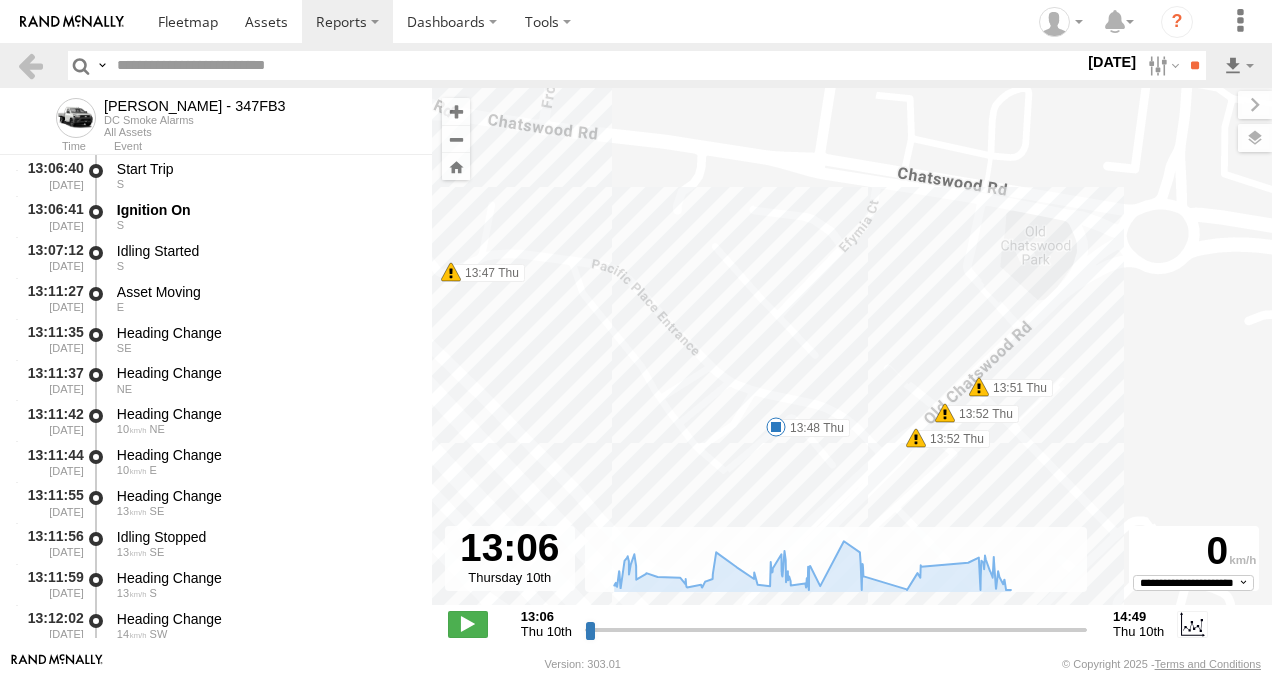 drag, startPoint x: 894, startPoint y: 286, endPoint x: 1033, endPoint y: 505, distance: 259.38773 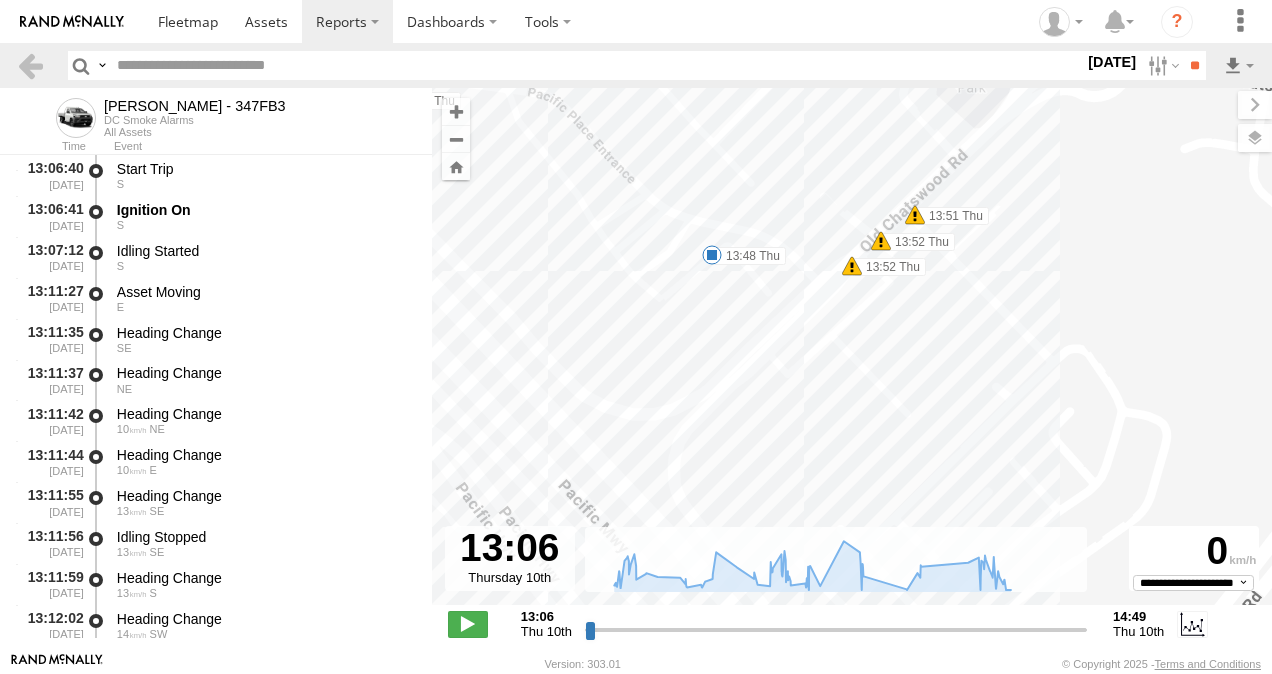 drag, startPoint x: 641, startPoint y: 360, endPoint x: 579, endPoint y: 173, distance: 197.01015 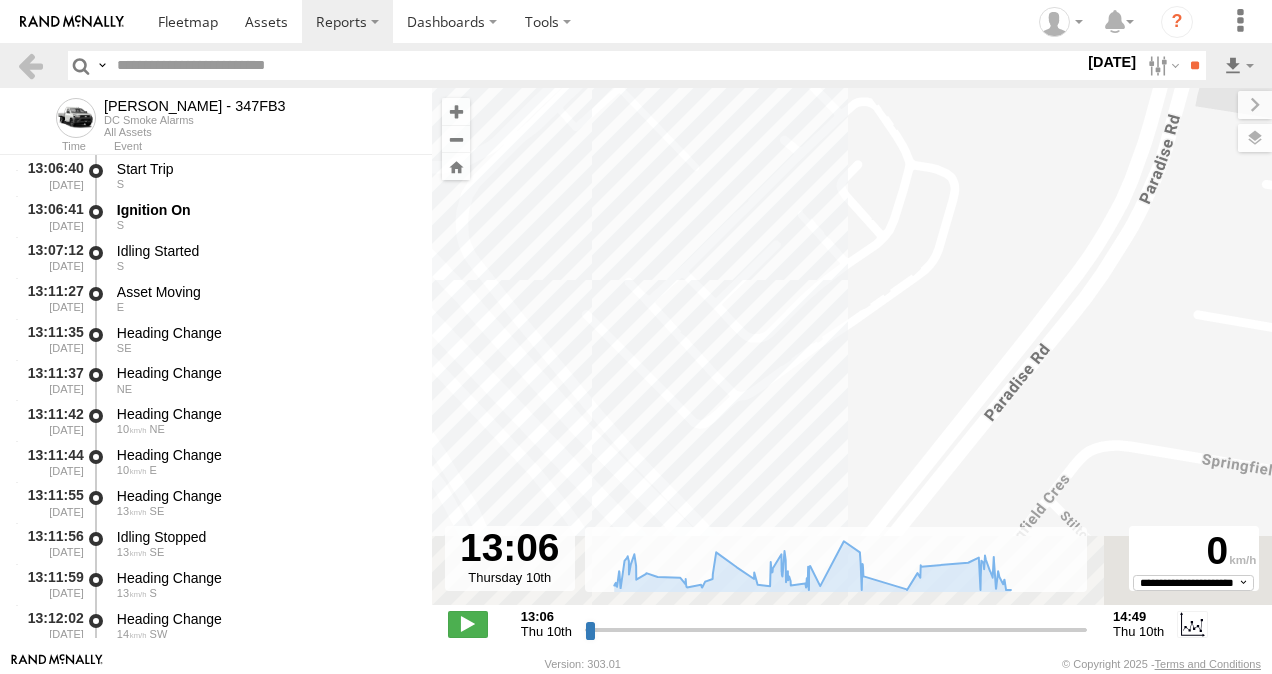 drag, startPoint x: 796, startPoint y: 349, endPoint x: 588, endPoint y: 112, distance: 315.33 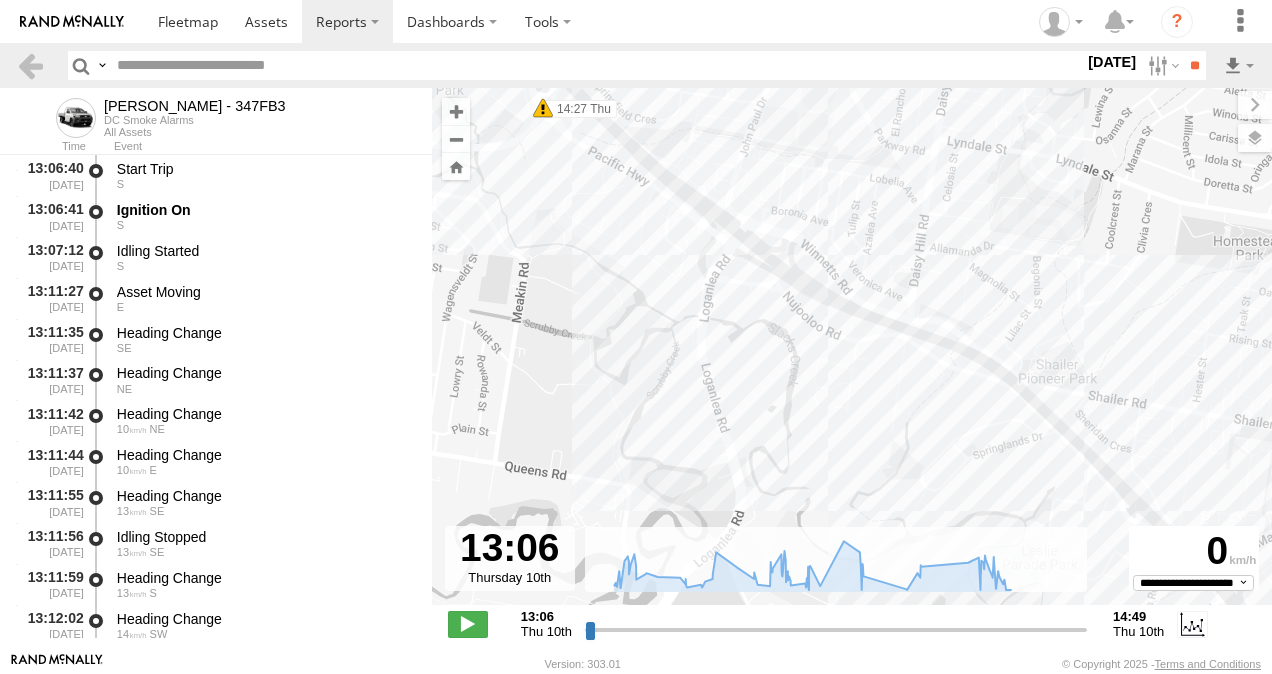 drag, startPoint x: 1044, startPoint y: 441, endPoint x: 706, endPoint y: 146, distance: 448.63013 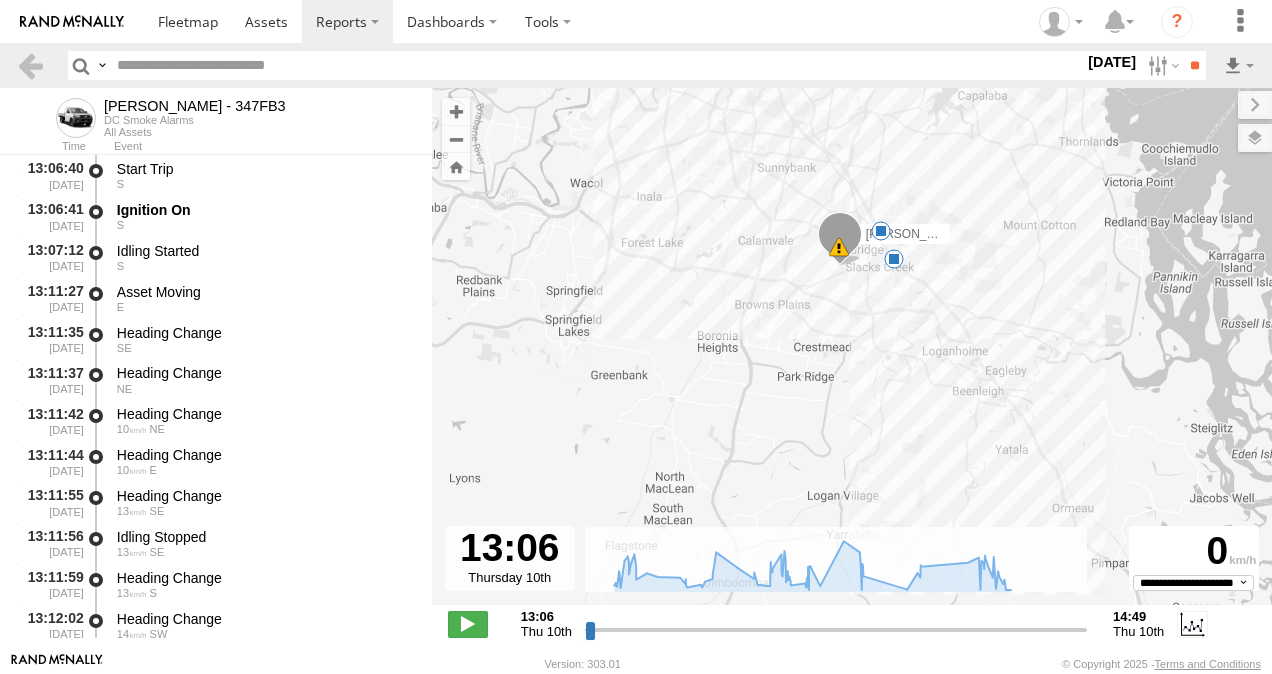 drag, startPoint x: 1112, startPoint y: 494, endPoint x: 943, endPoint y: 315, distance: 246.17473 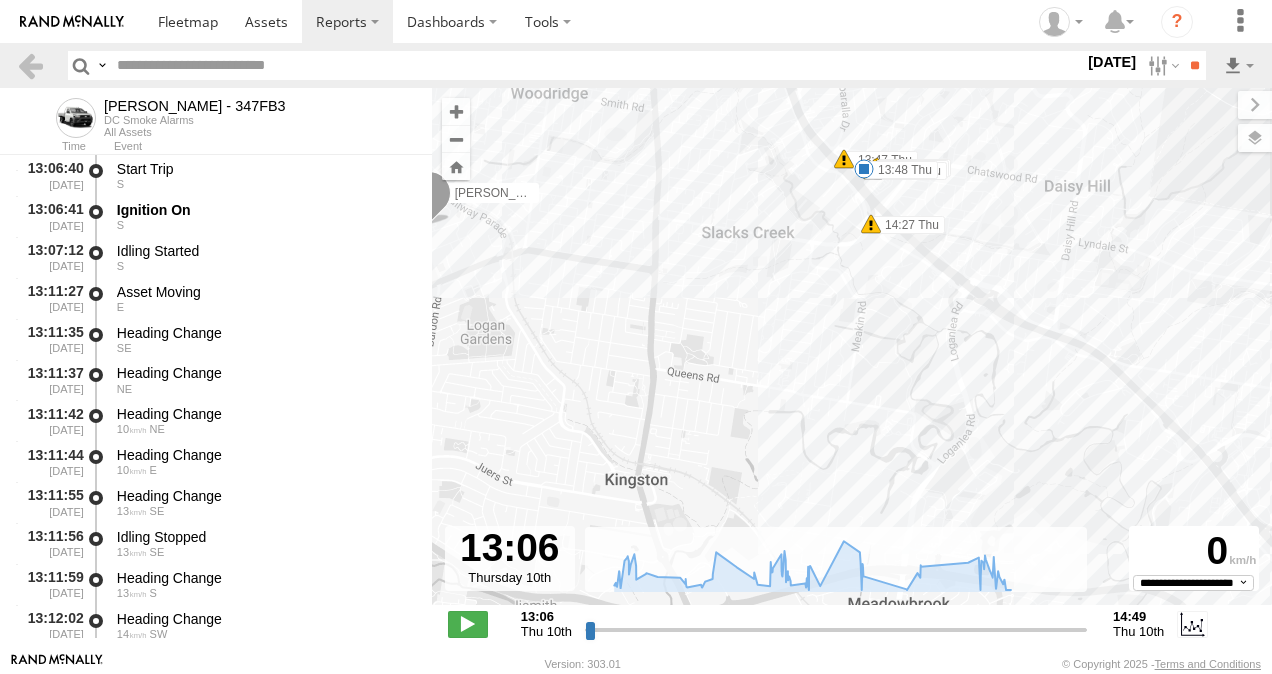 drag, startPoint x: 796, startPoint y: 268, endPoint x: 911, endPoint y: 340, distance: 135.67976 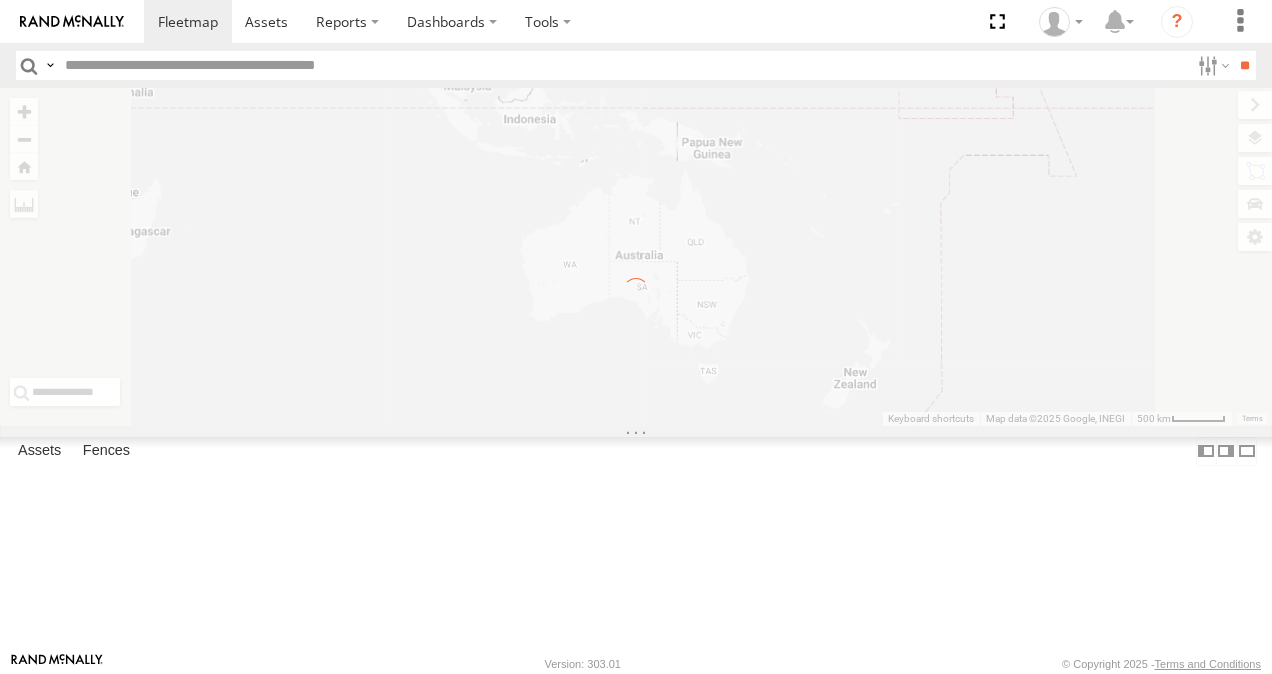 scroll, scrollTop: 0, scrollLeft: 0, axis: both 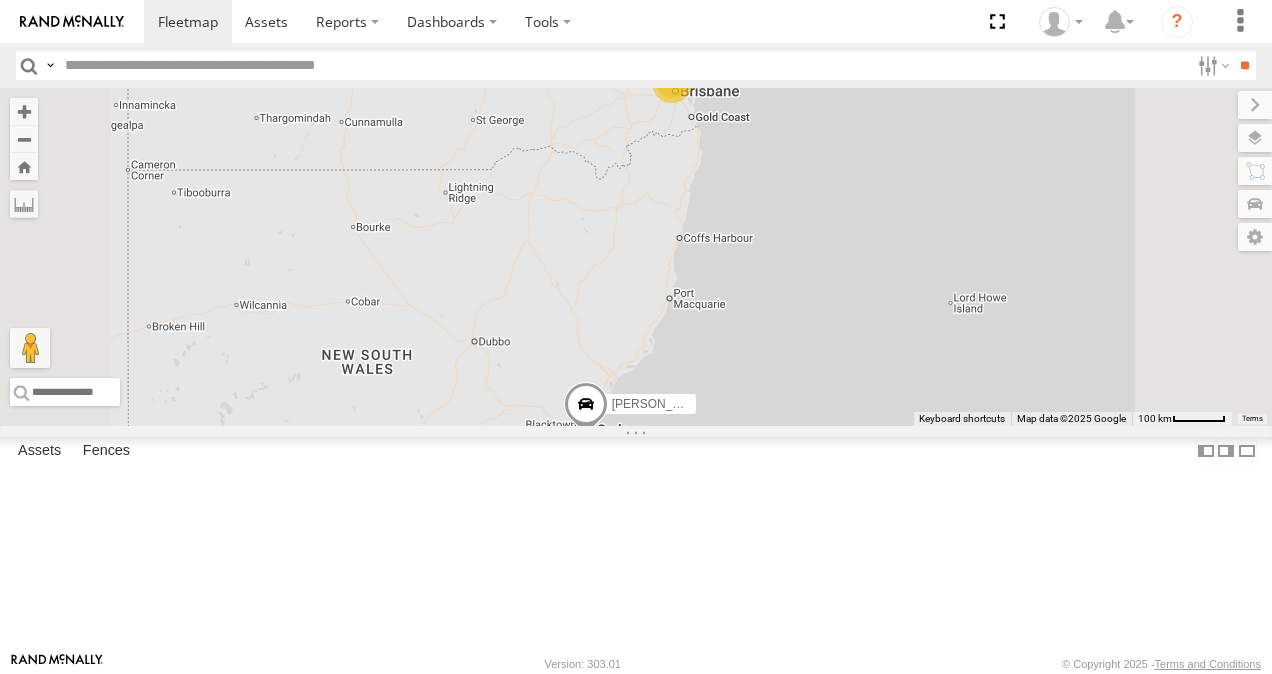click at bounding box center [0, 0] 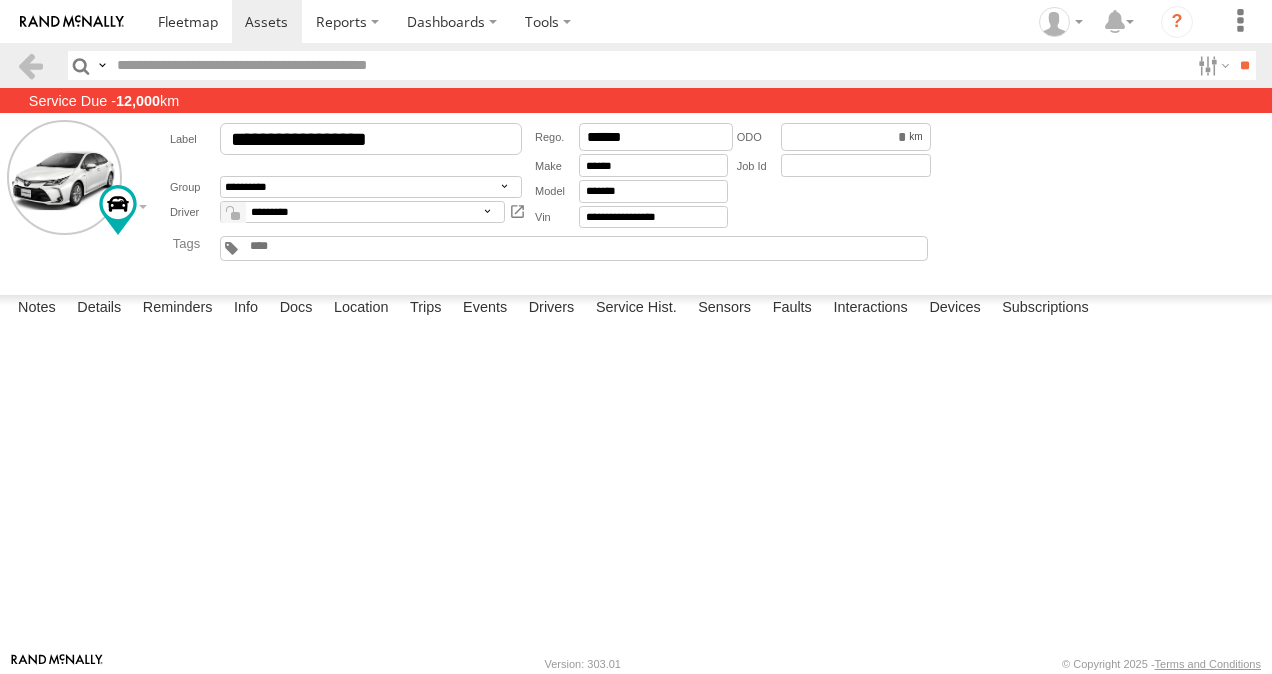 scroll, scrollTop: 0, scrollLeft: 0, axis: both 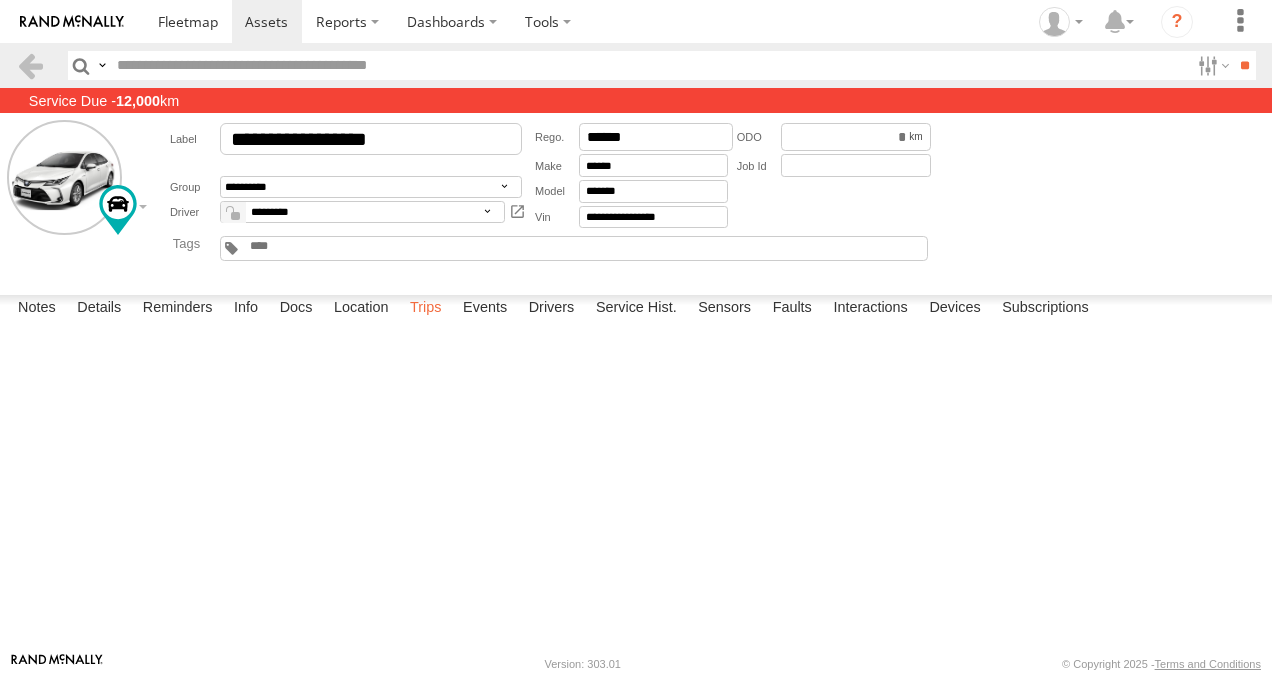 click on "Trips" at bounding box center [426, 309] 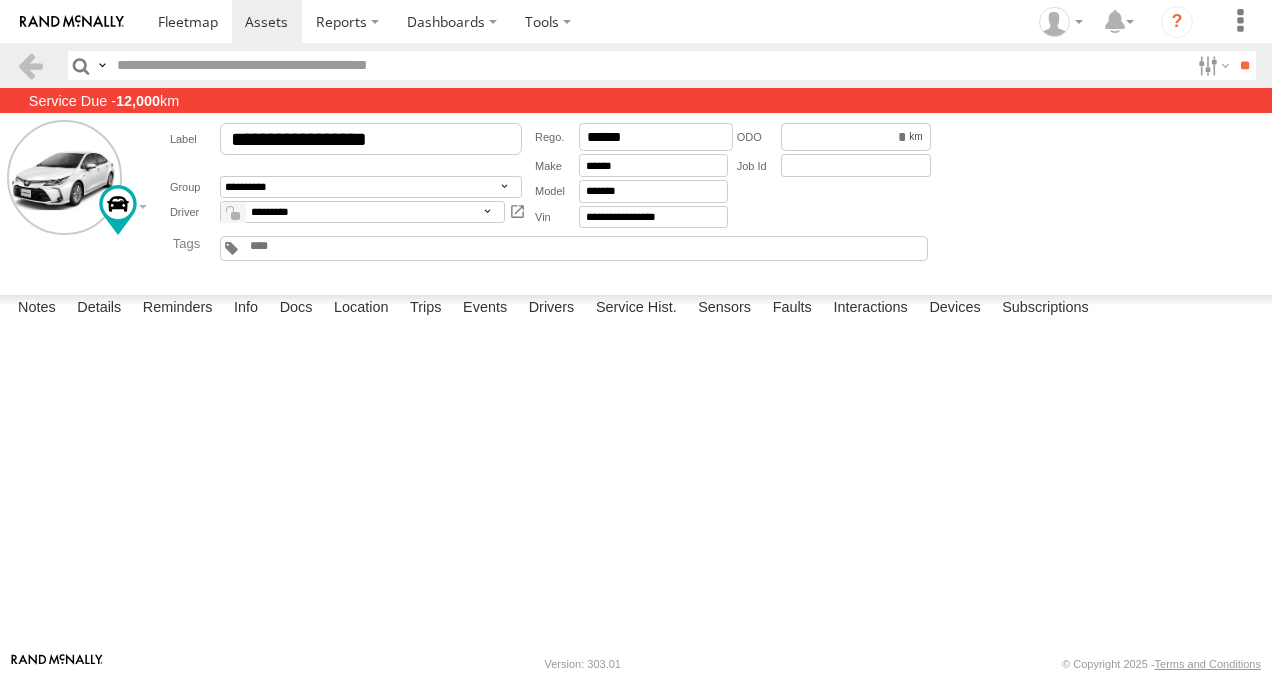 scroll, scrollTop: 1000, scrollLeft: 0, axis: vertical 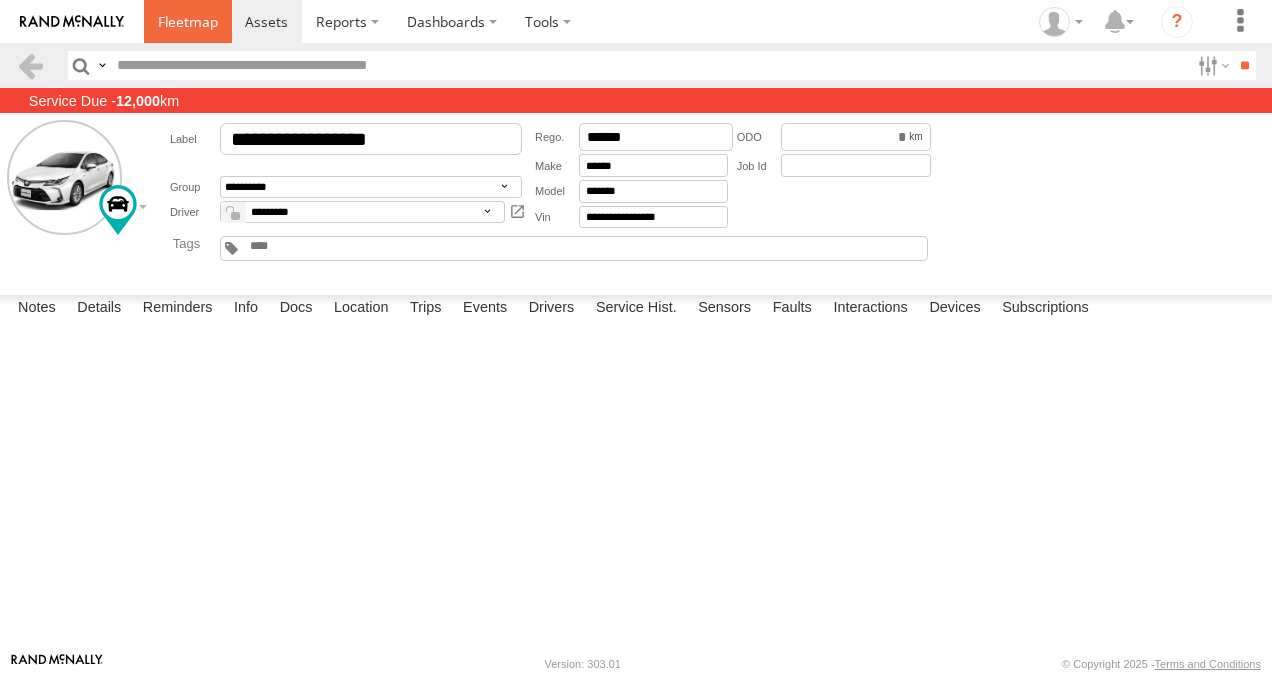 click at bounding box center (188, 21) 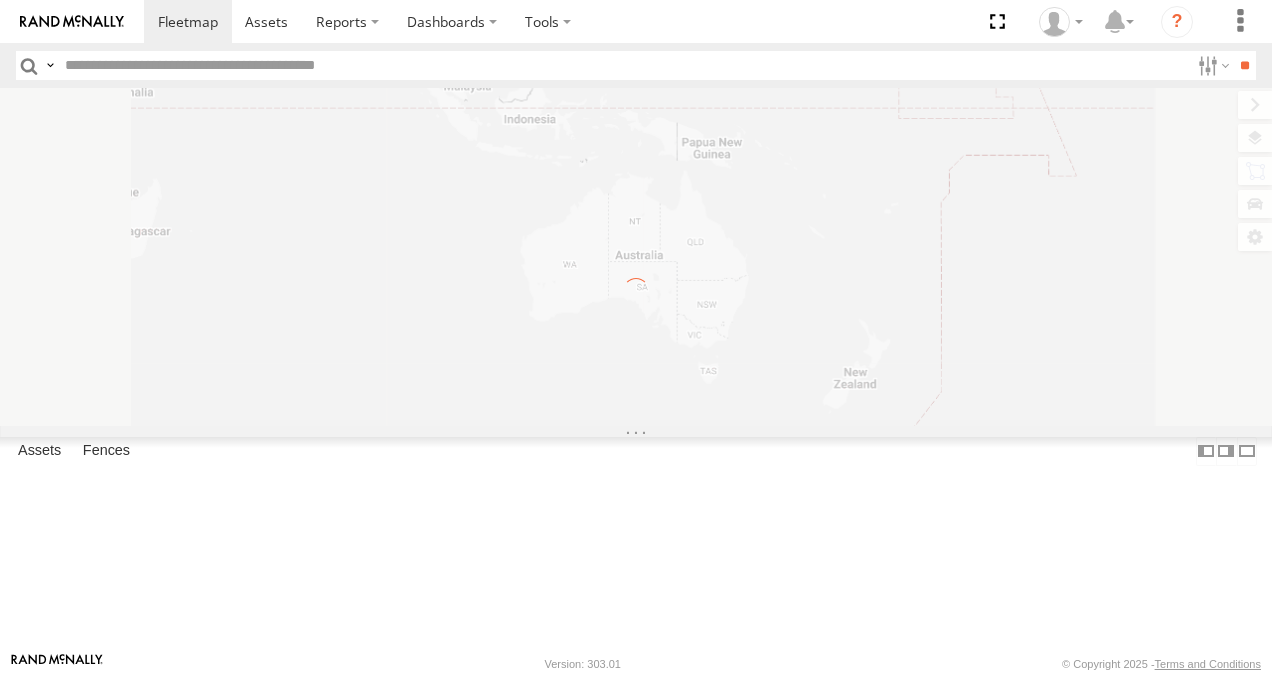 scroll, scrollTop: 0, scrollLeft: 0, axis: both 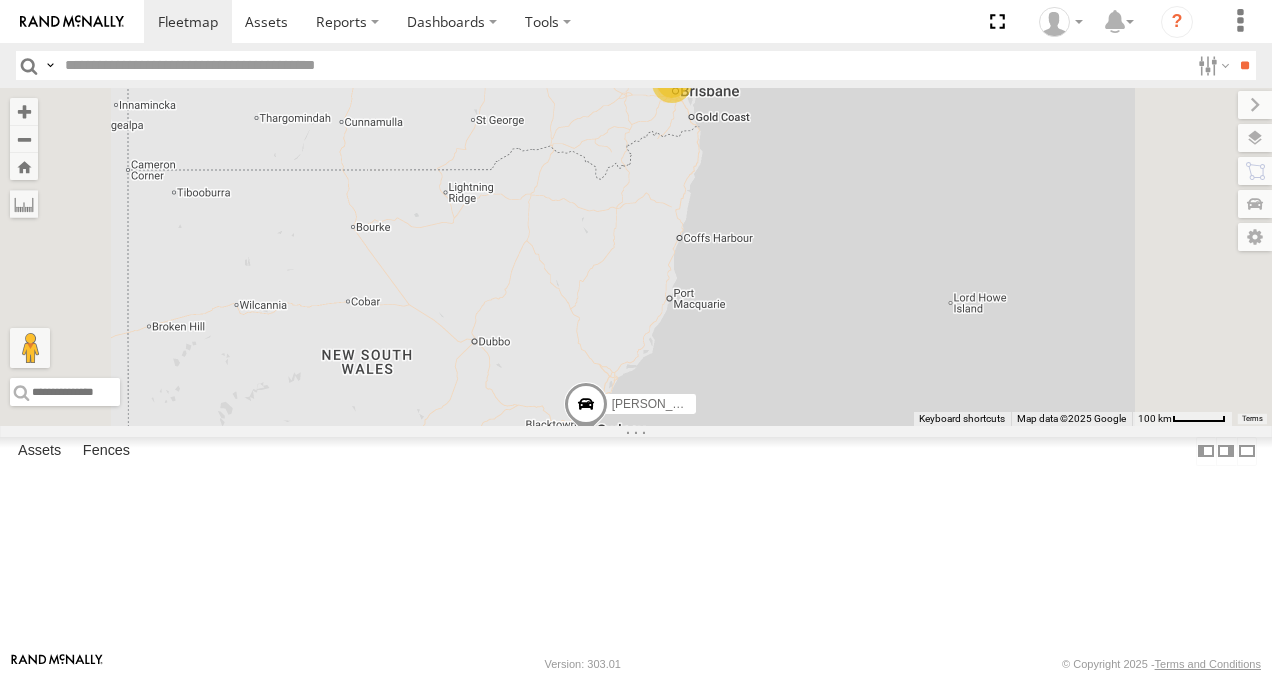 click at bounding box center [0, 0] 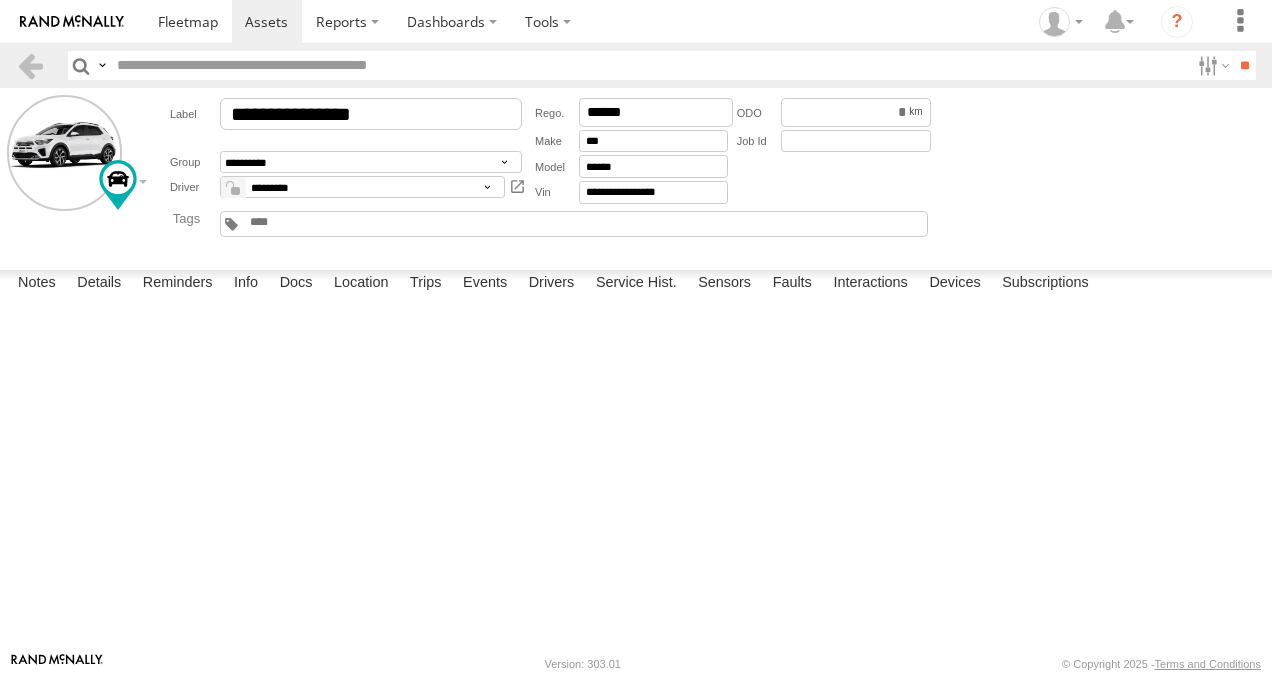 scroll, scrollTop: 0, scrollLeft: 0, axis: both 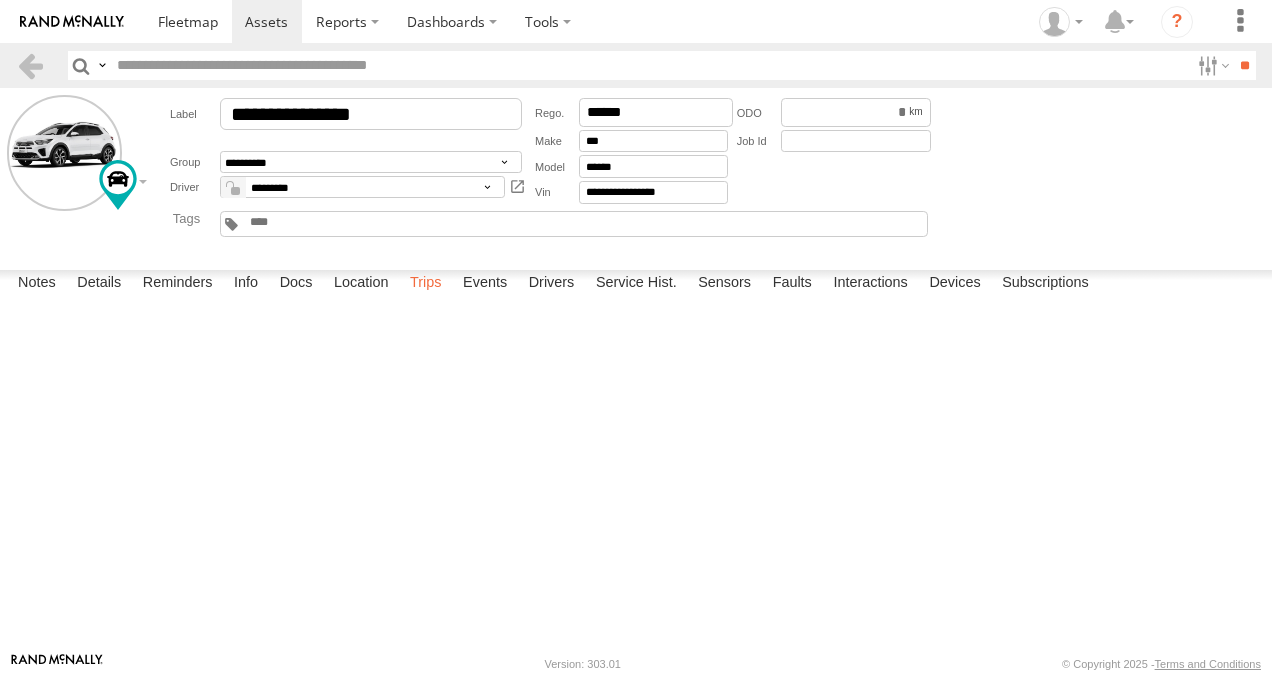 drag, startPoint x: 432, startPoint y: 631, endPoint x: 399, endPoint y: 639, distance: 33.955853 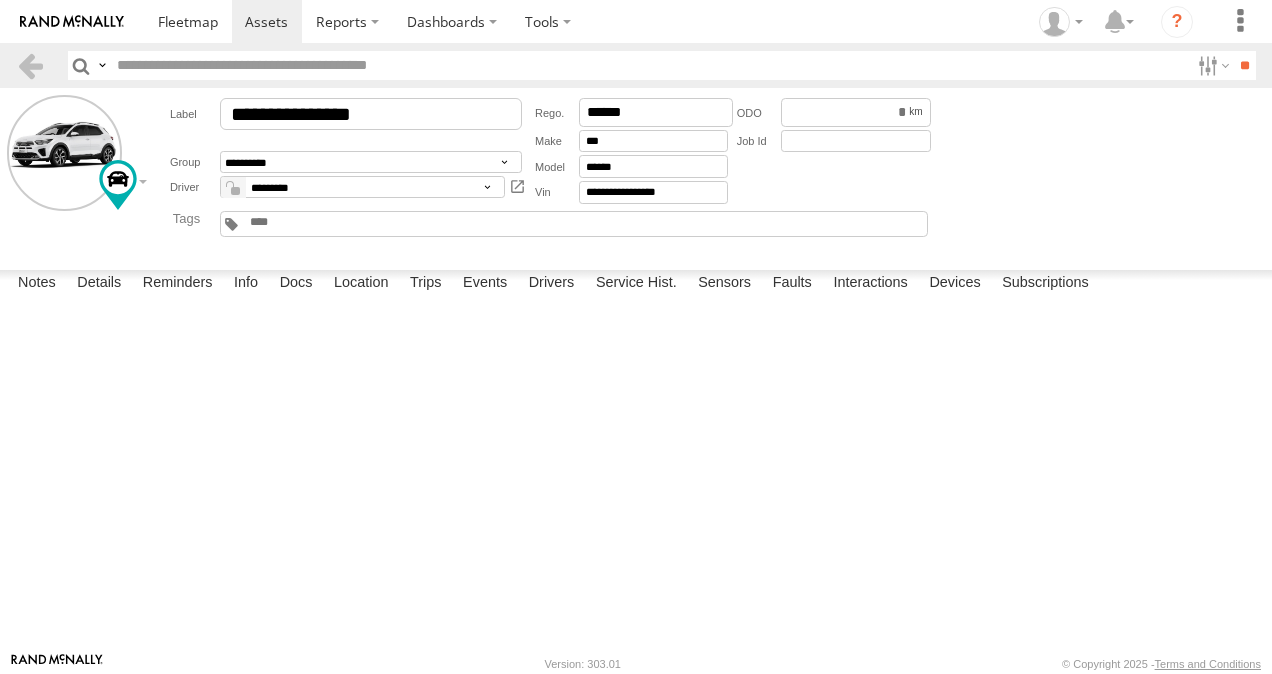 scroll, scrollTop: 500, scrollLeft: 0, axis: vertical 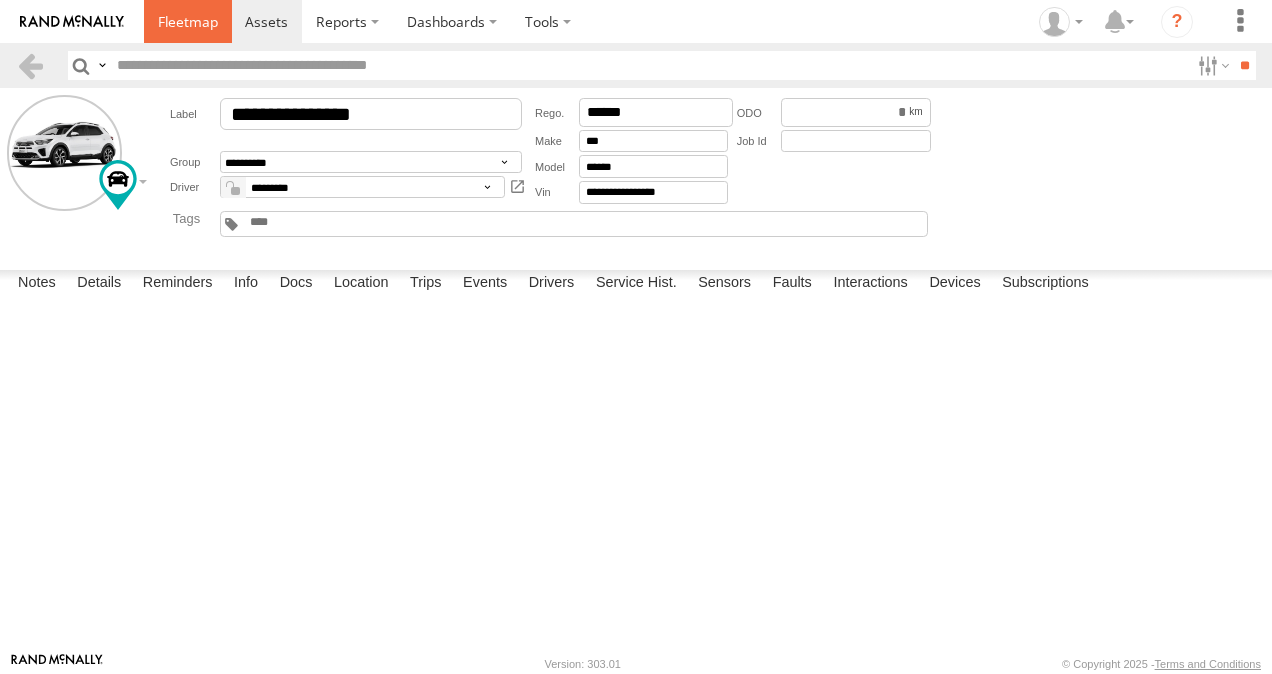 click at bounding box center [188, 21] 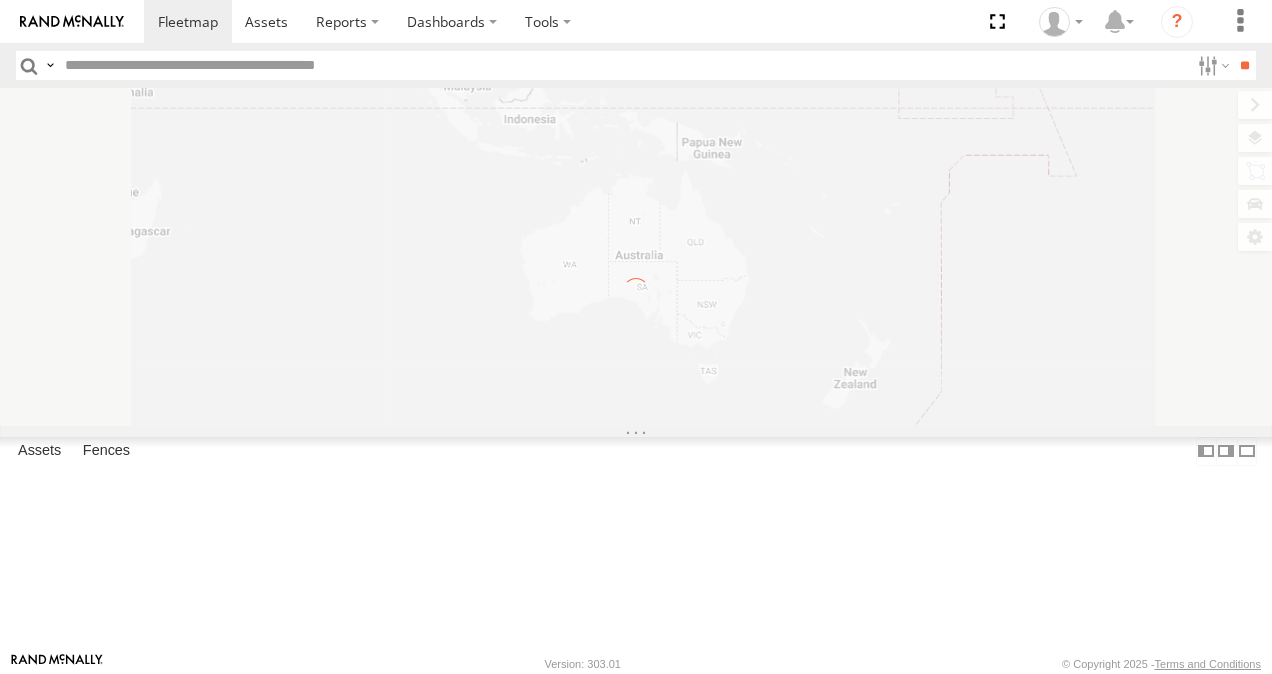 scroll, scrollTop: 0, scrollLeft: 0, axis: both 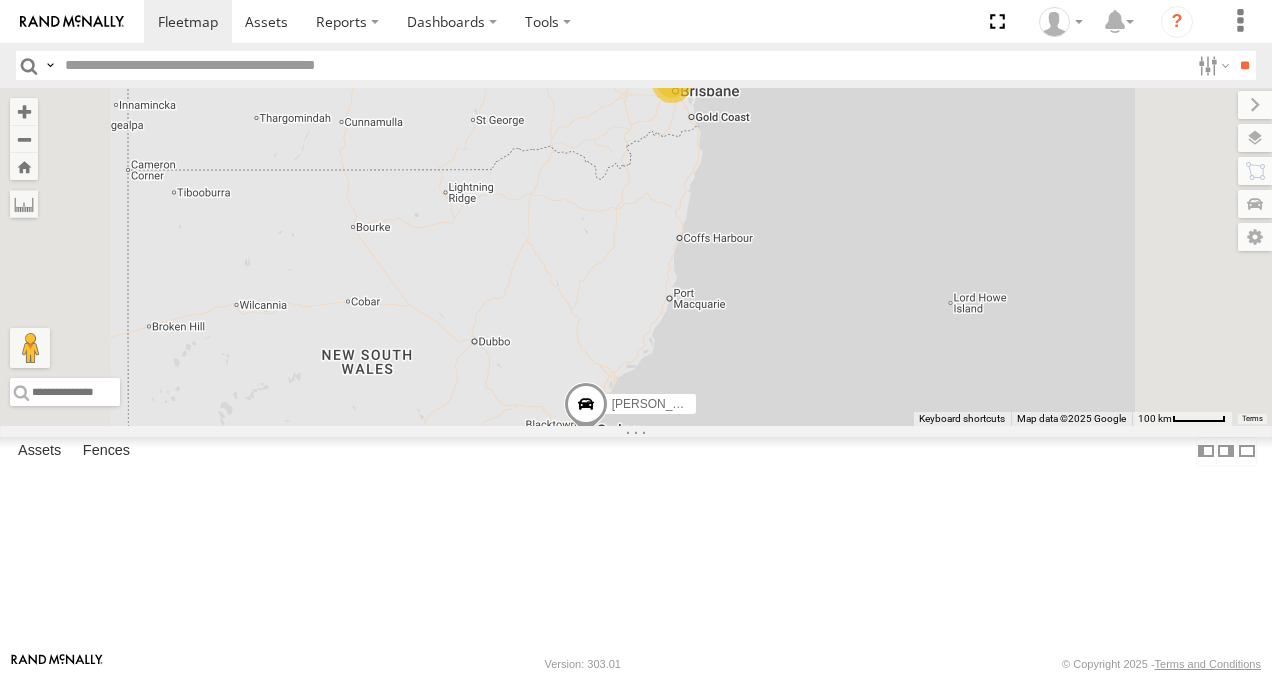 click at bounding box center (0, 0) 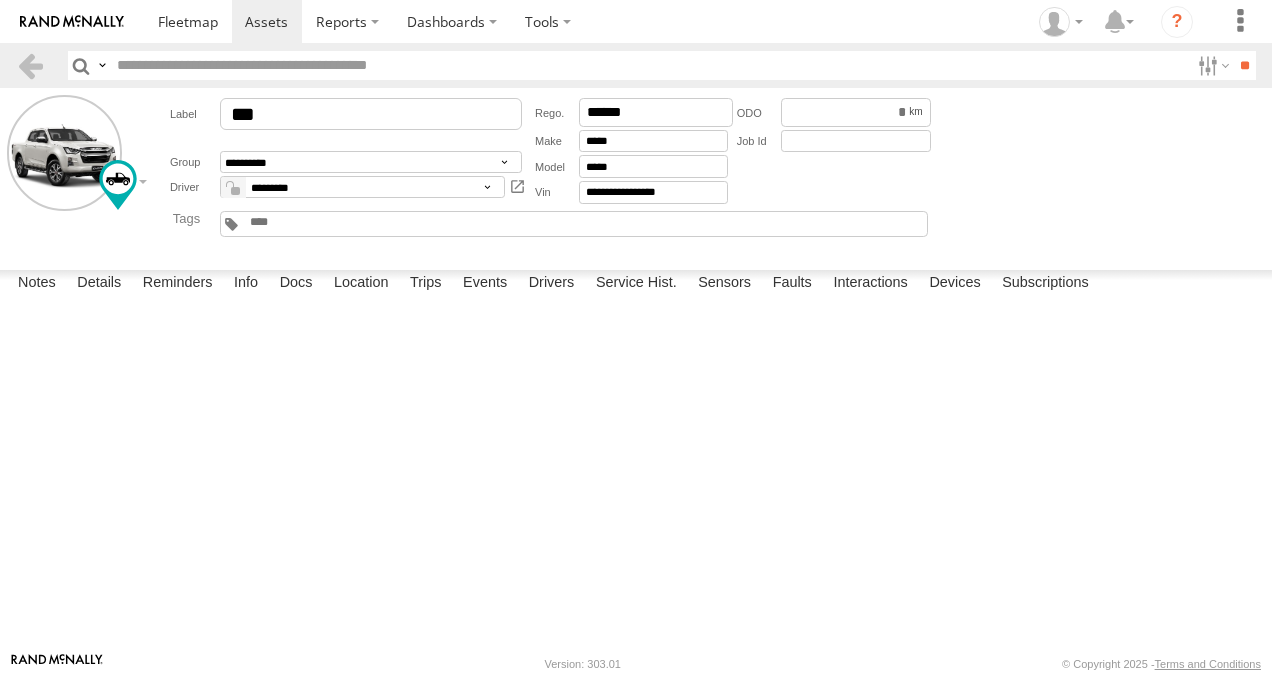 scroll, scrollTop: 0, scrollLeft: 0, axis: both 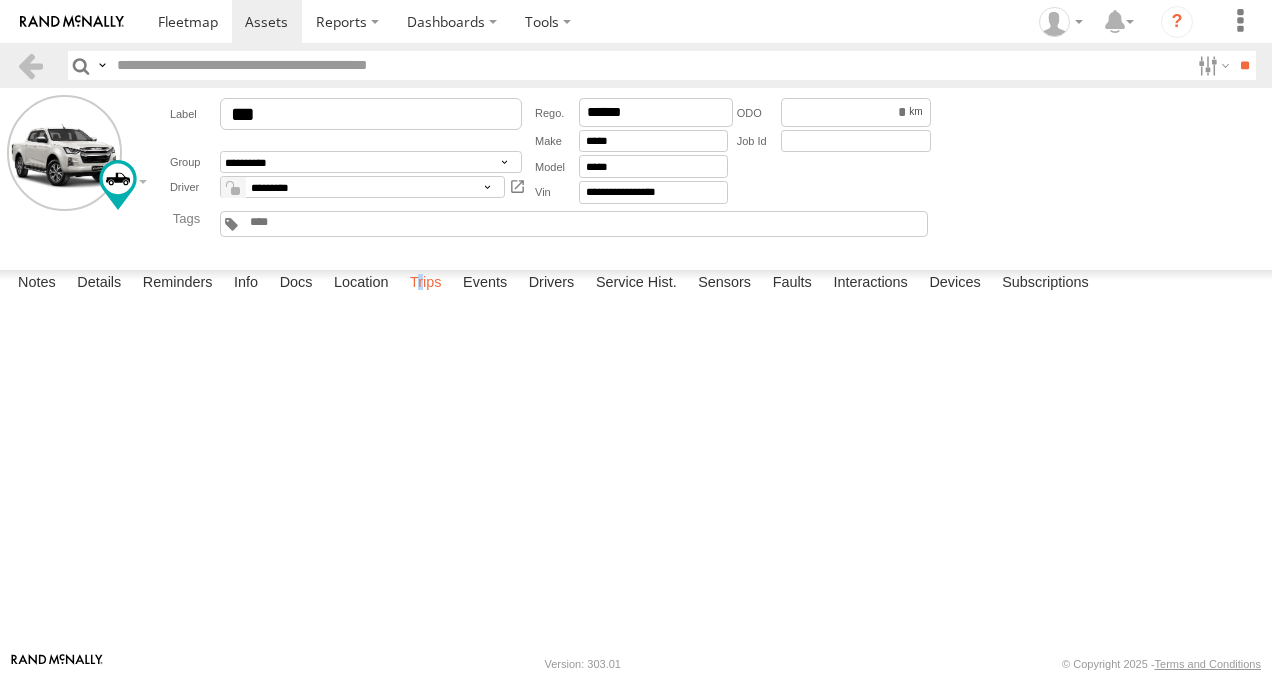 click on "Trips" at bounding box center (426, 284) 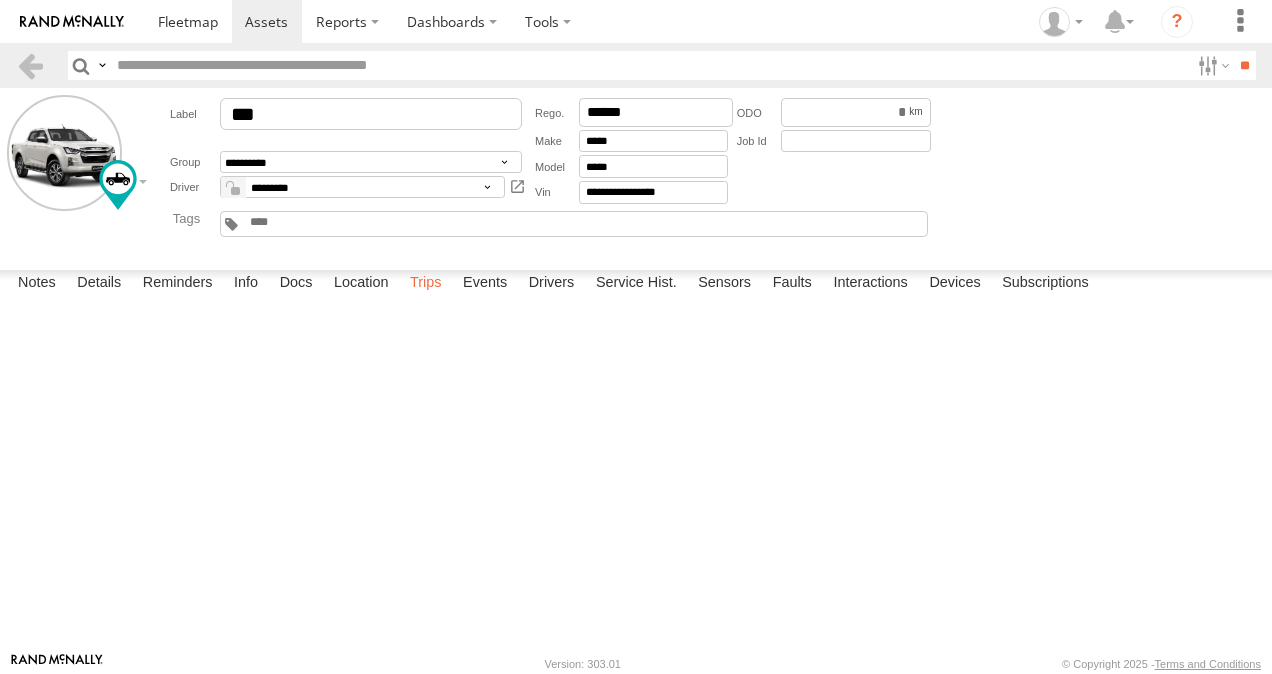 click on "Trips" at bounding box center [426, 284] 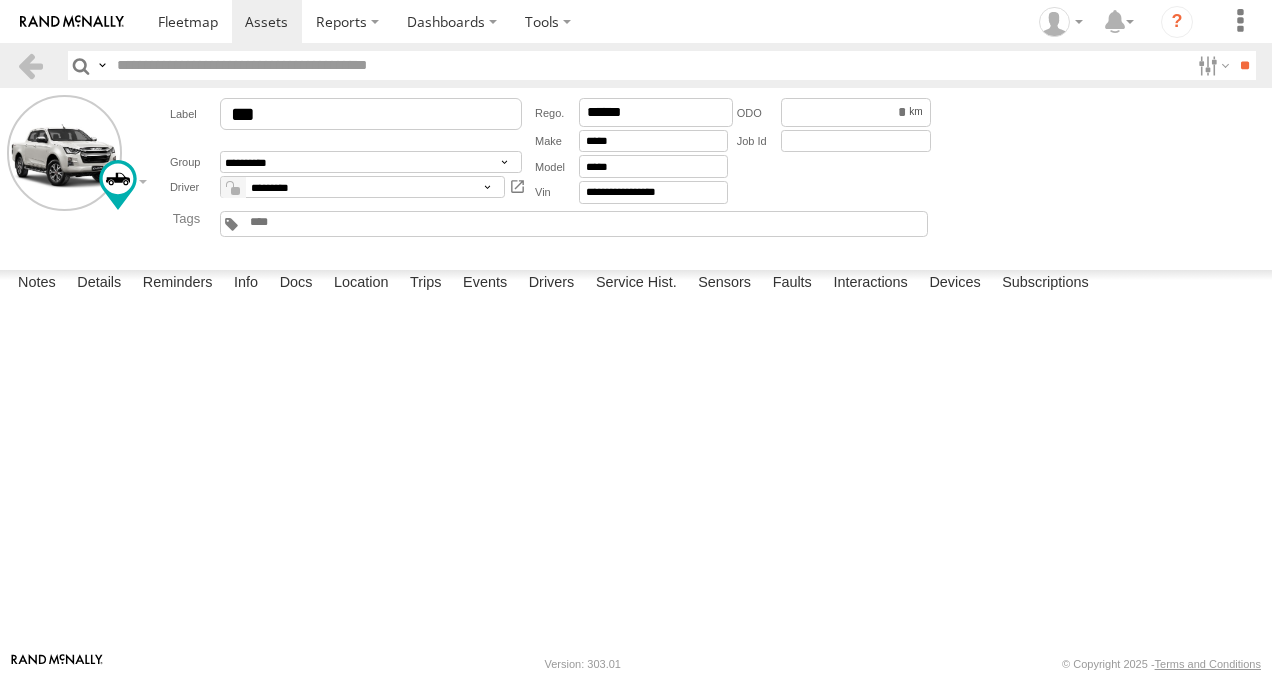 scroll, scrollTop: 2200, scrollLeft: 0, axis: vertical 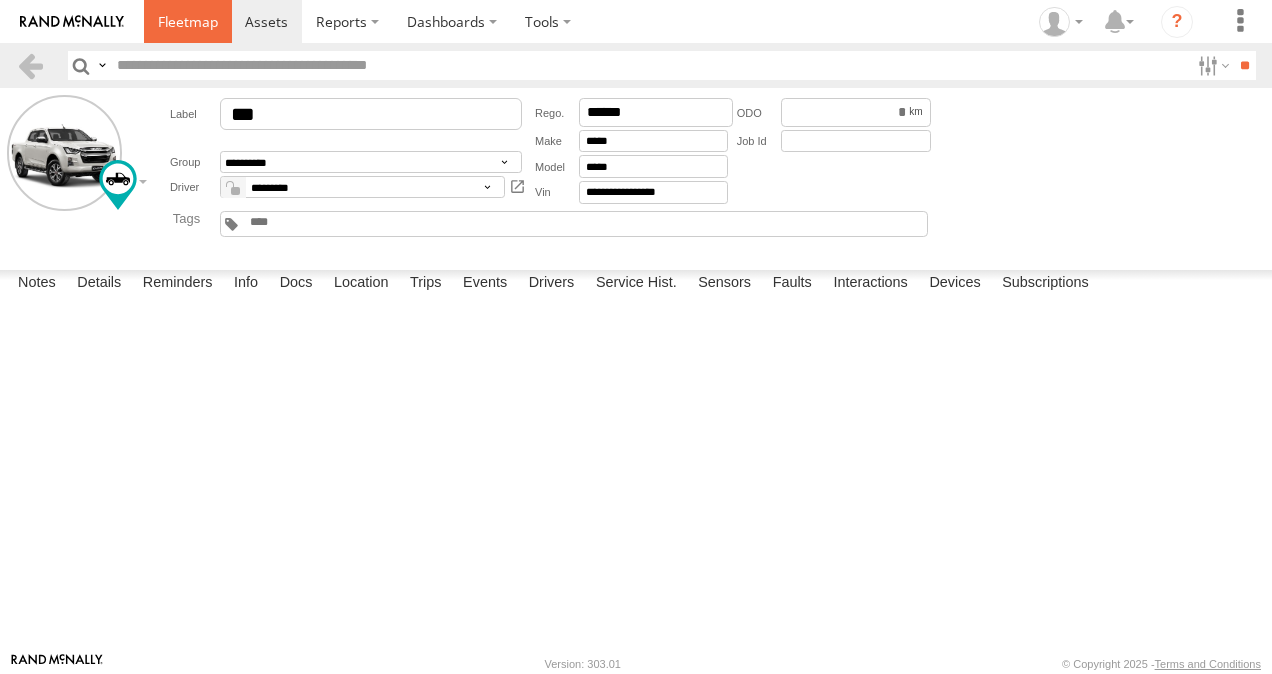click at bounding box center (188, 21) 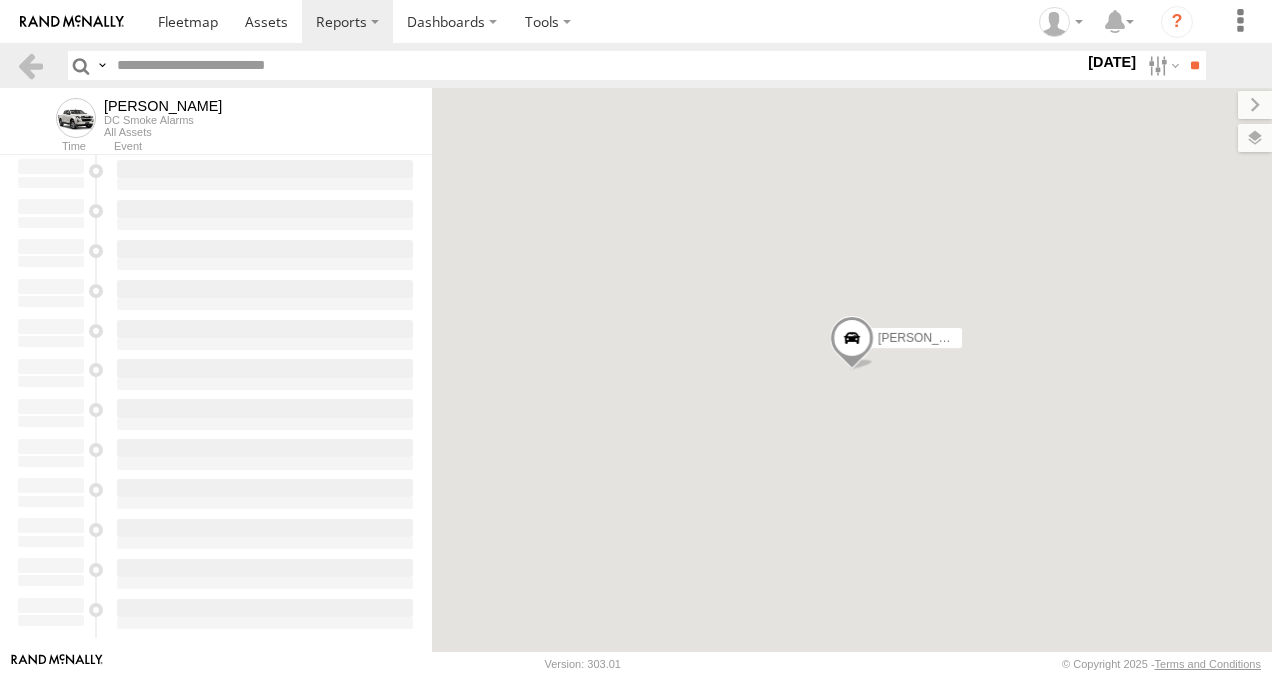 scroll, scrollTop: 0, scrollLeft: 0, axis: both 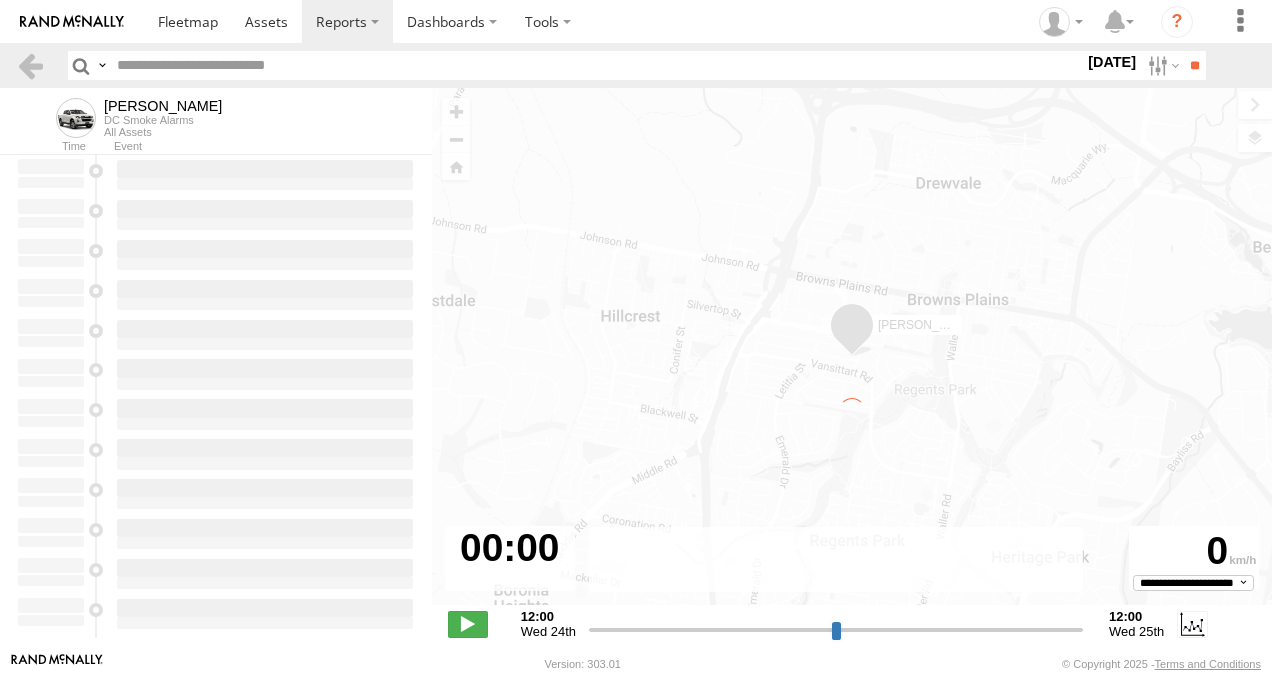 type on "**********" 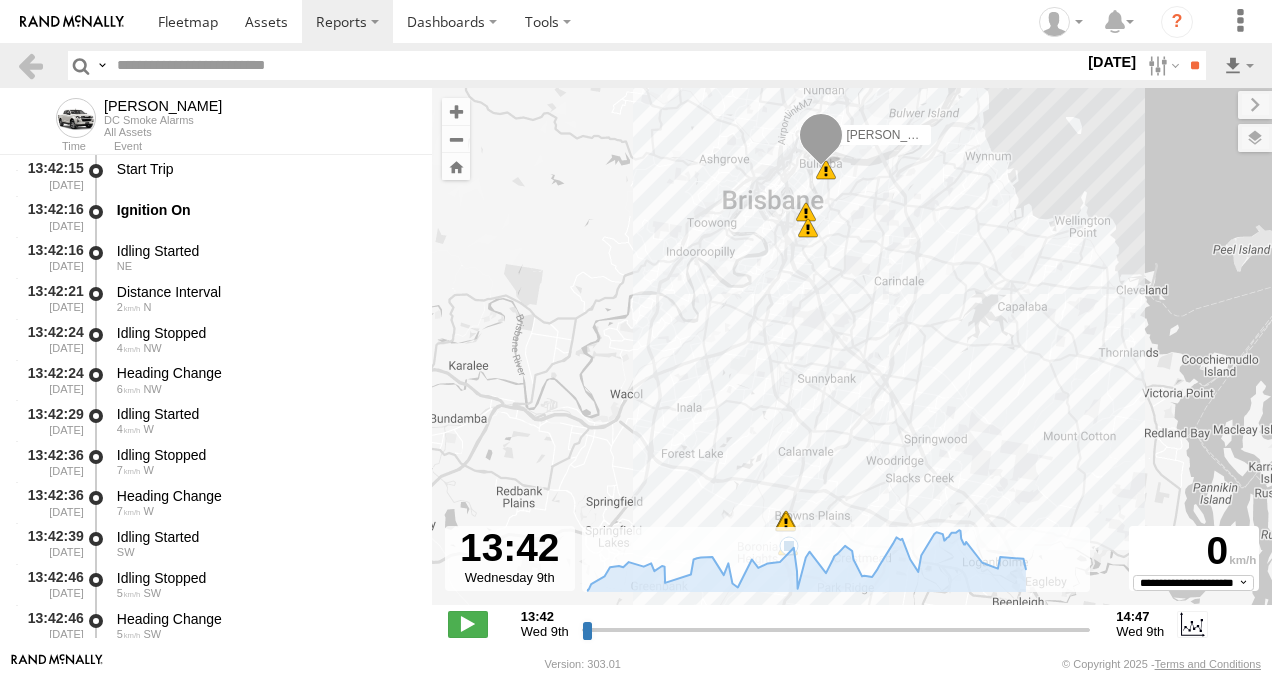 click at bounding box center (808, 228) 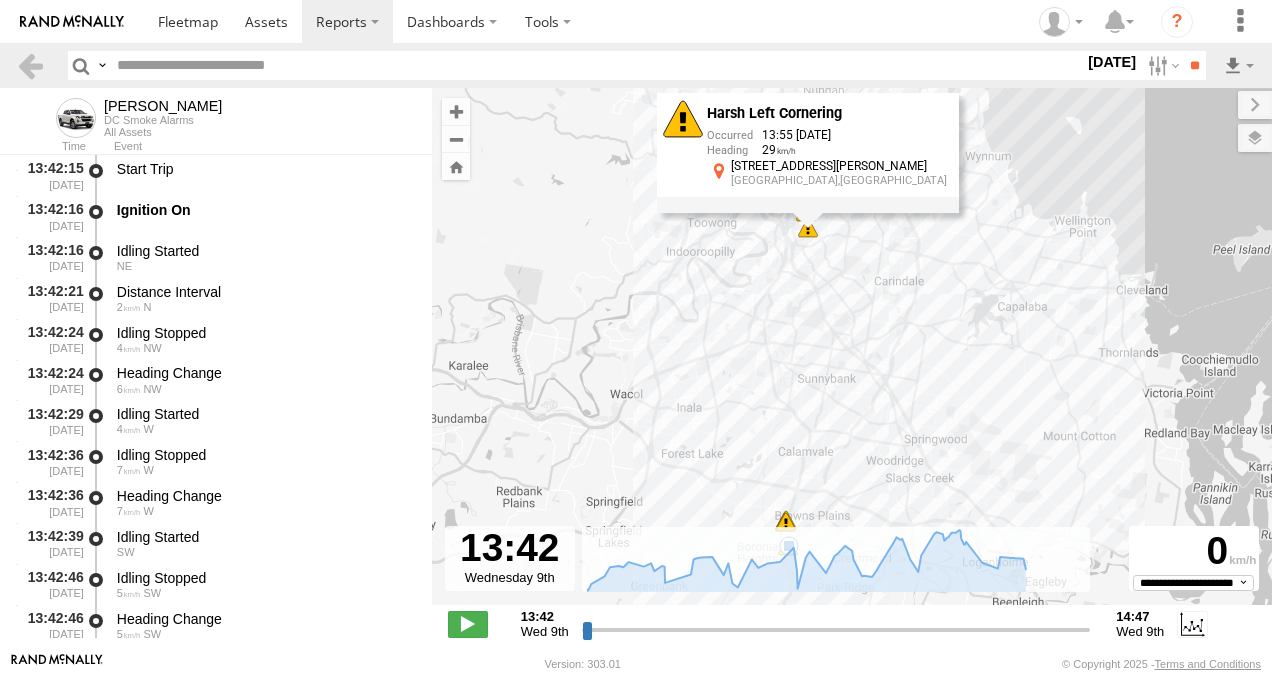 click on "Ian 13:44 Wed 13:50 Wed 13:55 Wed 14:35 Wed 14:36 Wed 14:36 Wed 14:39 Wed 14:41 Wed Harsh Left Cornering 13:55 09/07/2025 29 15 Caswell St East Brisbane,QLD" at bounding box center (852, 357) 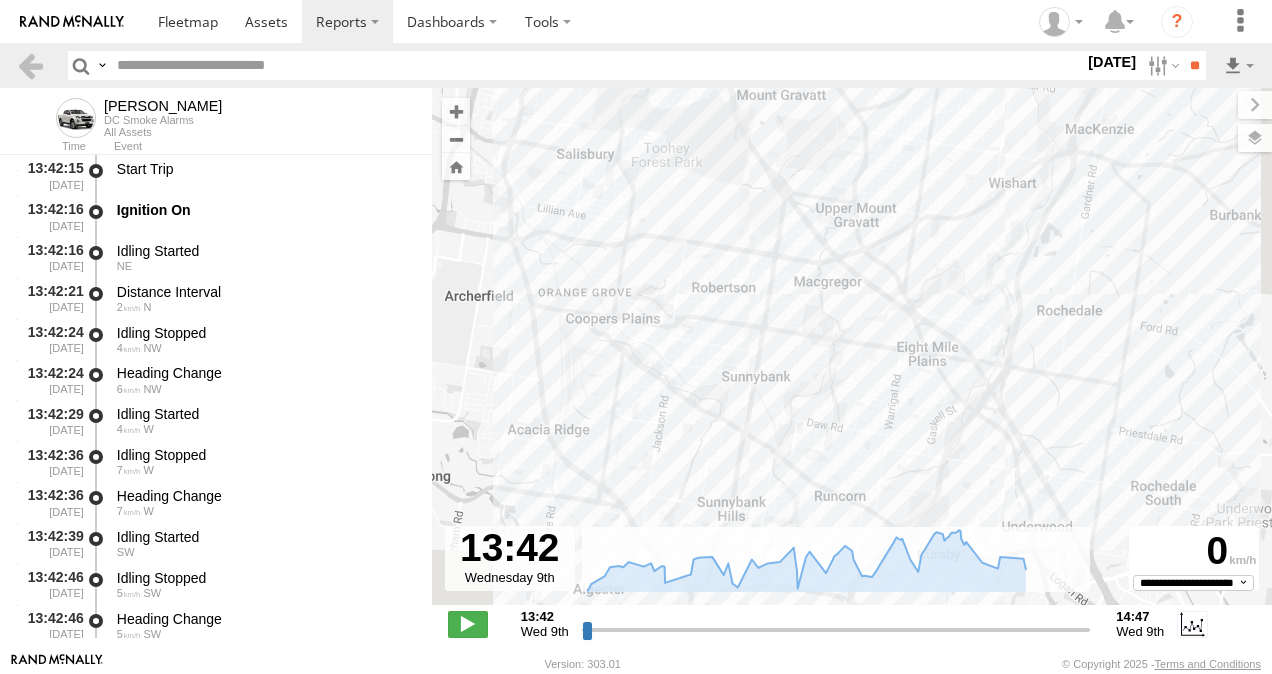 drag, startPoint x: 856, startPoint y: 204, endPoint x: 774, endPoint y: -4, distance: 223.57996 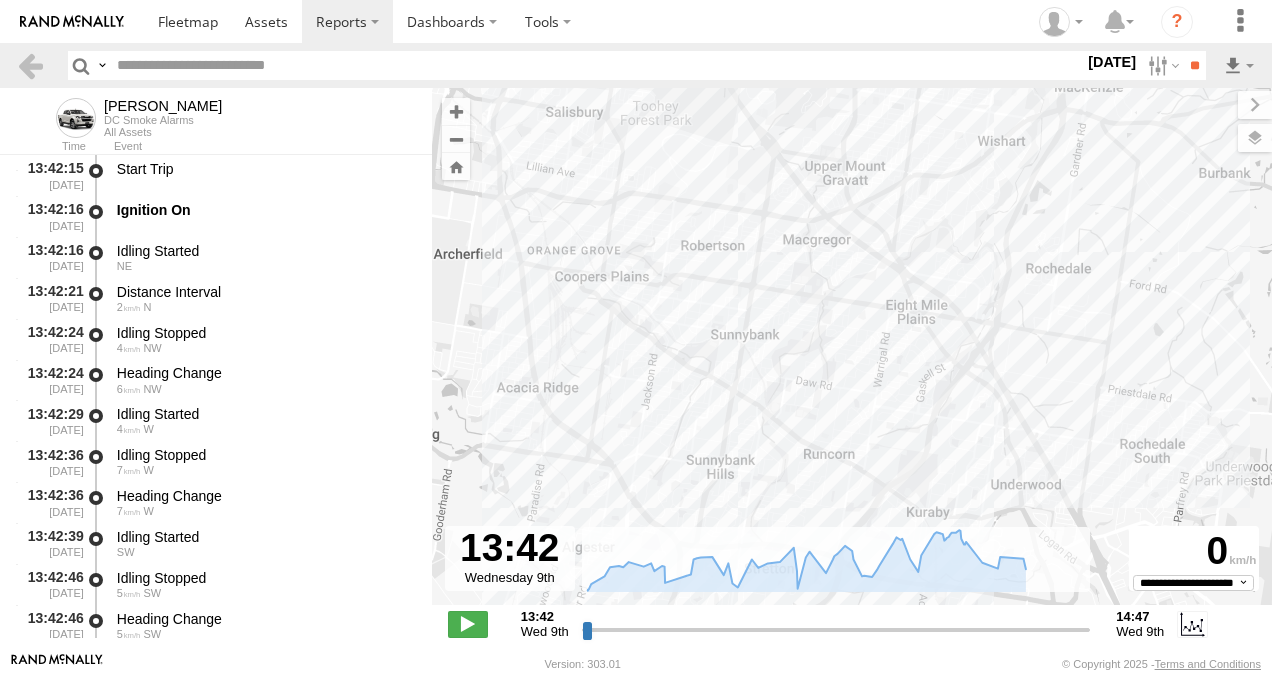 drag, startPoint x: 978, startPoint y: 338, endPoint x: 874, endPoint y: 97, distance: 262.4824 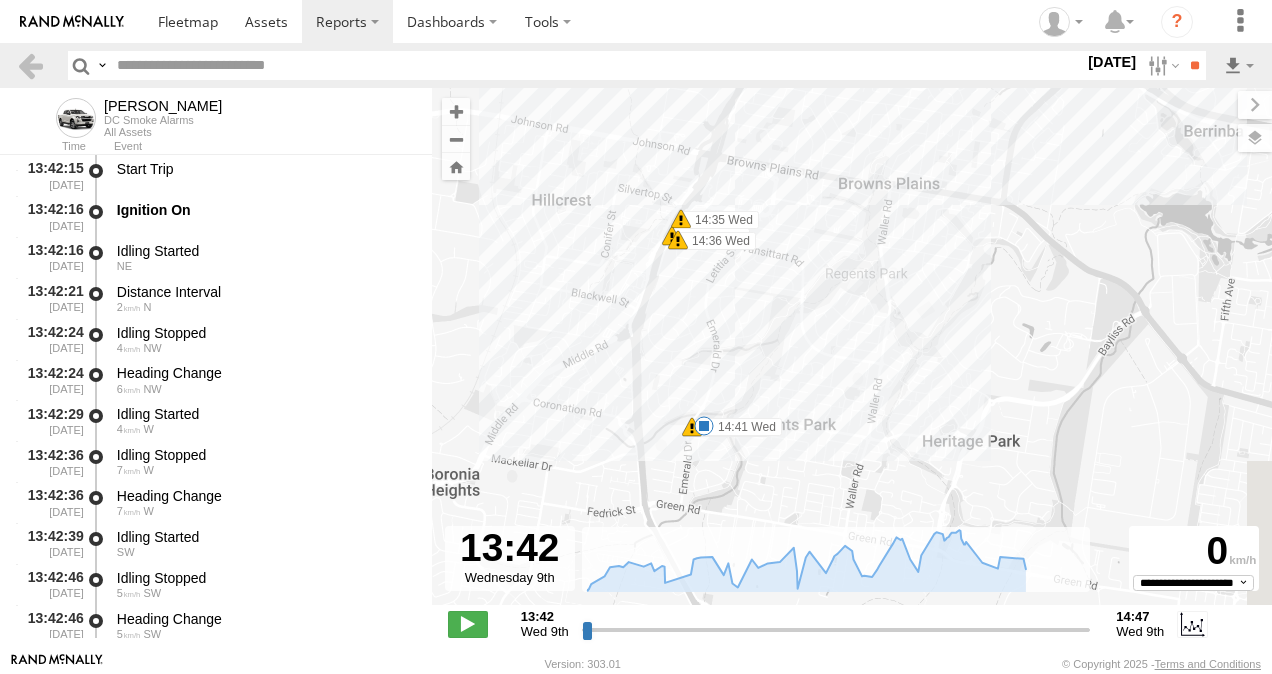 drag, startPoint x: 668, startPoint y: 406, endPoint x: 785, endPoint y: 112, distance: 316.42535 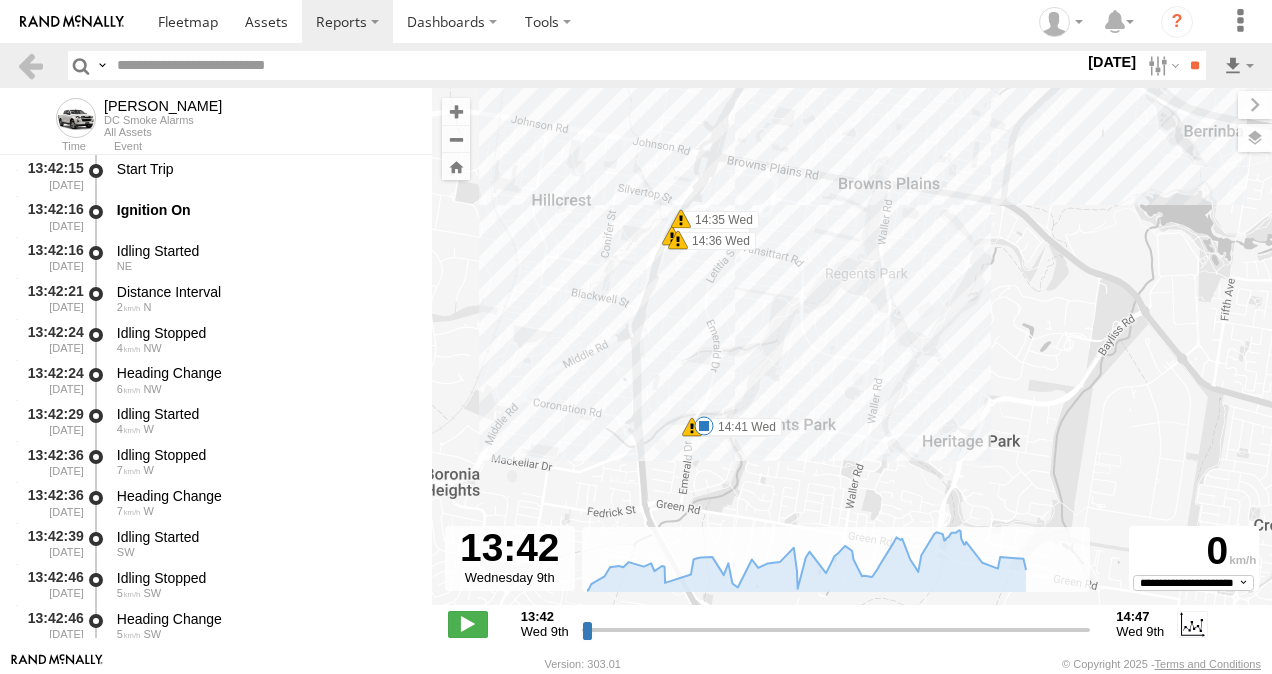 click at bounding box center [704, 426] 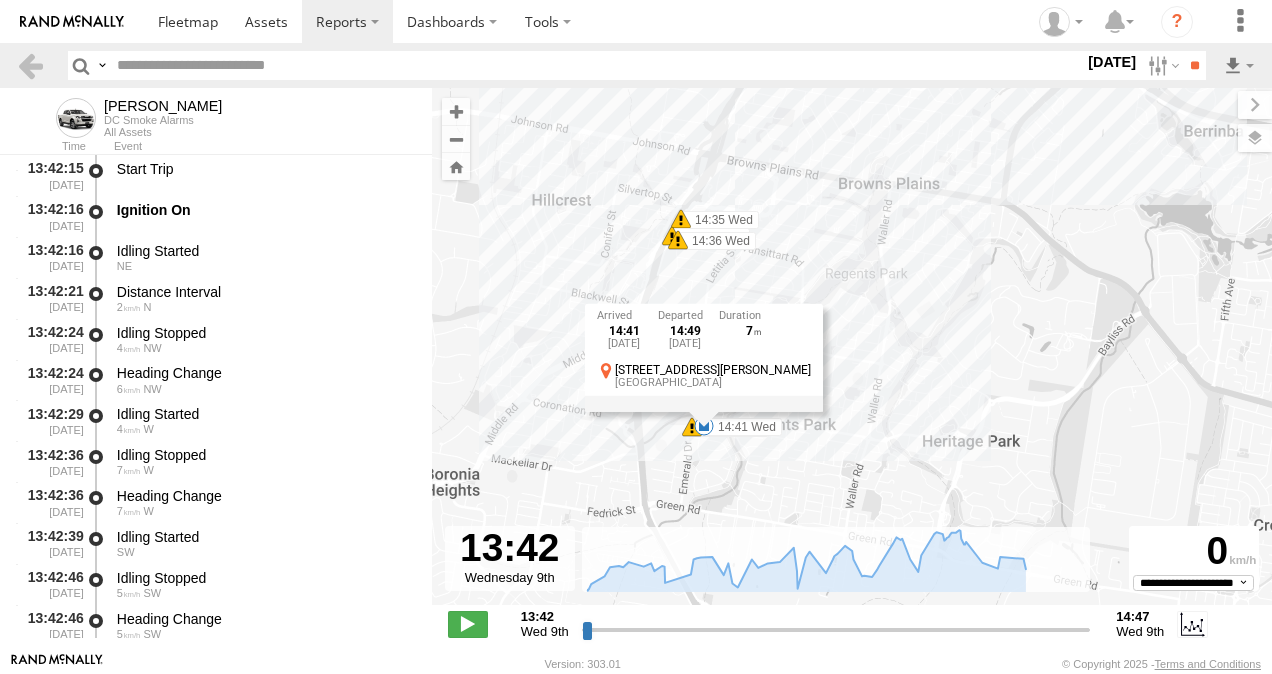 click on "Ian 13:44 Wed 13:50 Wed 13:55 Wed 14:35 Wed 14:36 Wed 14:36 Wed 14:39 Wed 14:41 Wed 14:41 Wed 9th Jul 14:49 Wed 9th Jul 7 140 Lamberth Rd Regents Park" at bounding box center [852, 357] 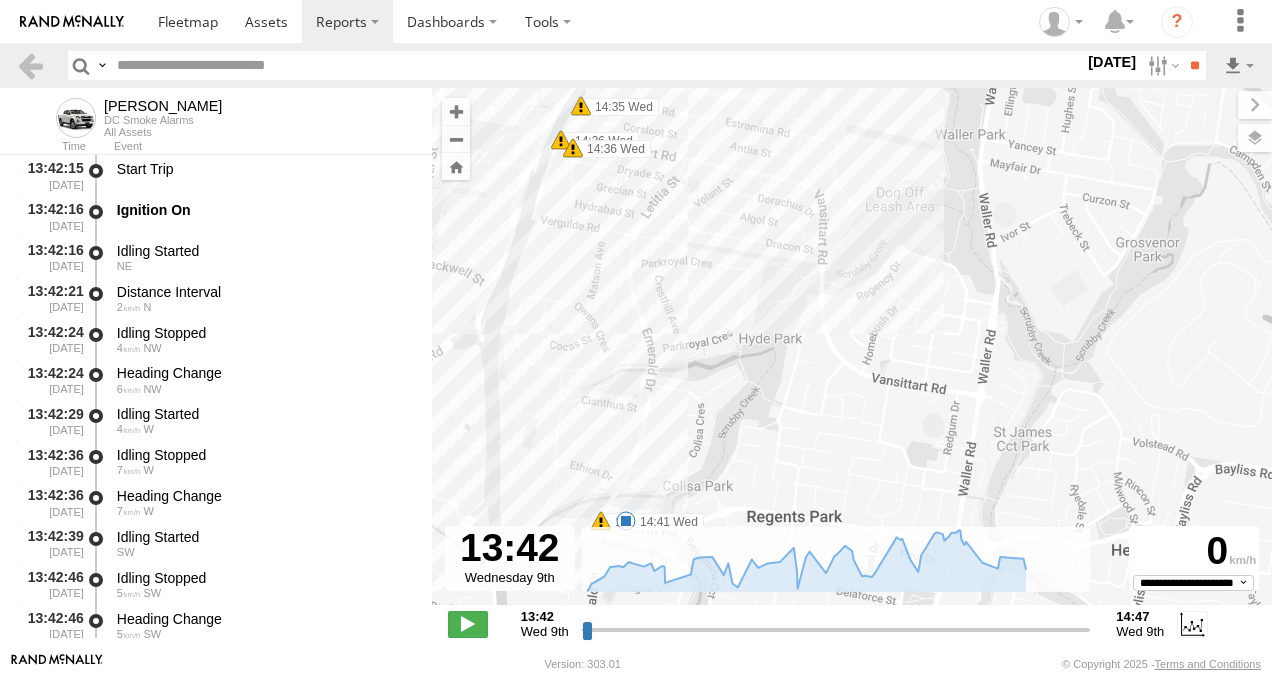 drag, startPoint x: 757, startPoint y: 276, endPoint x: 742, endPoint y: 470, distance: 194.57903 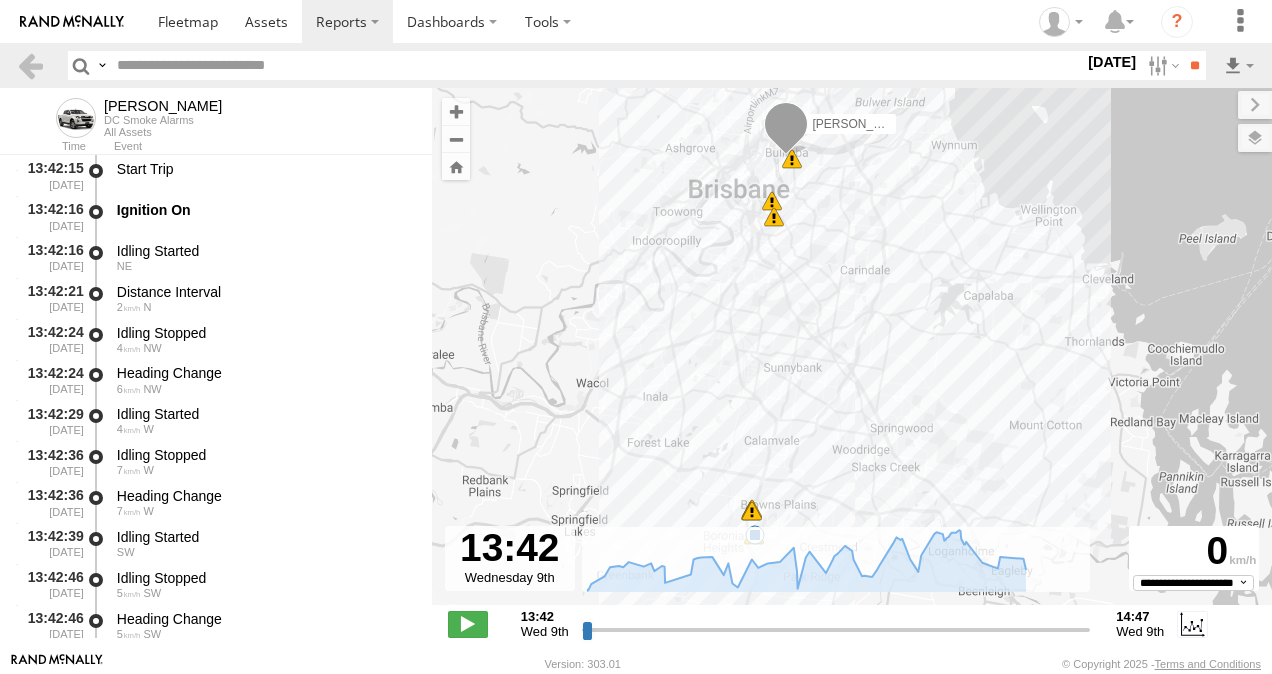 drag, startPoint x: 1093, startPoint y: 196, endPoint x: 894, endPoint y: 479, distance: 345.96243 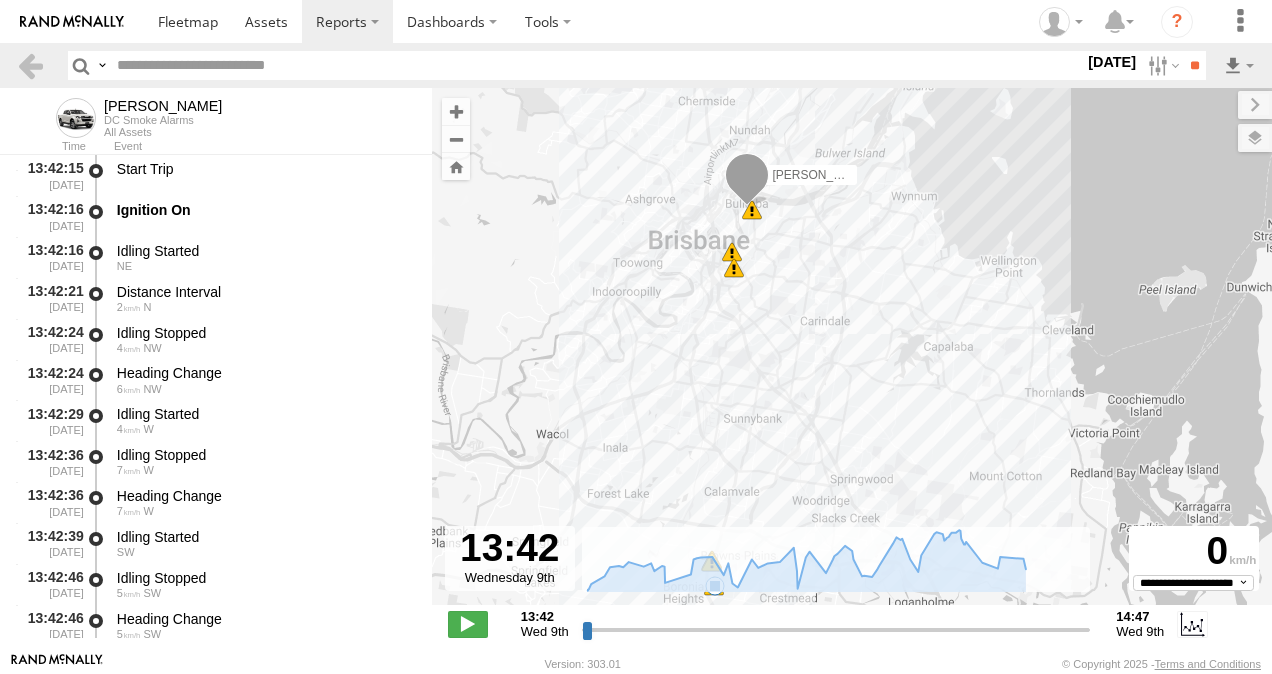 click at bounding box center [752, 210] 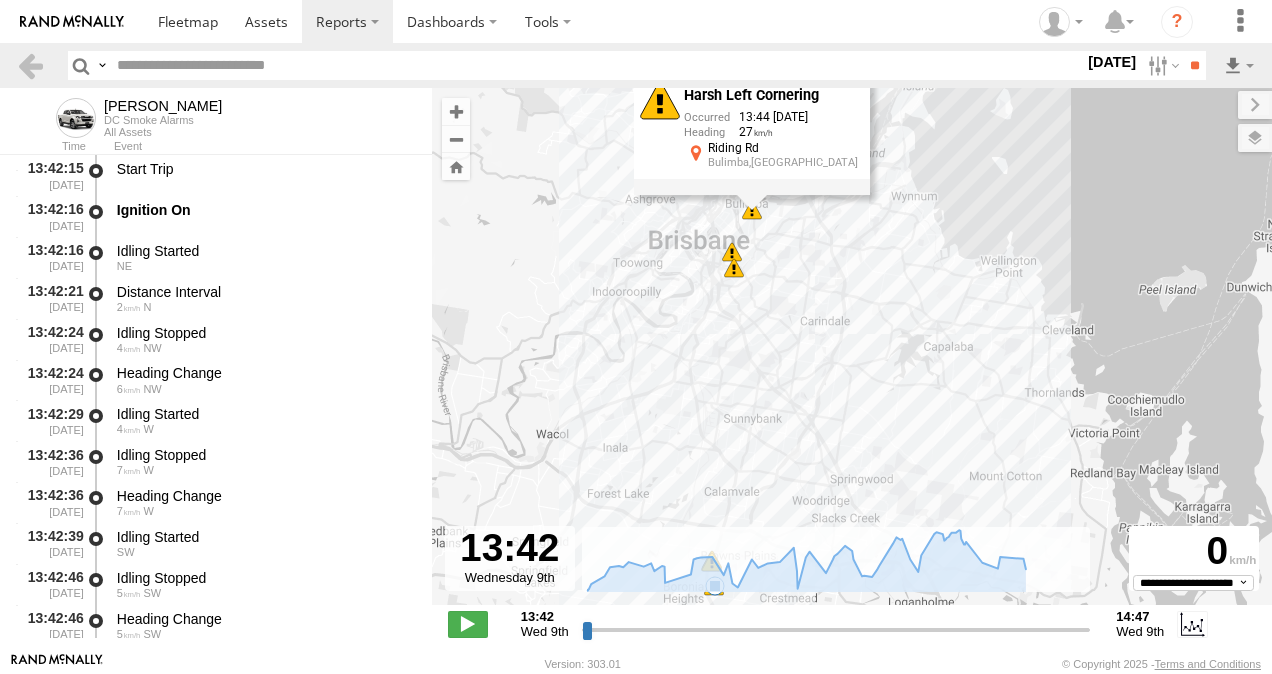 click on "Ian 13:44 Wed 13:50 Wed 13:55 Wed 14:35 Wed 14:36 Wed 14:36 Wed 14:39 Wed 14:41 Wed Harsh Left Cornering 13:44 09/07/2025 27 Riding Rd Bulimba,QLD" at bounding box center [852, 357] 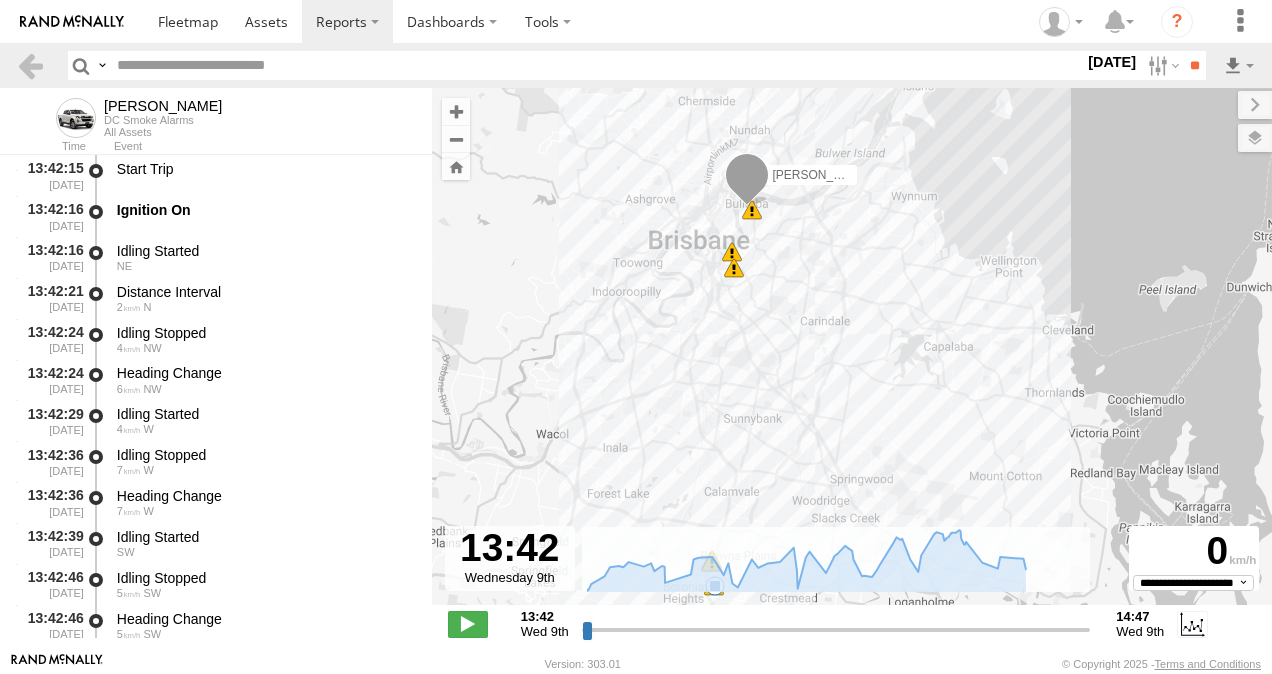 click at bounding box center [732, 252] 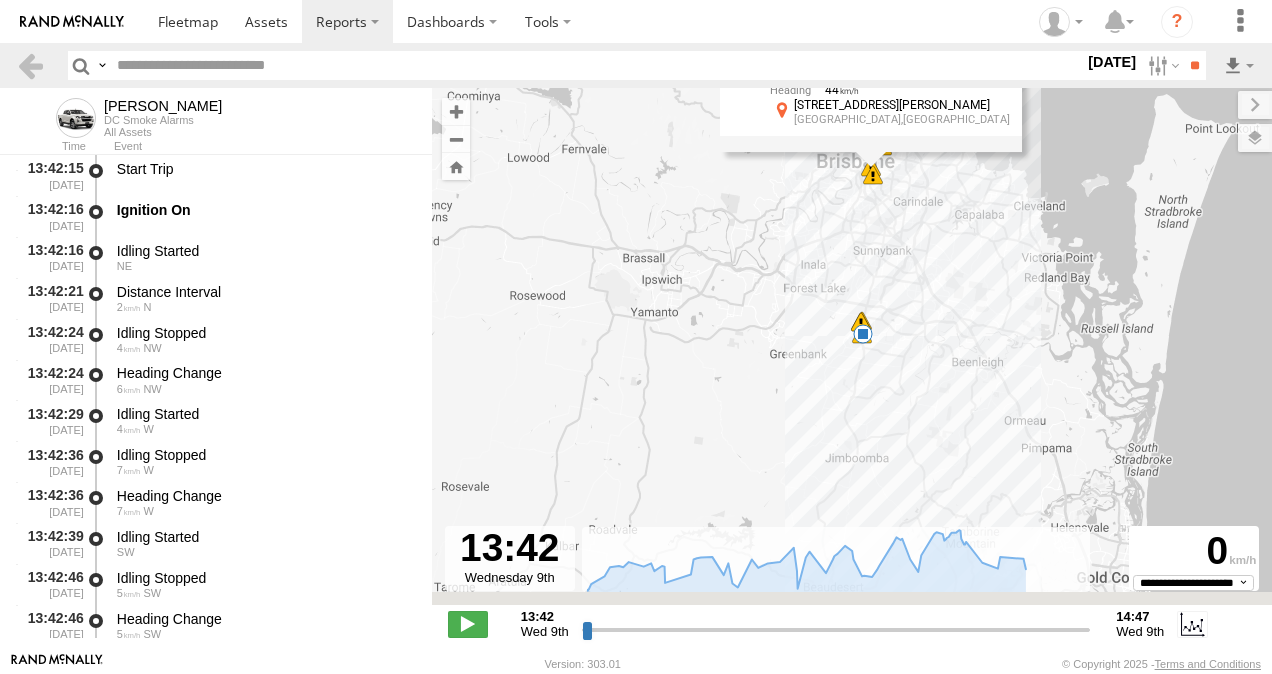 drag, startPoint x: 922, startPoint y: 473, endPoint x: 946, endPoint y: 290, distance: 184.56706 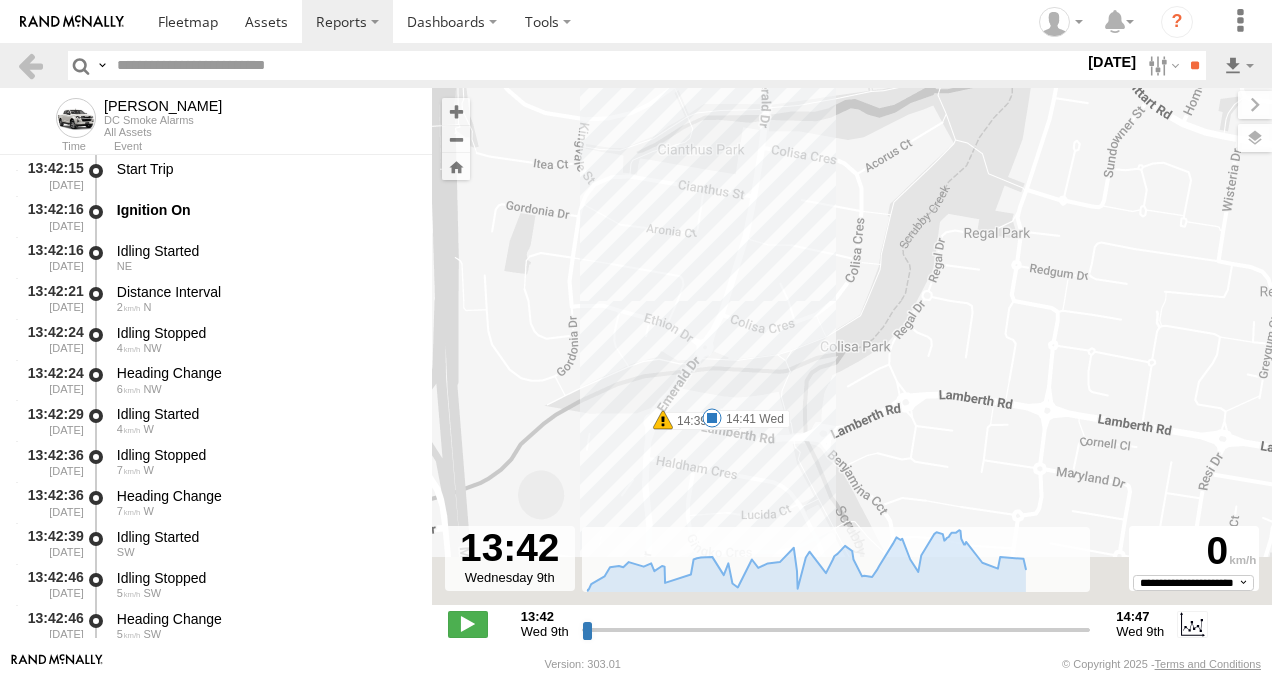 drag, startPoint x: 731, startPoint y: 214, endPoint x: 866, endPoint y: 112, distance: 169.20107 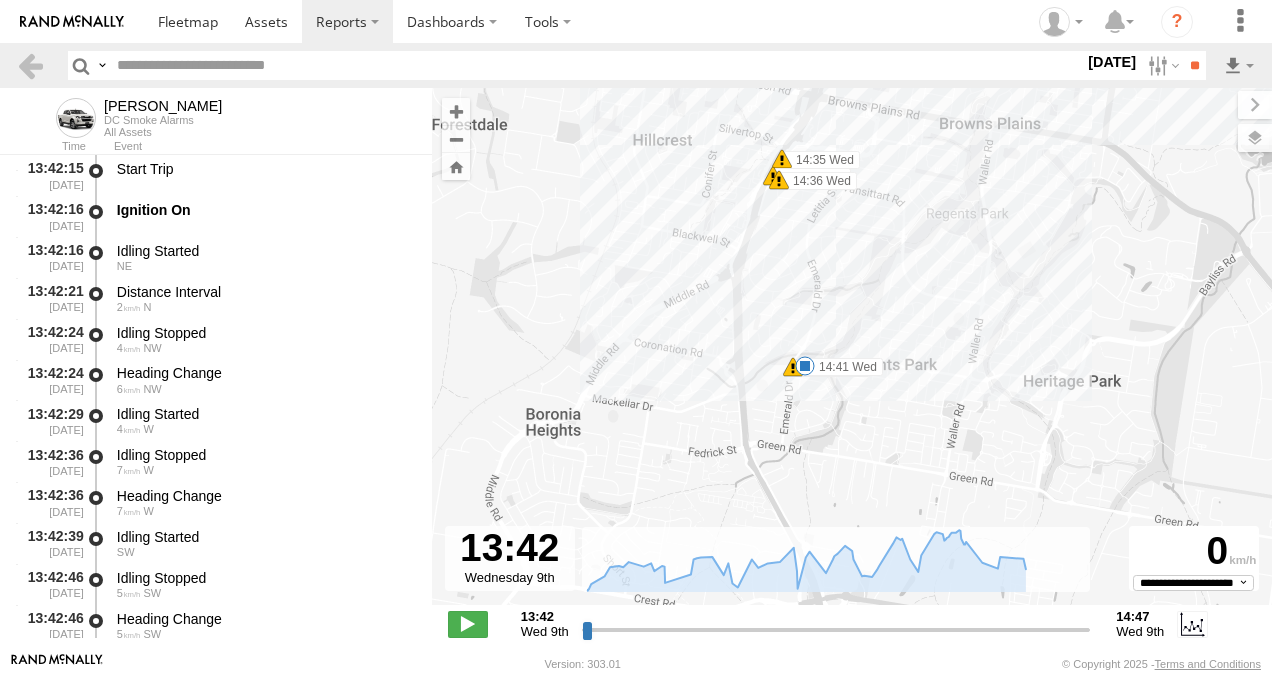 drag, startPoint x: 868, startPoint y: 279, endPoint x: 863, endPoint y: 292, distance: 13.928389 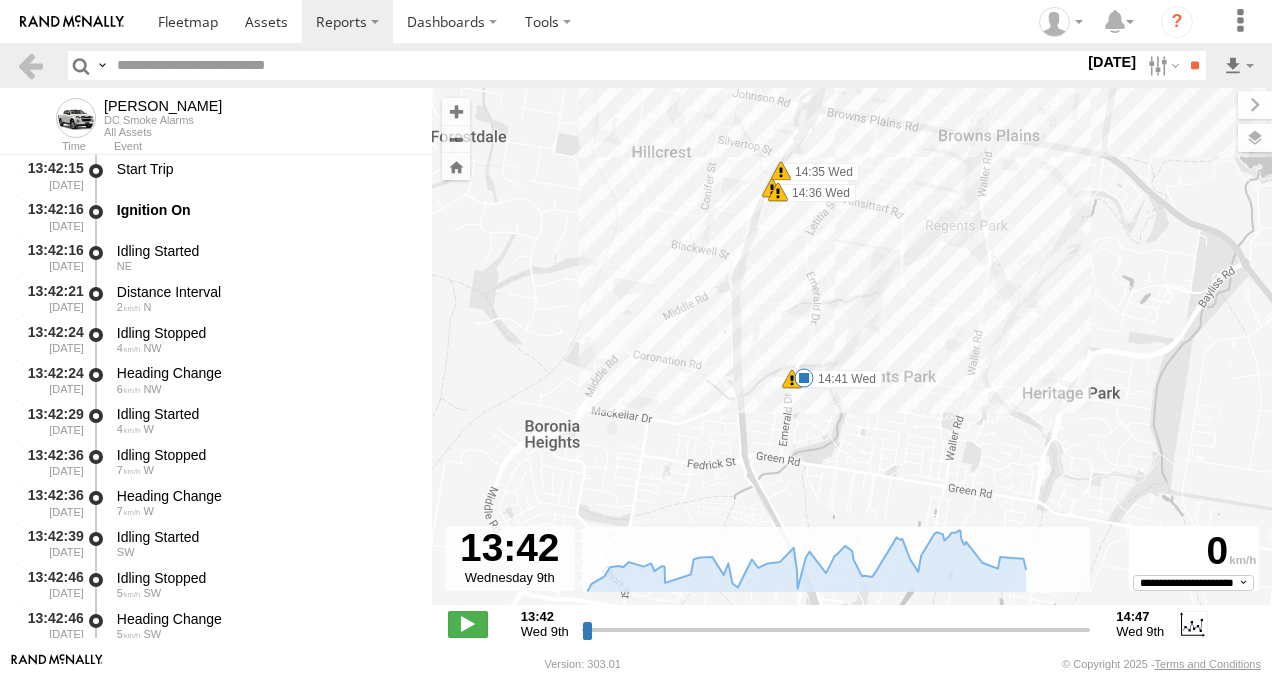 click at bounding box center (781, 171) 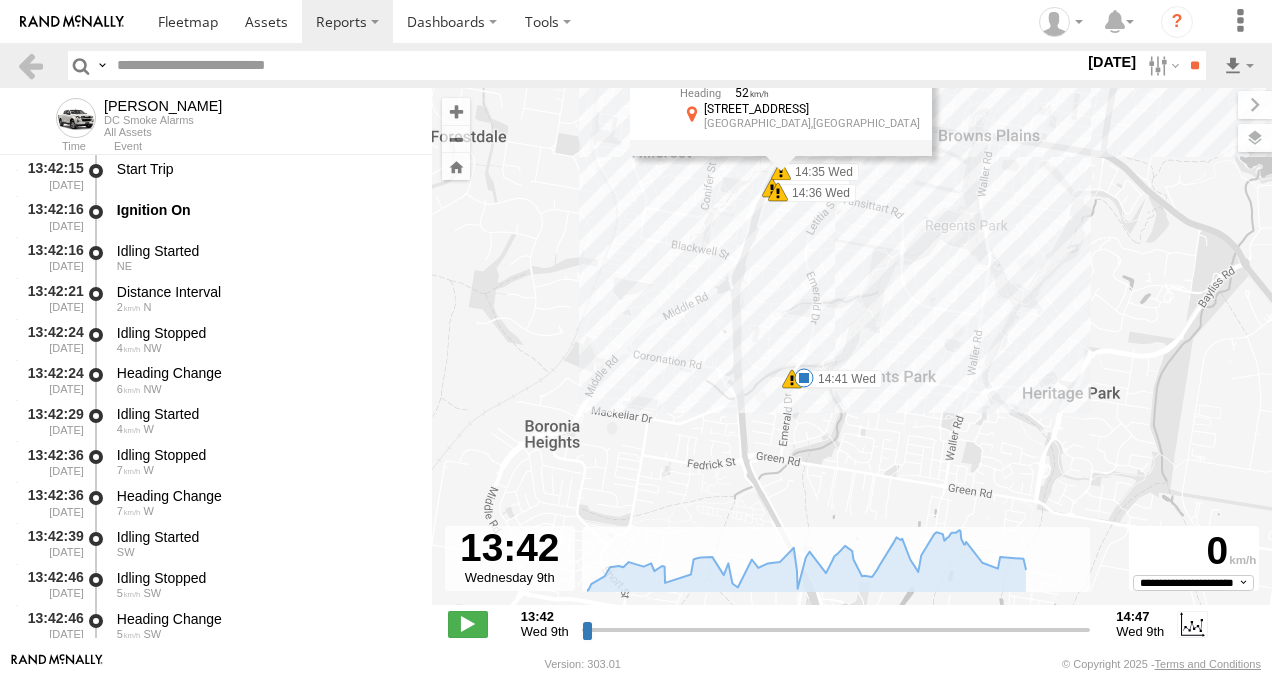 click at bounding box center (778, 192) 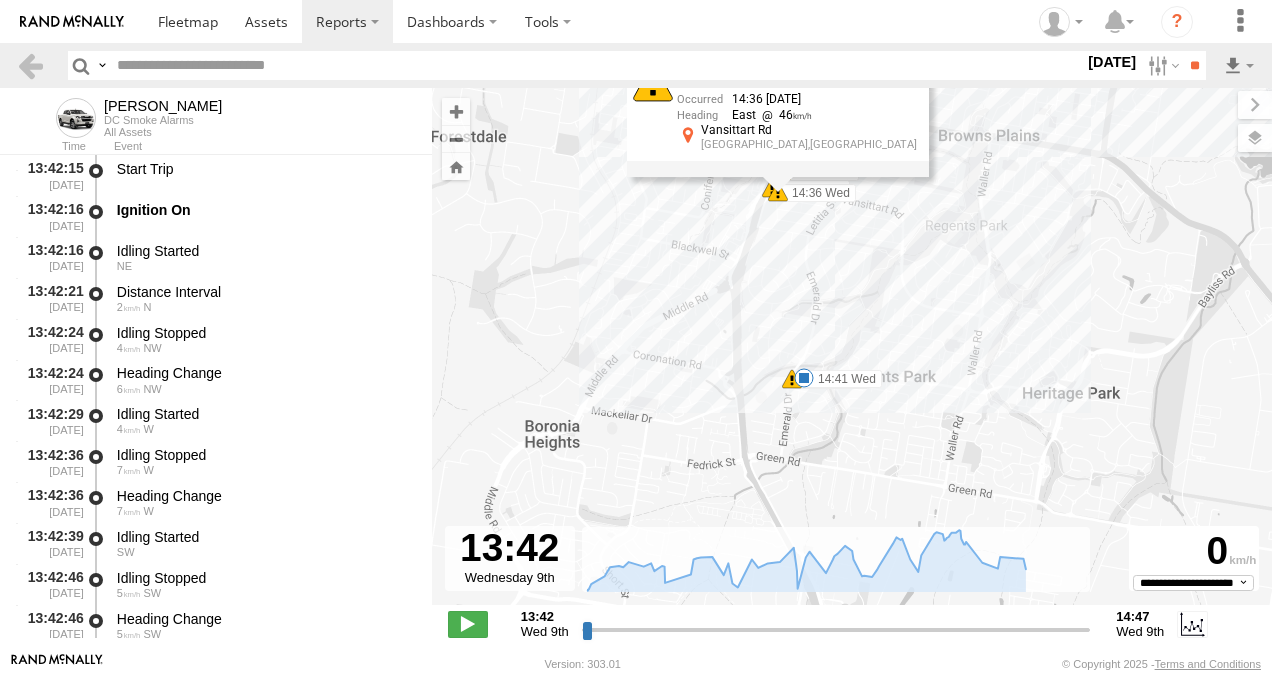 click on "Ian 13:44 Wed 13:50 Wed 13:55 Wed 14:35 Wed 14:36 Wed 14:36 Wed 14:39 Wed 14:41 Wed Harsh Left Cornering 14:36 09/07/2025 East 46 Vansittart Rd Regents Park,QLD" at bounding box center (852, 357) 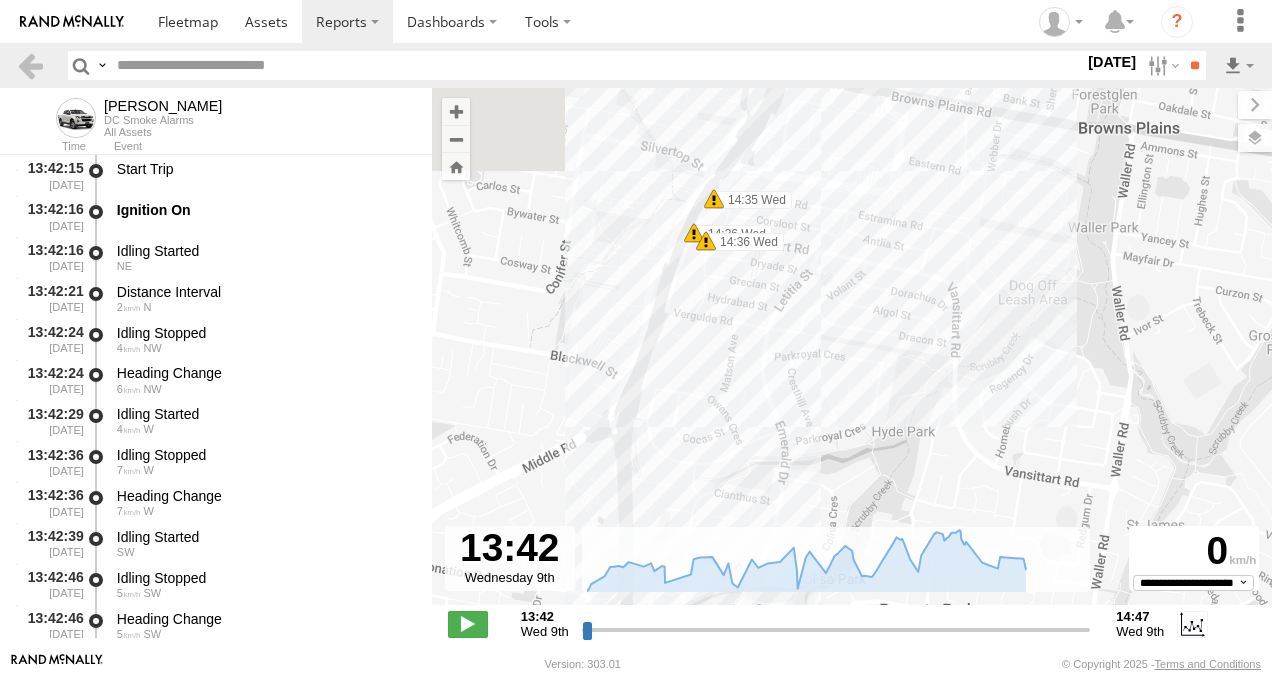 drag, startPoint x: 794, startPoint y: 238, endPoint x: 823, endPoint y: 359, distance: 124.42668 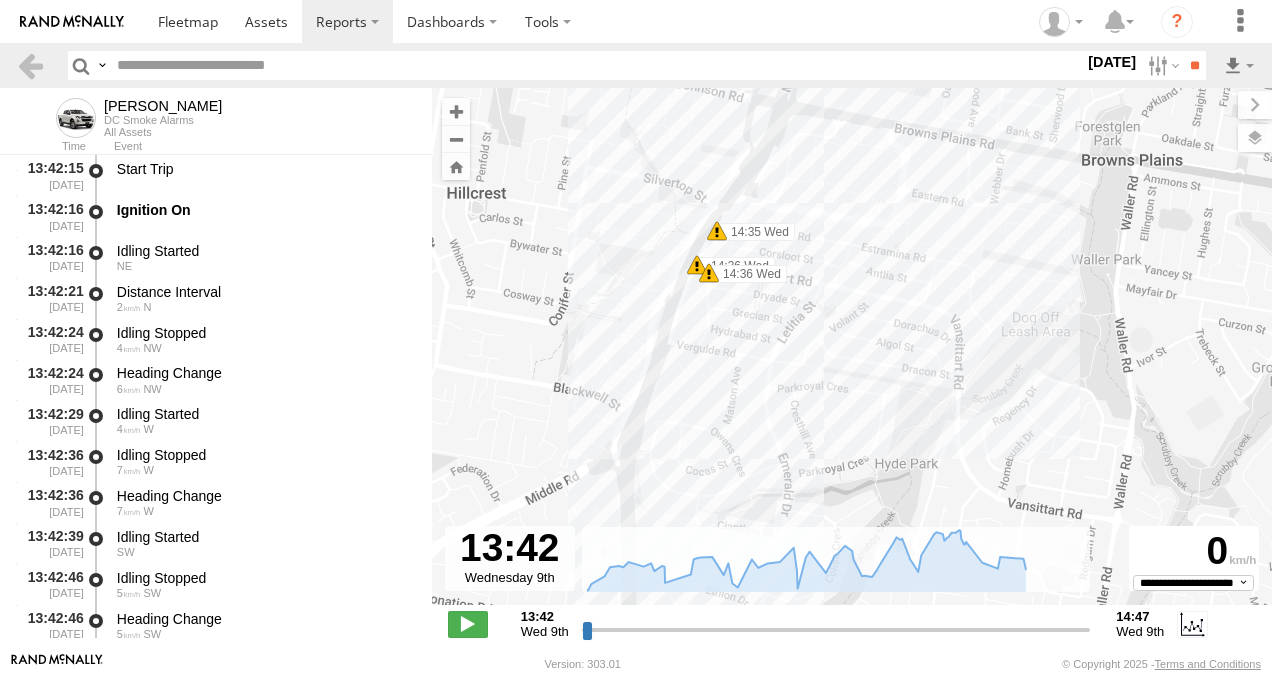 click at bounding box center [697, 265] 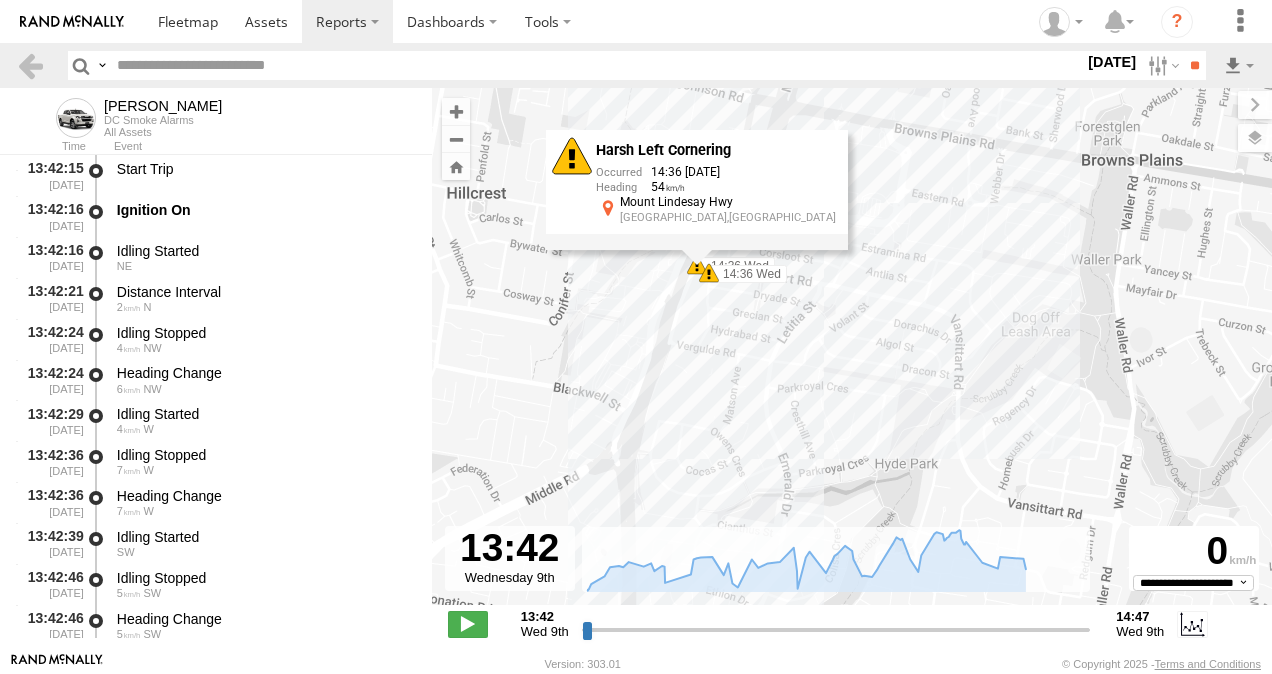 click on "Ian 13:44 Wed 13:50 Wed 13:55 Wed 14:35 Wed 14:36 Wed 14:36 Wed 14:39 Wed 14:41 Wed Harsh Left Cornering 14:36 09/07/2025 54 Mount Lindesay Hwy Regents Park,QLD" at bounding box center (852, 357) 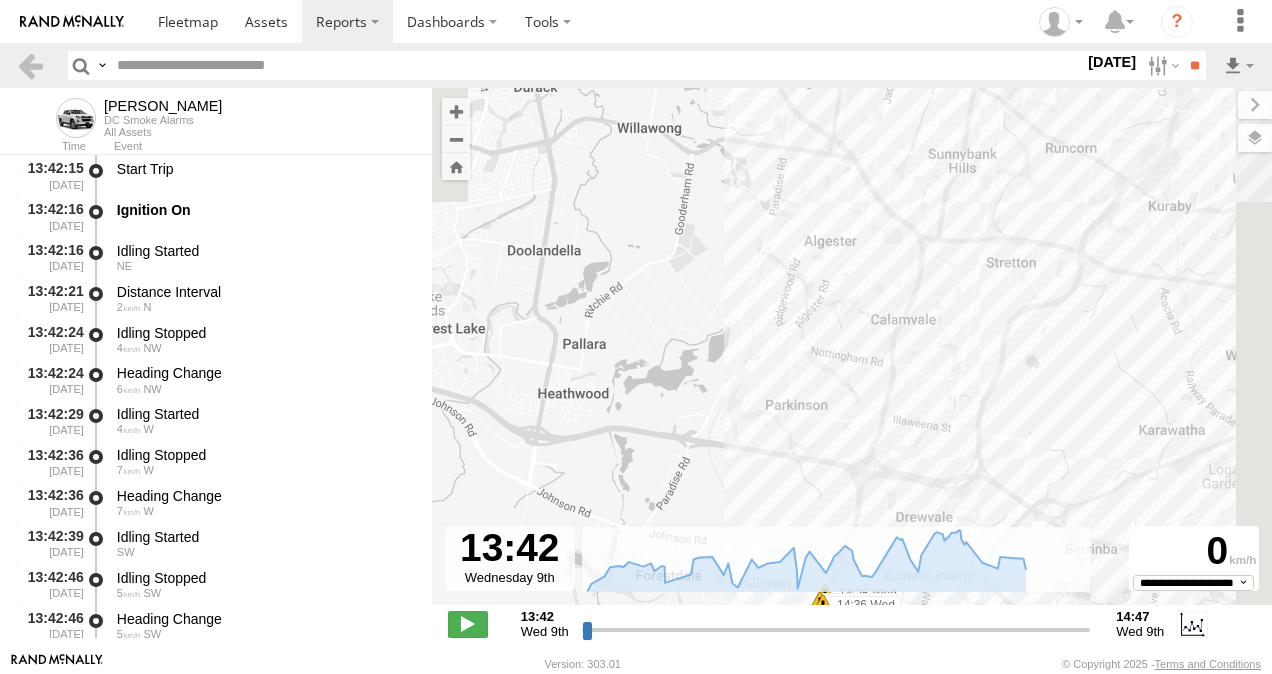 drag, startPoint x: 987, startPoint y: 183, endPoint x: 852, endPoint y: 457, distance: 305.45212 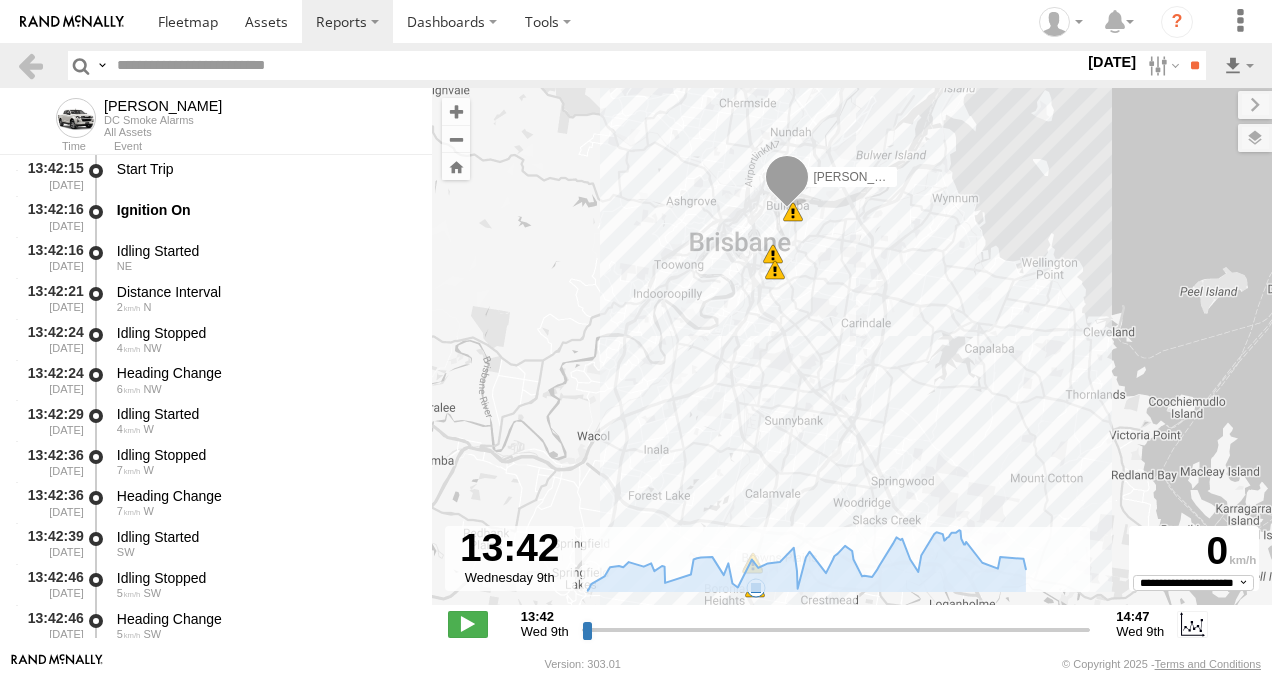 drag, startPoint x: 822, startPoint y: 231, endPoint x: 731, endPoint y: 364, distance: 161.1521 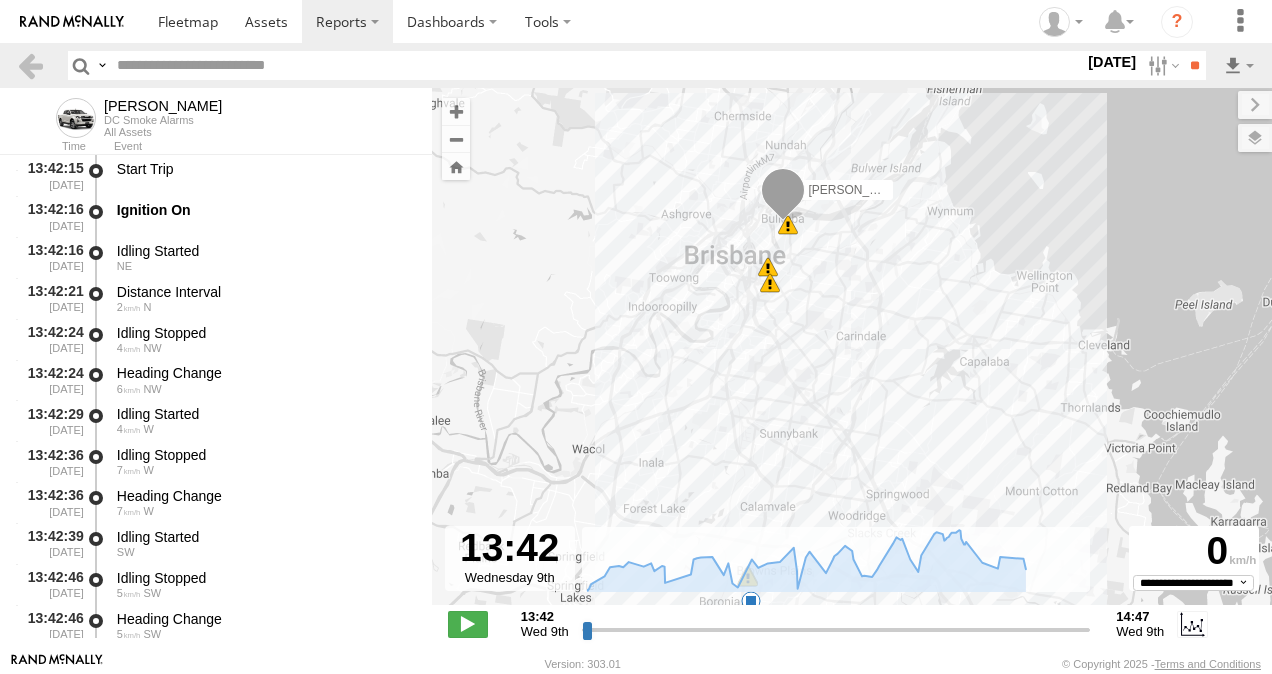 click at bounding box center (768, 267) 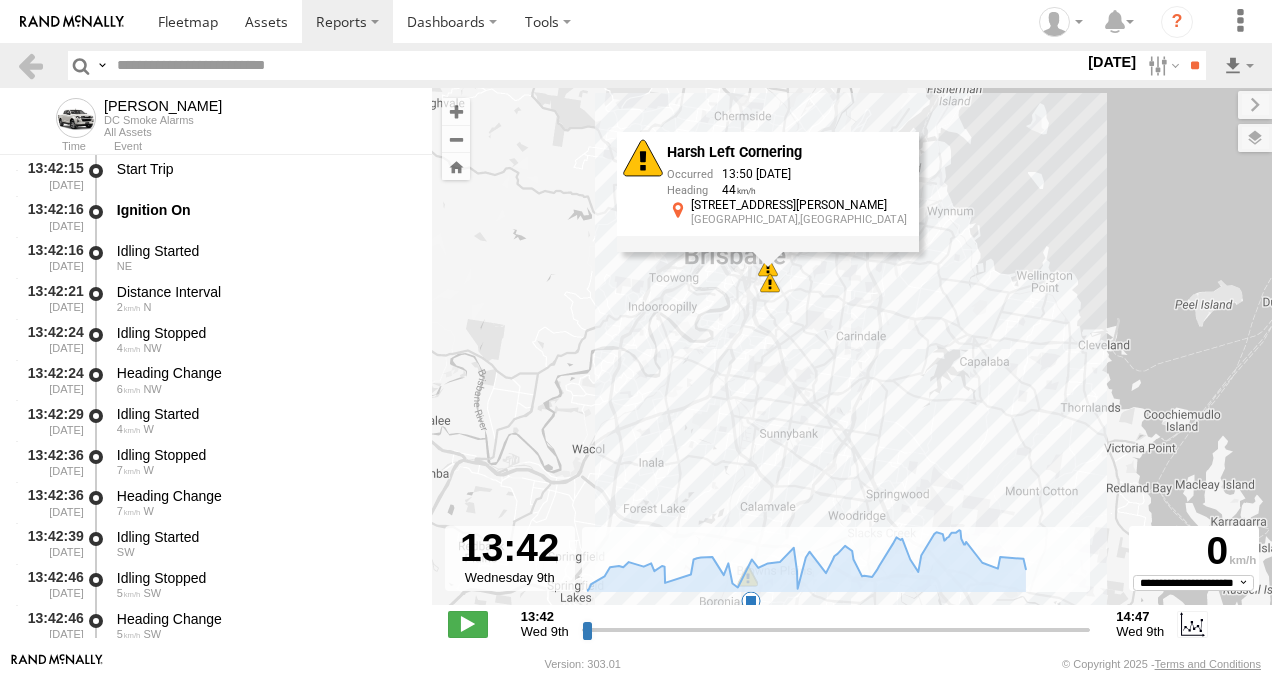 click on "Harsh Left Cornering 13:50 09/07/2025 44 139 Lytton Rd East Brisbane,QLD" at bounding box center [768, 192] 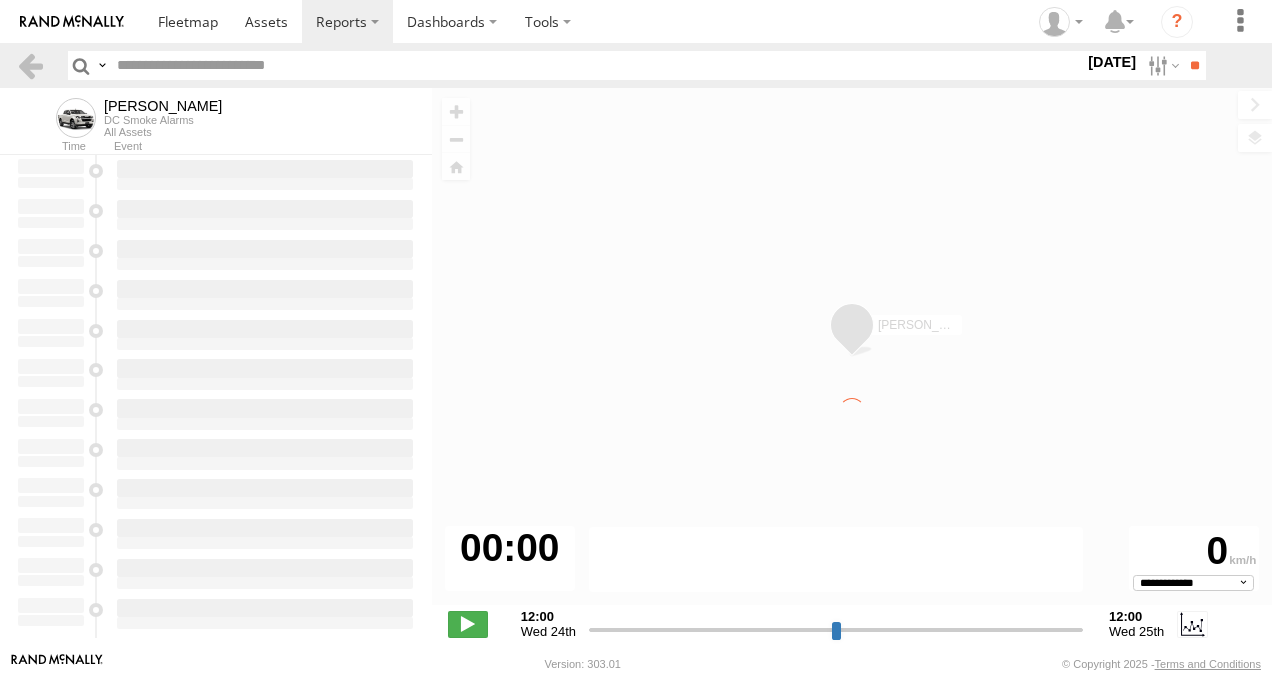 scroll, scrollTop: 0, scrollLeft: 0, axis: both 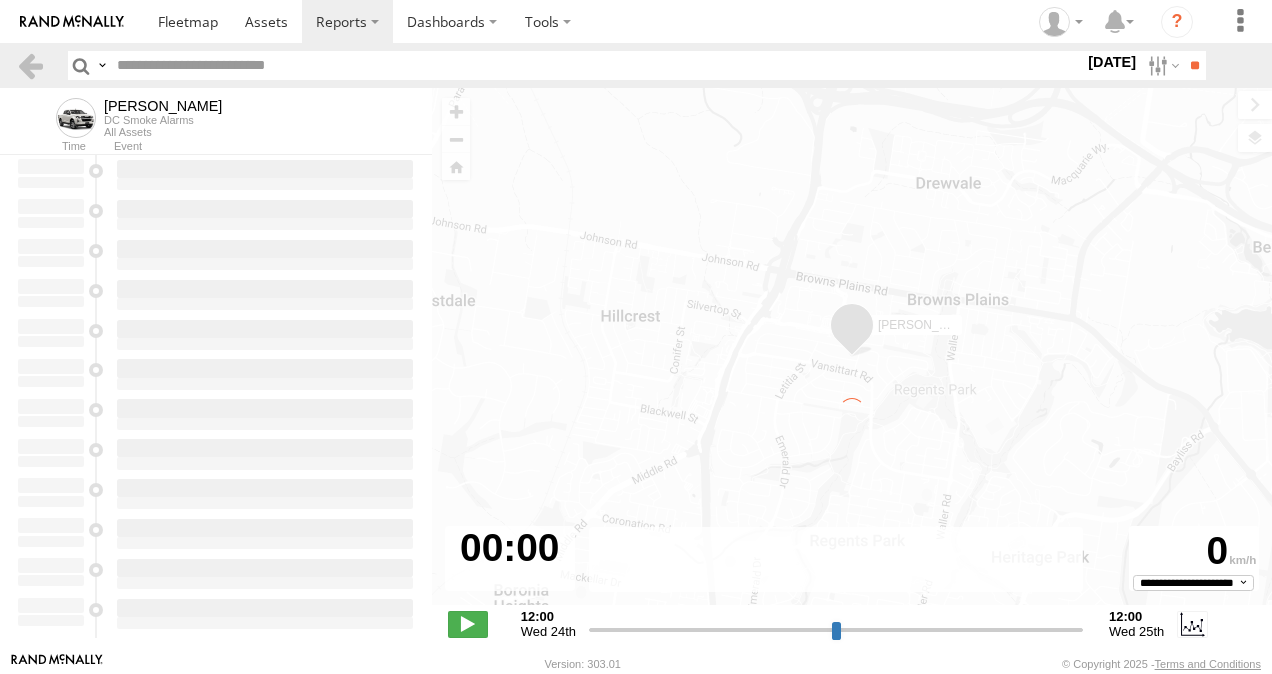 type on "**********" 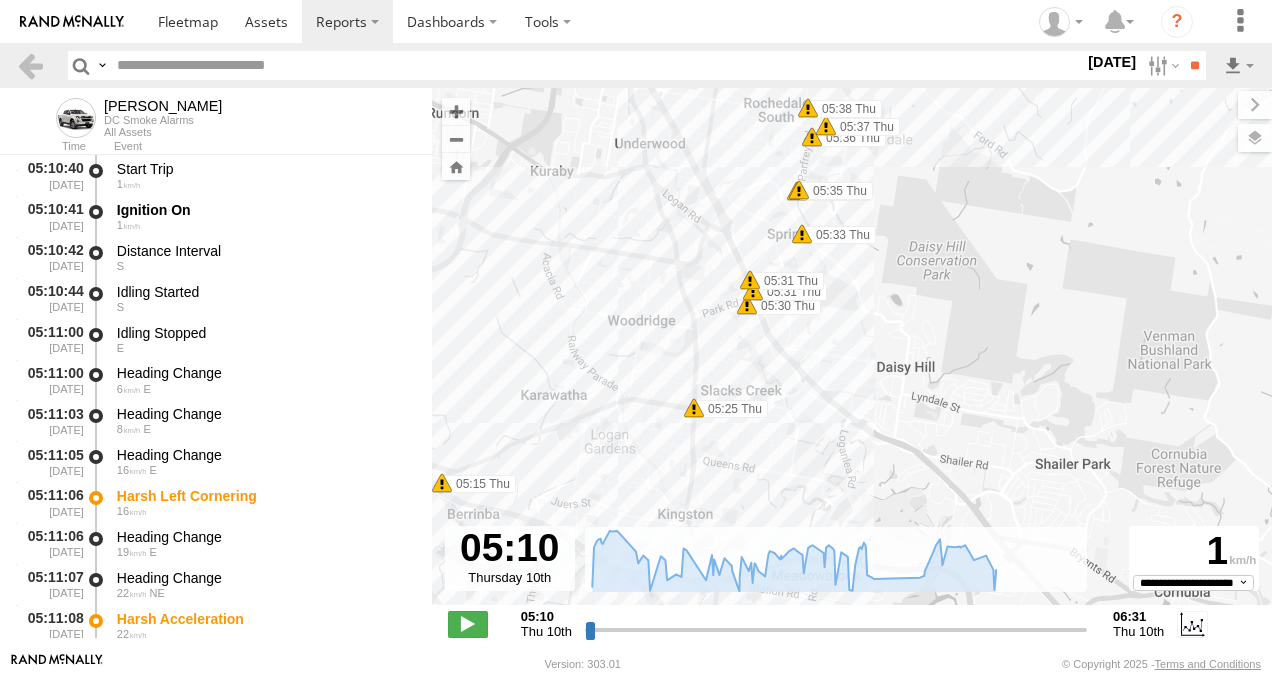 drag, startPoint x: 771, startPoint y: 467, endPoint x: 862, endPoint y: 273, distance: 214.28252 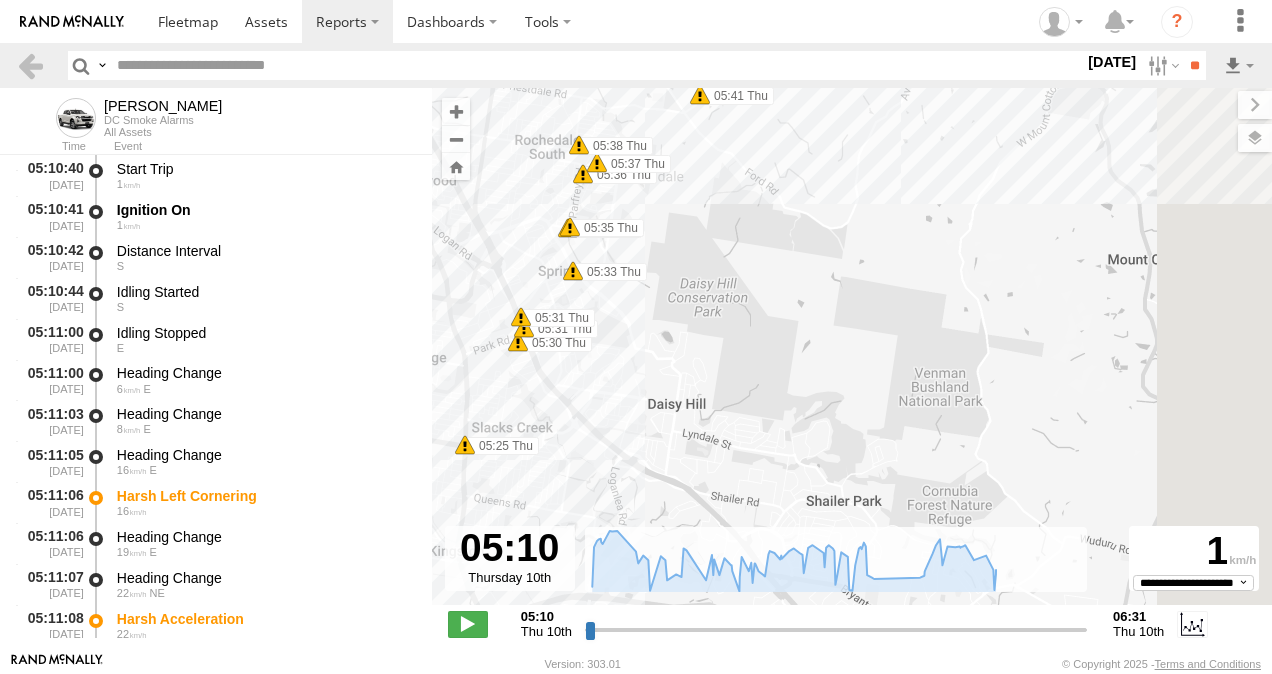 drag, startPoint x: 691, startPoint y: 427, endPoint x: 620, endPoint y: 401, distance: 75.61085 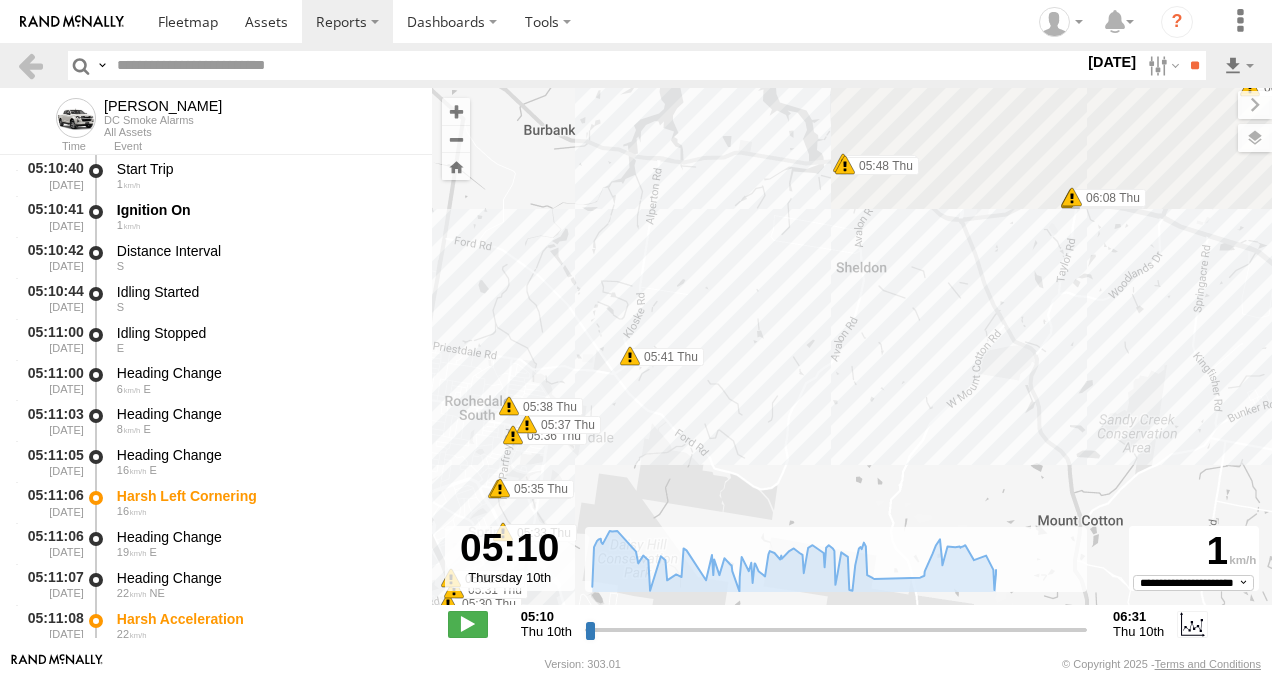 drag, startPoint x: 689, startPoint y: 258, endPoint x: 722, endPoint y: 423, distance: 168.26764 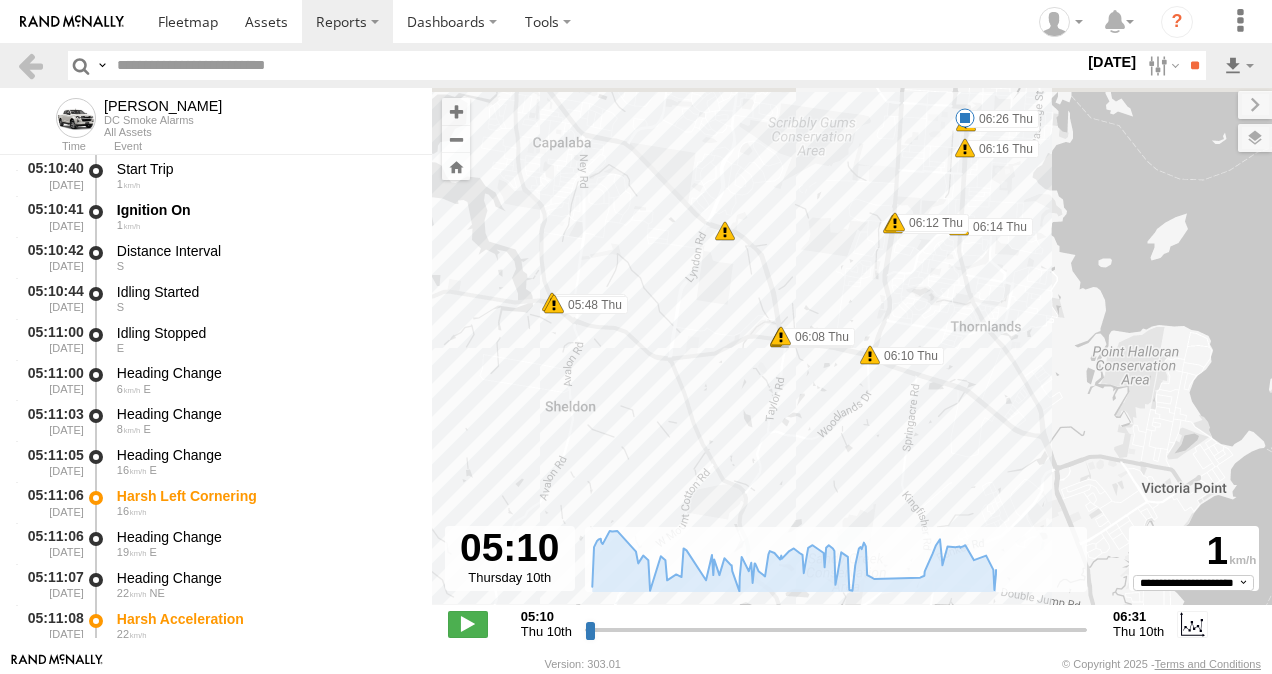 drag, startPoint x: 865, startPoint y: 308, endPoint x: 574, endPoint y: 437, distance: 318.31116 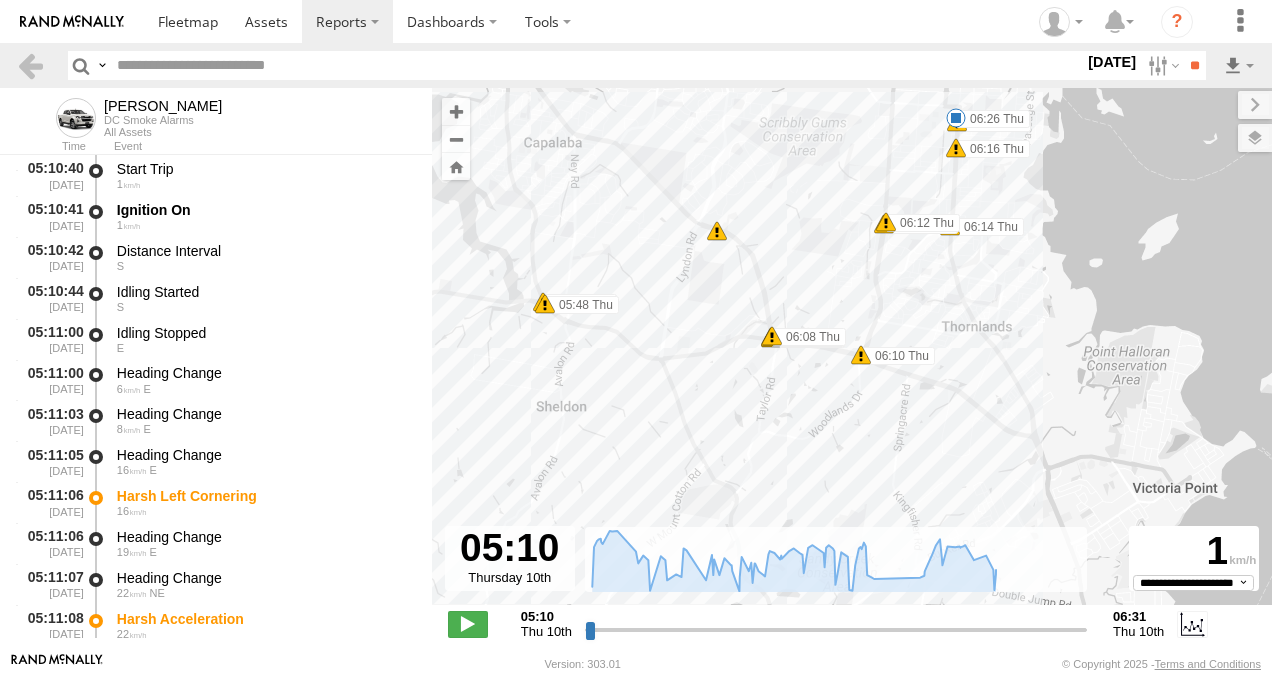 click on "6" at bounding box center (717, 231) 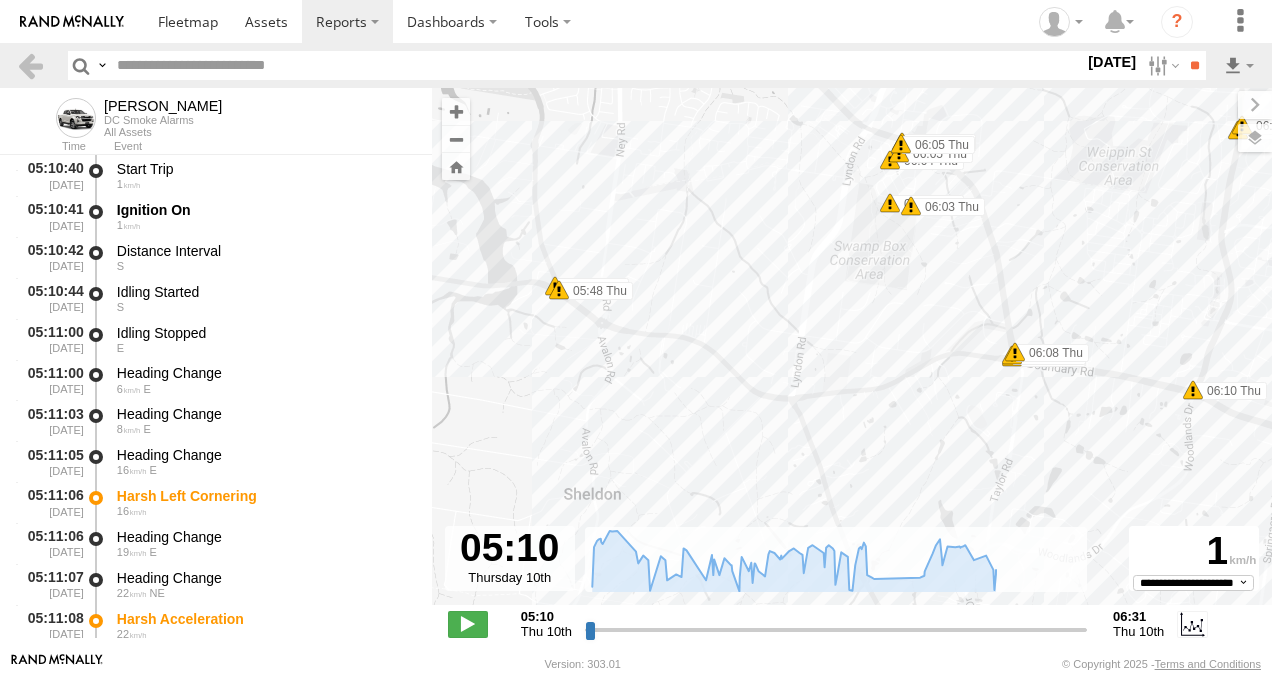 drag, startPoint x: 844, startPoint y: 477, endPoint x: 926, endPoint y: 276, distance: 217.08293 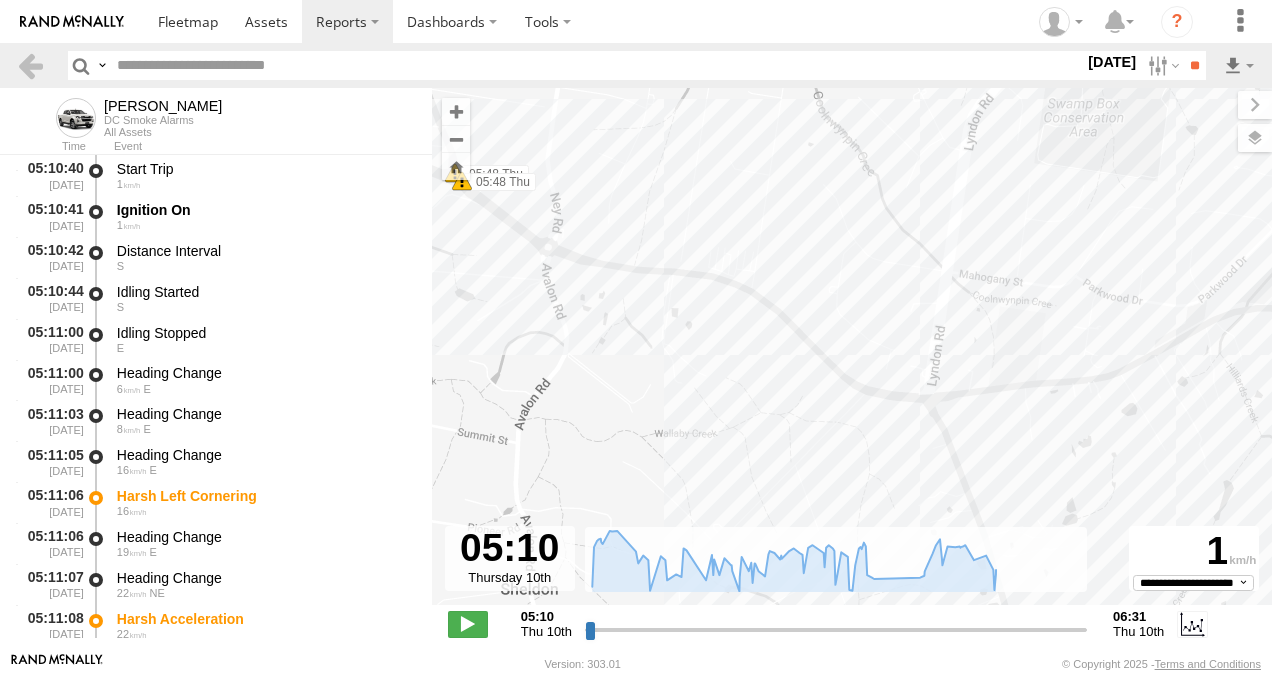 drag, startPoint x: 746, startPoint y: 387, endPoint x: 1068, endPoint y: 382, distance: 322.03882 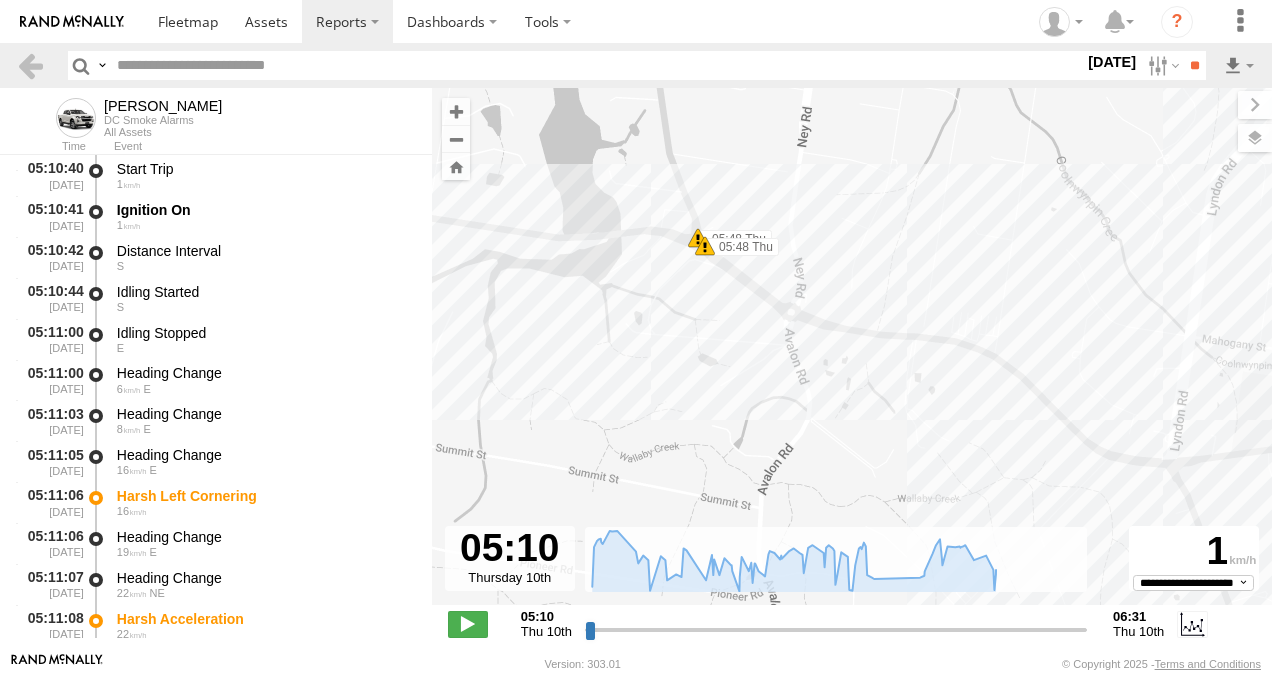 drag, startPoint x: 638, startPoint y: 308, endPoint x: 878, endPoint y: 373, distance: 248.64633 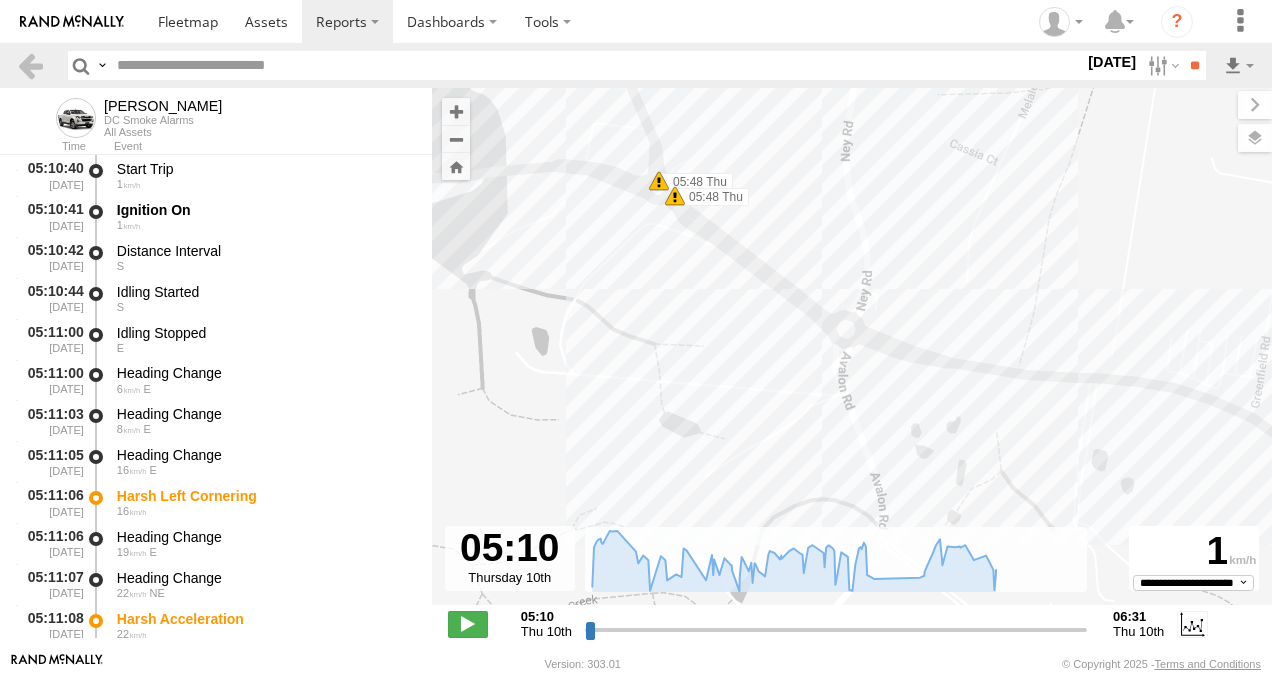 click at bounding box center (675, 196) 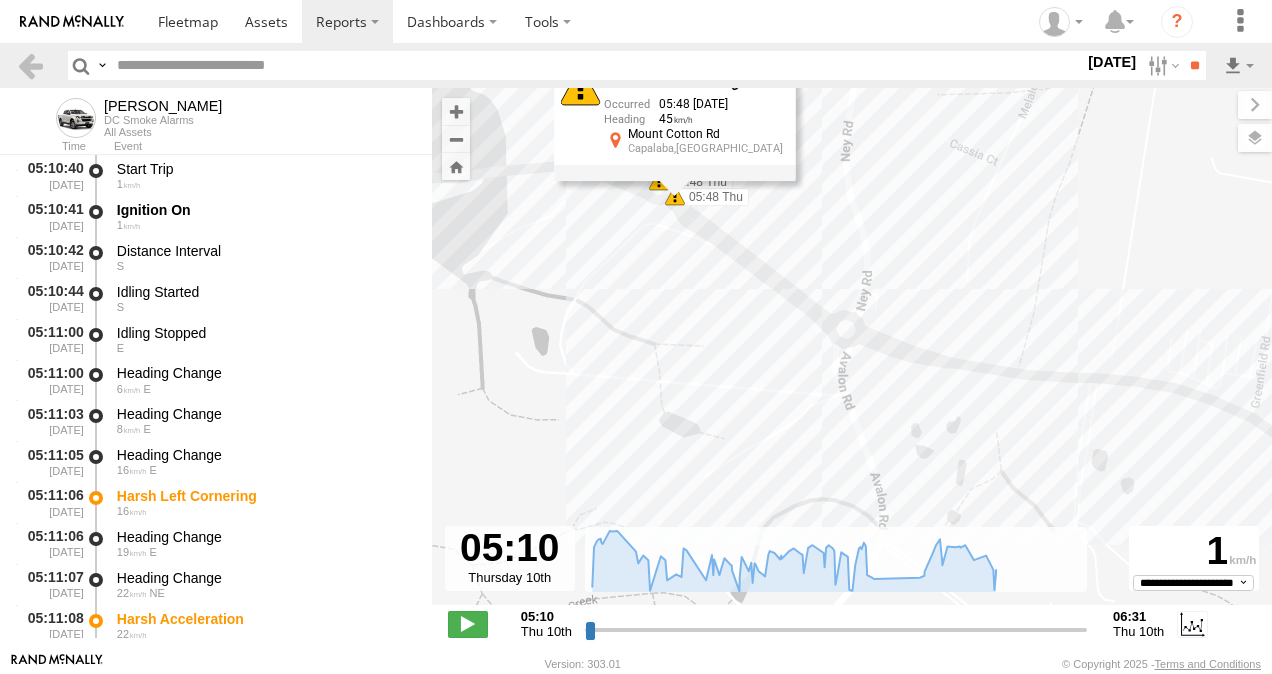 click on "Ian 05:11 Thu 05:11 Thu 05:15 Thu 05:25 Thu 05:30 Thu 05:31 Thu 05:31 Thu 05:33 Thu 05:35 Thu 05:35 Thu 05:36 Thu 05:37 Thu 05:38 Thu 05:41 Thu 05:48 Thu 05:48 Thu 06:14 Thu 06:16 Thu 06:17 Thu 06:26 Thu 05:53 Thu 05:53 Thu 06:08 Thu 06:10 Thu 06:12 Thu 06:12 Thu 05:55 Thu 05:57 Thu 06:03 Thu 06:04 Thu 06:05 Thu 06:05 Thu Harsh Left Cornering 05:48 10/07/2025 45 Mount Cotton Rd Capalaba,QLD" at bounding box center (852, 357) 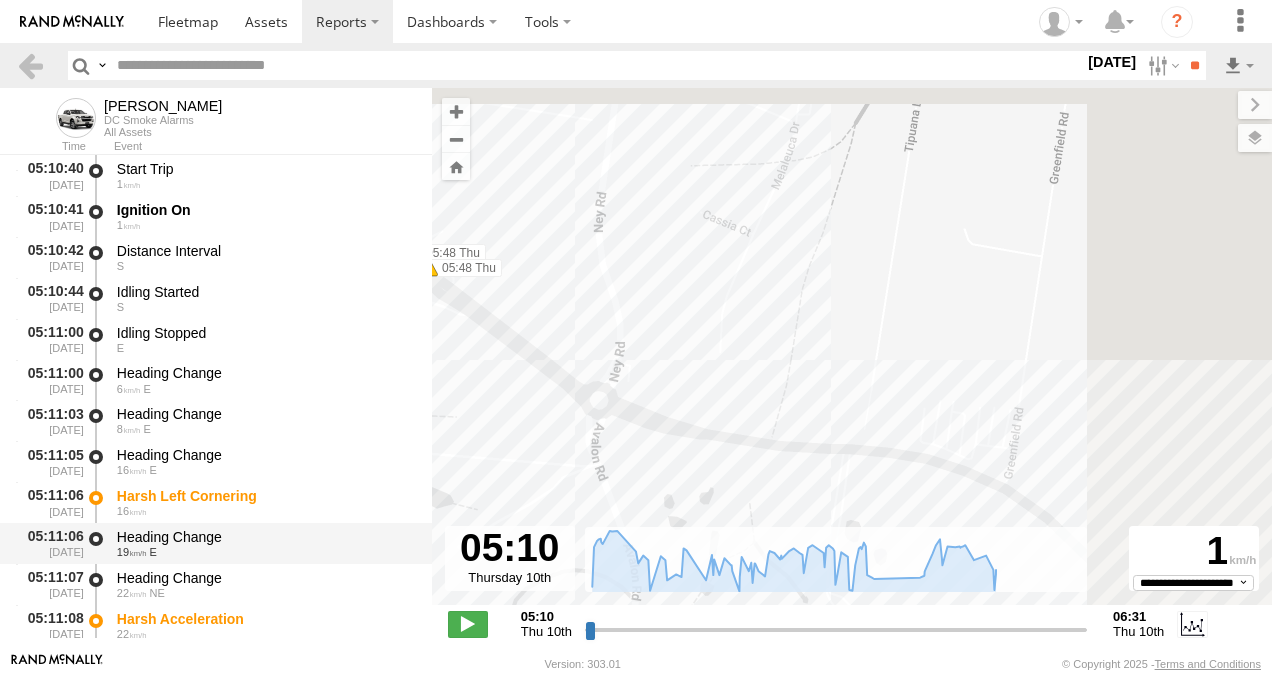 drag, startPoint x: 794, startPoint y: 473, endPoint x: 420, endPoint y: 546, distance: 381.05774 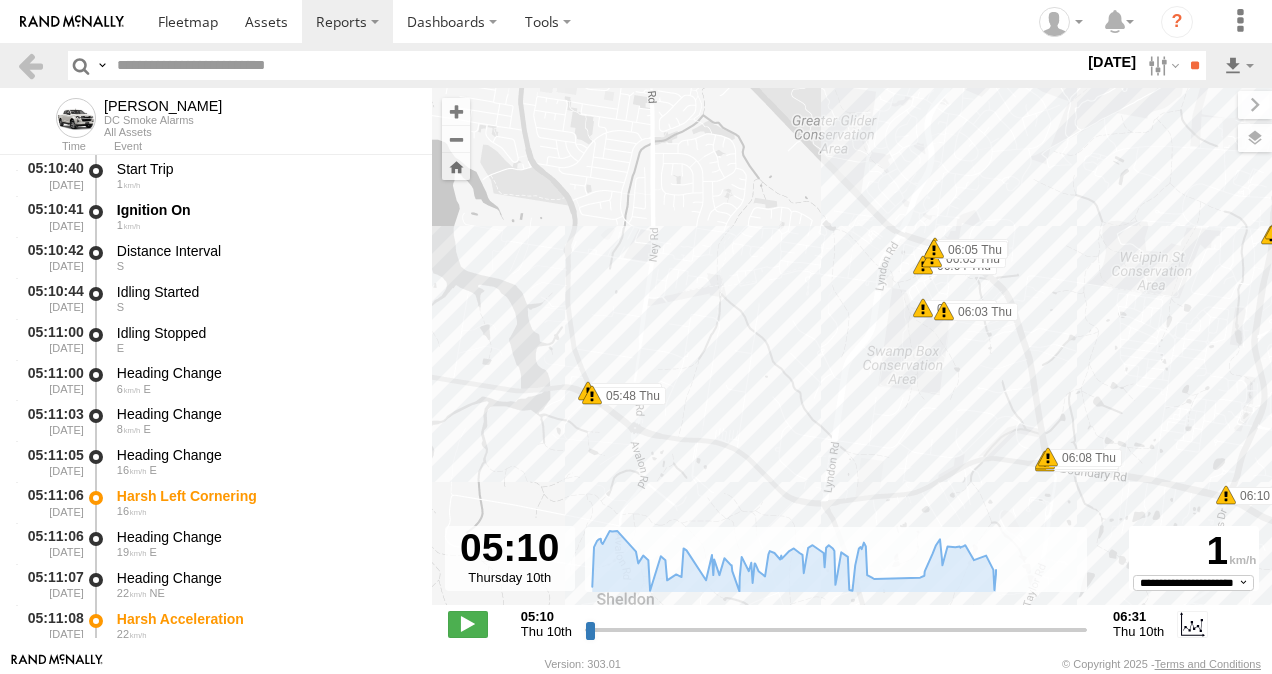 drag, startPoint x: 998, startPoint y: 426, endPoint x: 899, endPoint y: 433, distance: 99.24717 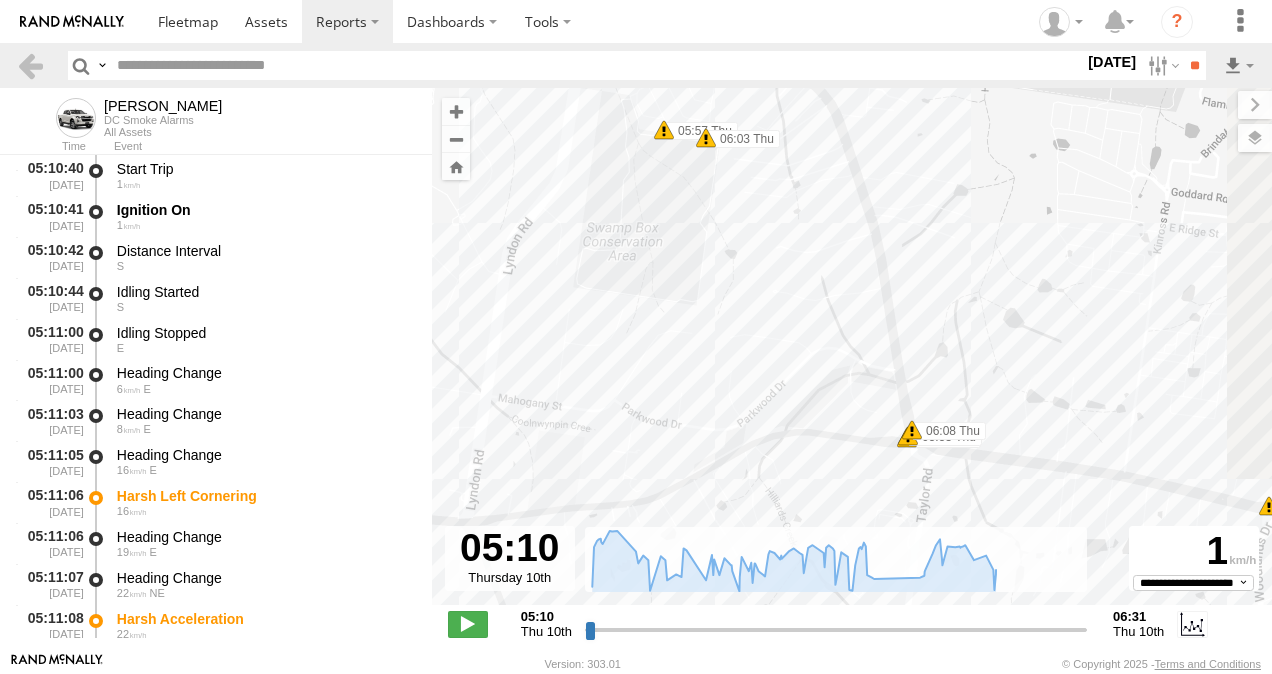 drag, startPoint x: 1044, startPoint y: 474, endPoint x: 904, endPoint y: 451, distance: 141.87671 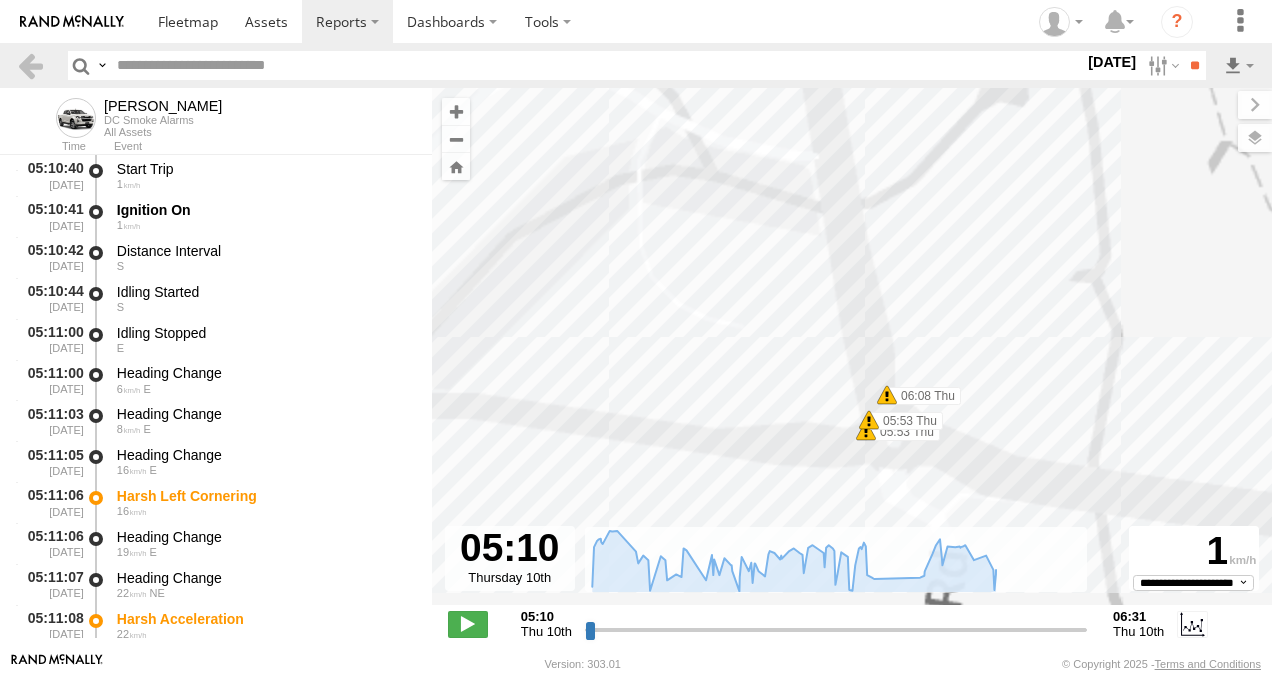 click at bounding box center (869, 420) 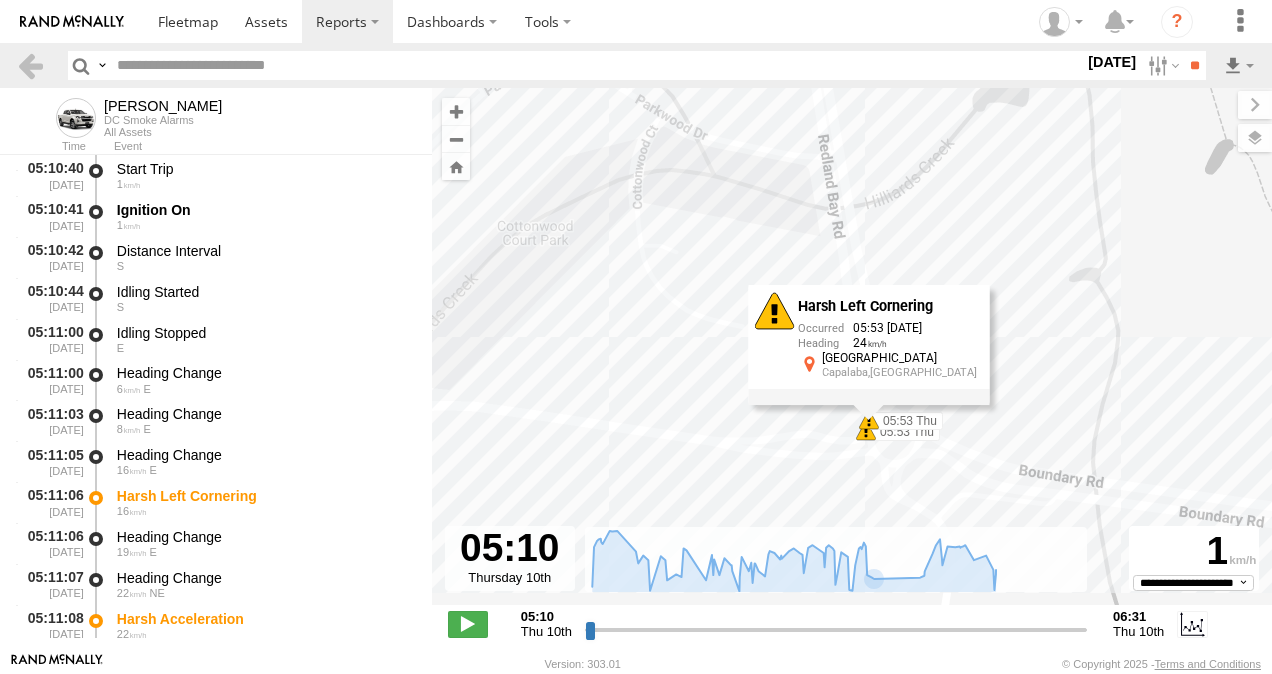 click on "Ian 05:11 Thu 05:11 Thu 05:15 Thu 05:25 Thu 05:30 Thu 05:31 Thu 05:31 Thu 05:33 Thu 05:35 Thu 05:35 Thu 05:36 Thu 05:37 Thu 05:38 Thu 05:41 Thu 05:48 Thu 05:48 Thu 06:14 Thu 06:16 Thu 06:17 Thu 06:26 Thu 05:53 Thu 05:53 Thu 06:08 Thu 06:10 Thu 06:12 Thu 06:12 Thu 05:55 Thu 05:57 Thu 06:03 Thu 06:04 Thu 06:05 Thu 06:05 Thu Harsh Left Cornering 05:53 10/07/2025 24 Redland Bay Rd Capalaba,QLD" at bounding box center (852, 357) 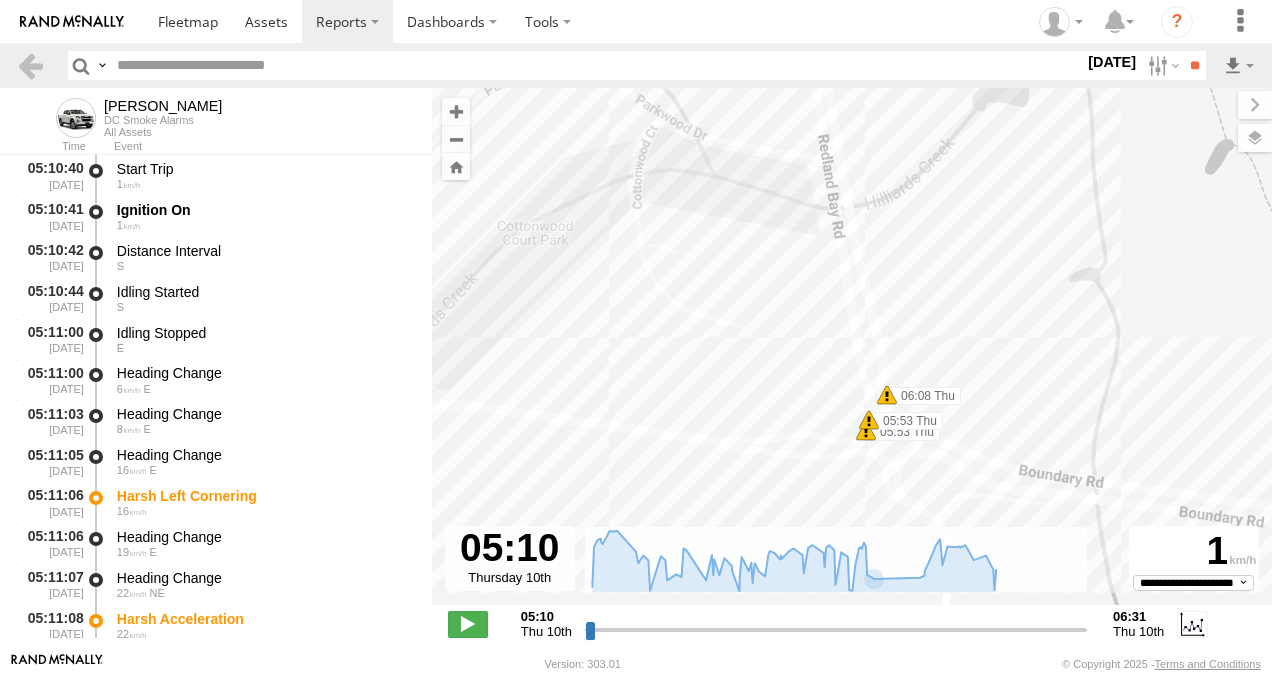 click at bounding box center (887, 395) 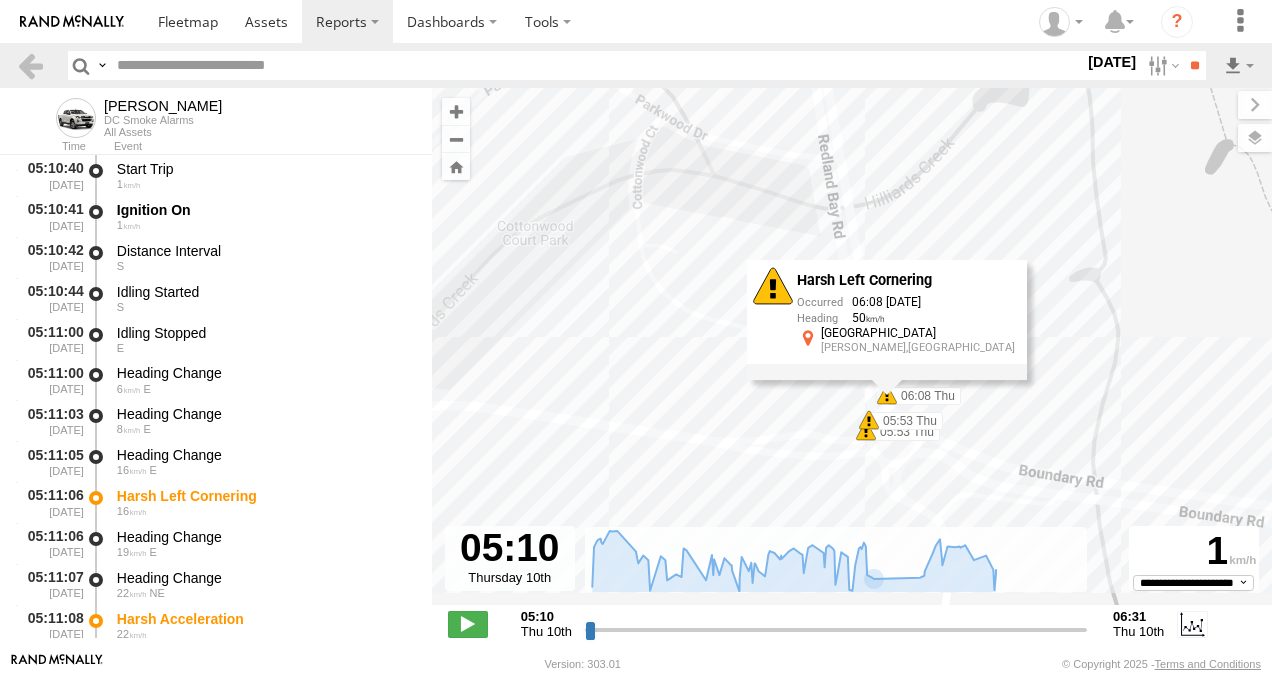 click on "Ian 05:11 Thu 05:11 Thu 05:15 Thu 05:25 Thu 05:30 Thu 05:31 Thu 05:31 Thu 05:33 Thu 05:35 Thu 05:35 Thu 05:36 Thu 05:37 Thu 05:38 Thu 05:41 Thu 05:48 Thu 05:48 Thu 06:14 Thu 06:16 Thu 06:17 Thu 06:26 Thu 05:53 Thu 05:53 Thu 06:08 Thu 06:10 Thu 06:12 Thu 06:12 Thu 05:55 Thu 05:57 Thu 06:03 Thu 06:04 Thu 06:05 Thu 06:05 Thu Harsh Left Cornering 06:08 10/07/2025 50 Redland Bay Rd Alexandra Hills,QLD" at bounding box center [852, 357] 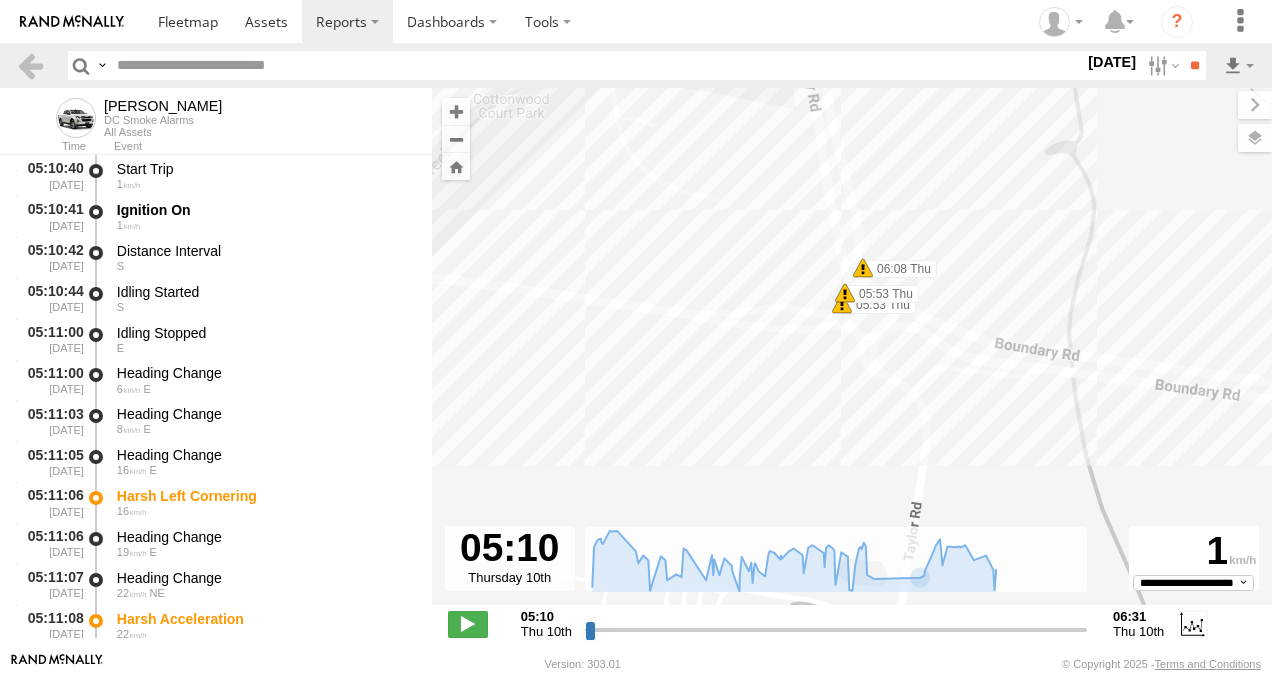 drag, startPoint x: 780, startPoint y: 237, endPoint x: 892, endPoint y: 384, distance: 184.8053 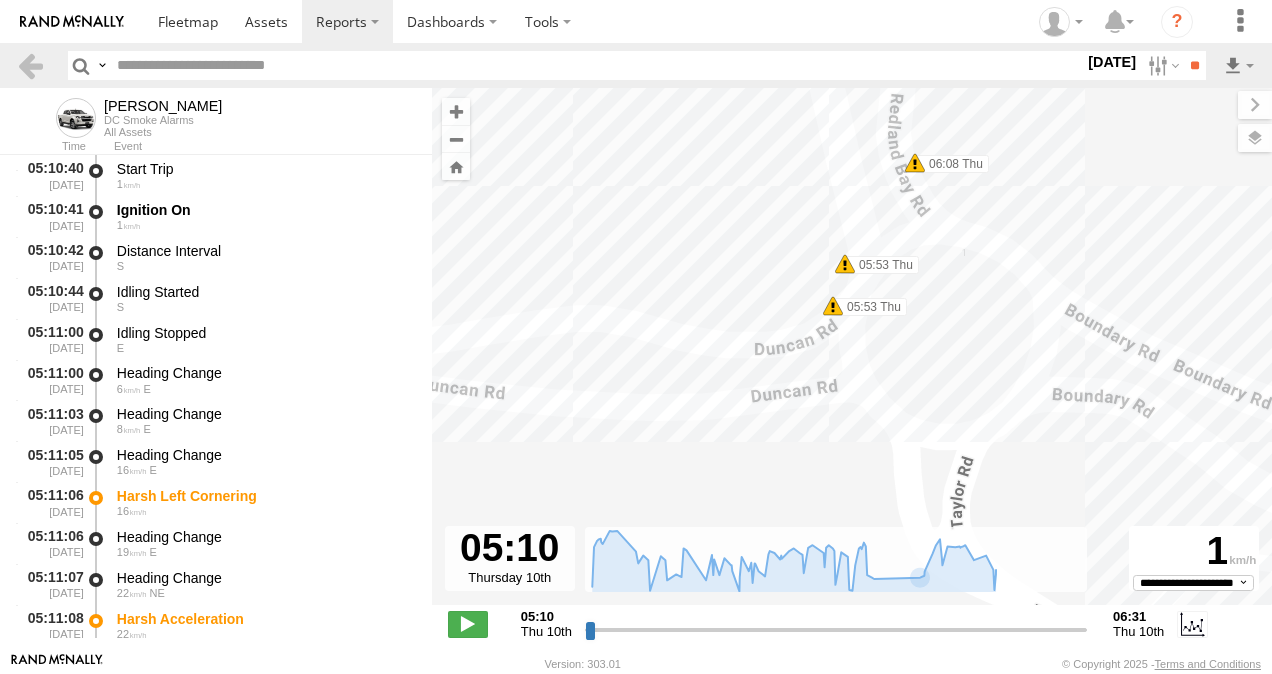 drag, startPoint x: 980, startPoint y: 266, endPoint x: 956, endPoint y: 362, distance: 98.95454 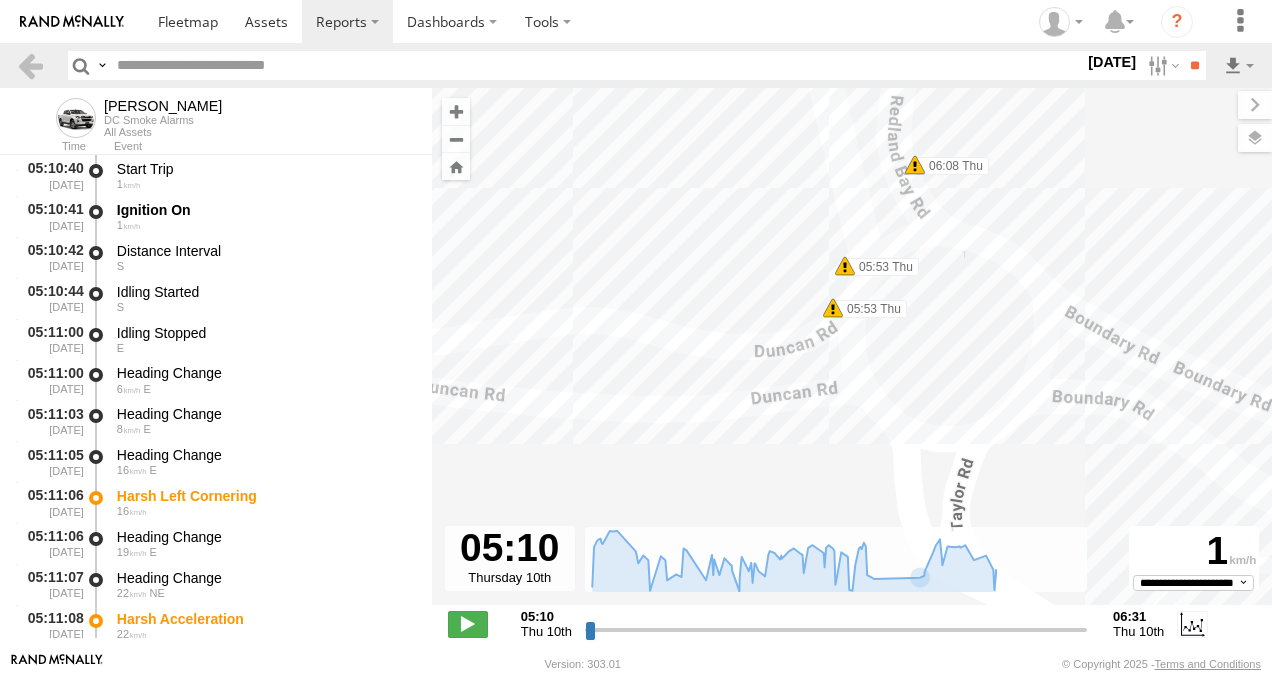 click on "Ian 05:11 Thu 05:11 Thu 05:15 Thu 05:25 Thu 05:30 Thu 05:31 Thu 05:31 Thu 05:33 Thu 05:35 Thu 05:35 Thu 05:36 Thu 05:37 Thu 05:38 Thu 05:41 Thu 05:48 Thu 05:48 Thu 06:14 Thu 06:16 Thu 06:17 Thu 06:26 Thu 05:53 Thu 05:53 Thu 06:08 Thu 06:10 Thu 06:12 Thu 06:12 Thu 05:55 Thu 05:57 Thu 06:03 Thu 06:04 Thu 06:05 Thu 06:05 Thu" at bounding box center [852, 357] 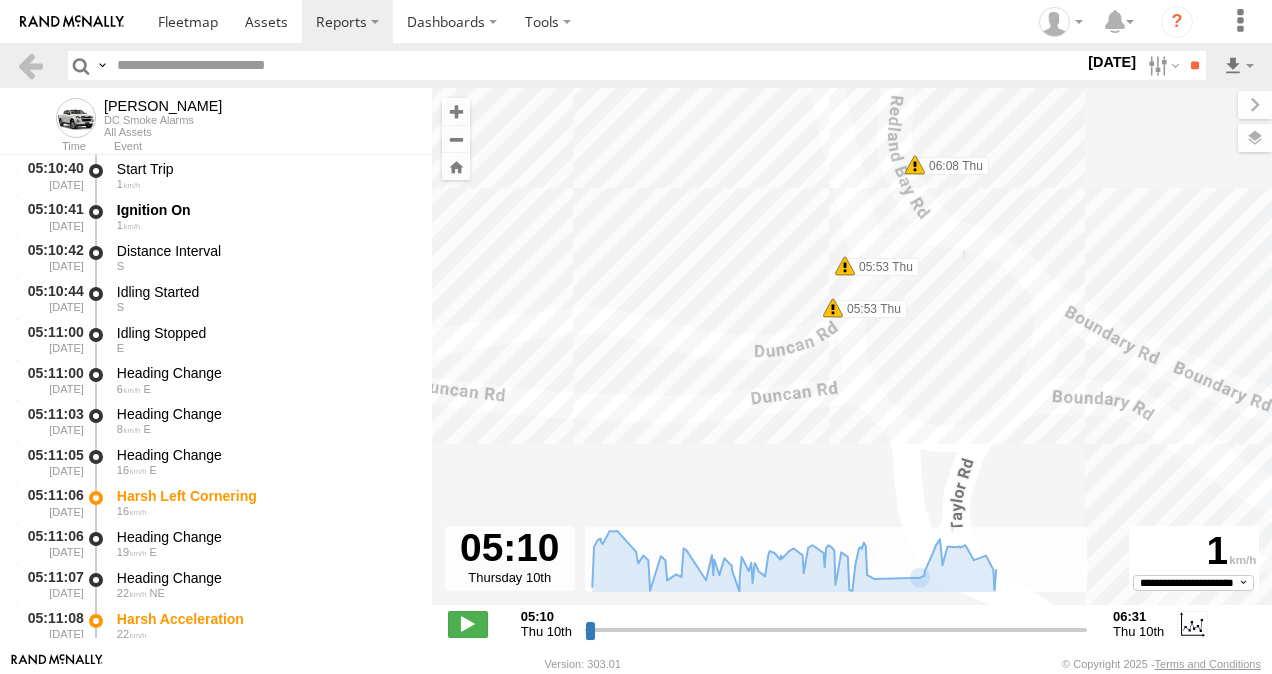 click at bounding box center (833, 308) 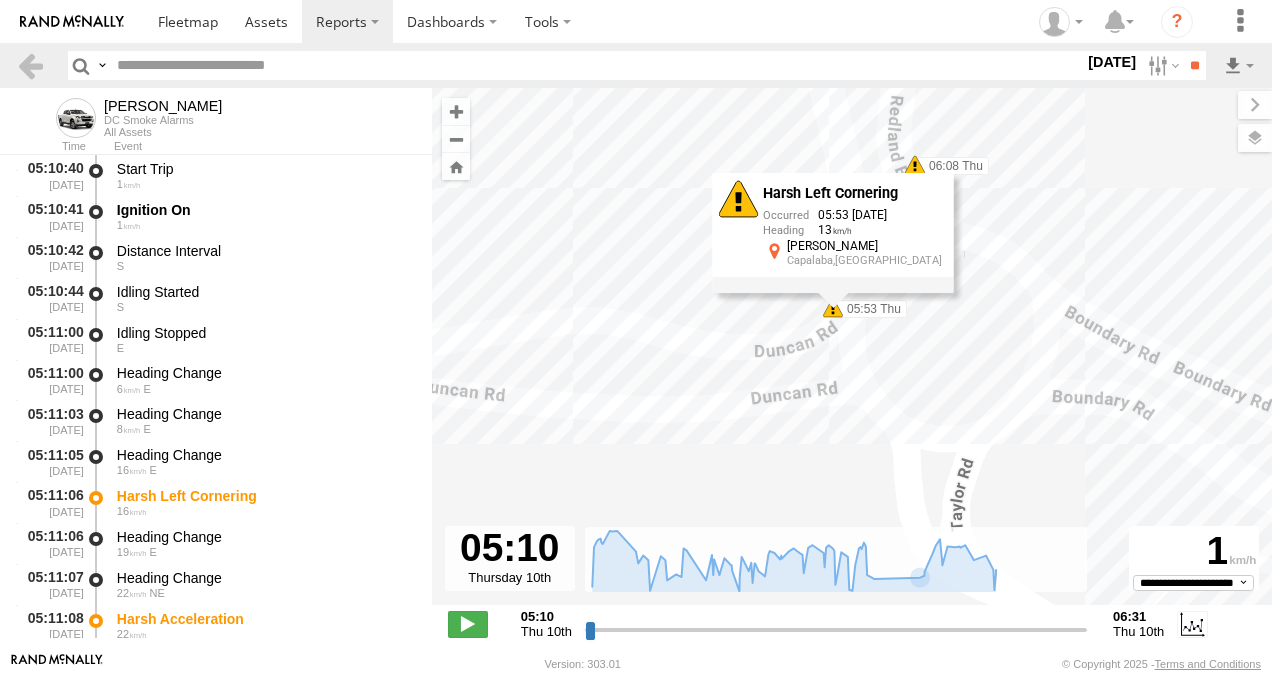 click on "Ian 05:11 Thu 05:11 Thu 05:15 Thu 05:25 Thu 05:30 Thu 05:31 Thu 05:31 Thu 05:33 Thu 05:35 Thu 05:35 Thu 05:36 Thu 05:37 Thu 05:38 Thu 05:41 Thu 05:48 Thu 05:48 Thu 06:14 Thu 06:16 Thu 06:17 Thu 06:26 Thu 05:53 Thu 05:53 Thu 06:08 Thu 06:10 Thu 06:12 Thu 06:12 Thu 05:55 Thu 05:57 Thu 06:03 Thu 06:04 Thu 06:05 Thu 06:05 Thu Harsh Left Cornering 05:53 10/07/2025 13 Duncan Rd Capalaba,QLD" at bounding box center (852, 357) 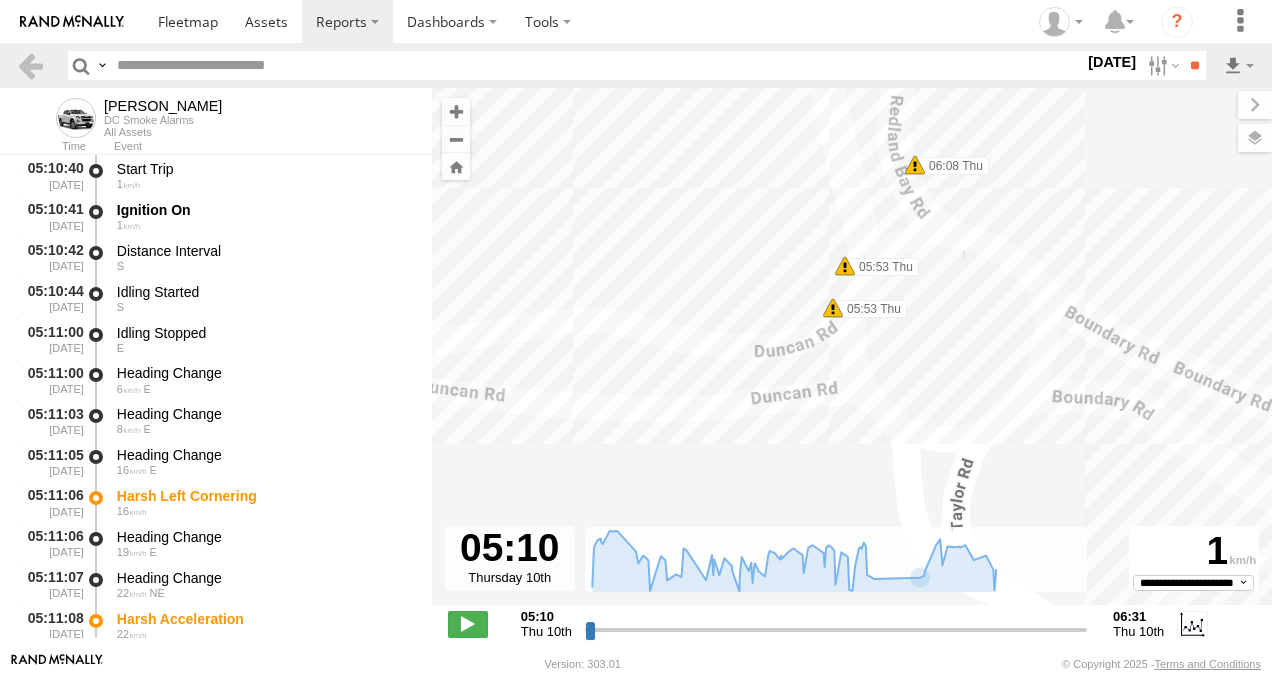click at bounding box center (845, 266) 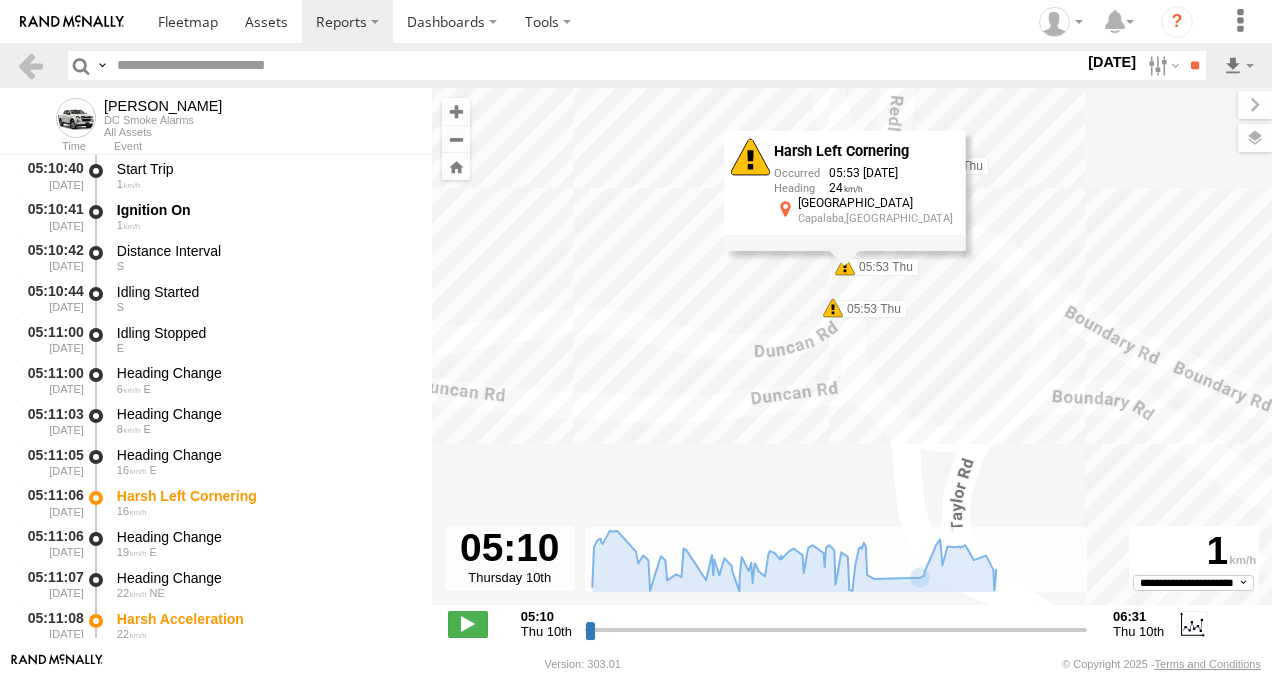 click on "Ian 05:11 Thu 05:11 Thu 05:15 Thu 05:25 Thu 05:30 Thu 05:31 Thu 05:31 Thu 05:33 Thu 05:35 Thu 05:35 Thu 05:36 Thu 05:37 Thu 05:38 Thu 05:41 Thu 05:48 Thu 05:48 Thu 06:14 Thu 06:16 Thu 06:17 Thu 06:26 Thu 05:53 Thu 05:53 Thu 06:08 Thu 06:10 Thu 06:12 Thu 06:12 Thu 05:55 Thu 05:57 Thu 06:03 Thu 06:04 Thu 06:05 Thu 06:05 Thu Harsh Left Cornering 05:53 10/07/2025 24 Redland Bay Rd Capalaba,QLD" at bounding box center [852, 357] 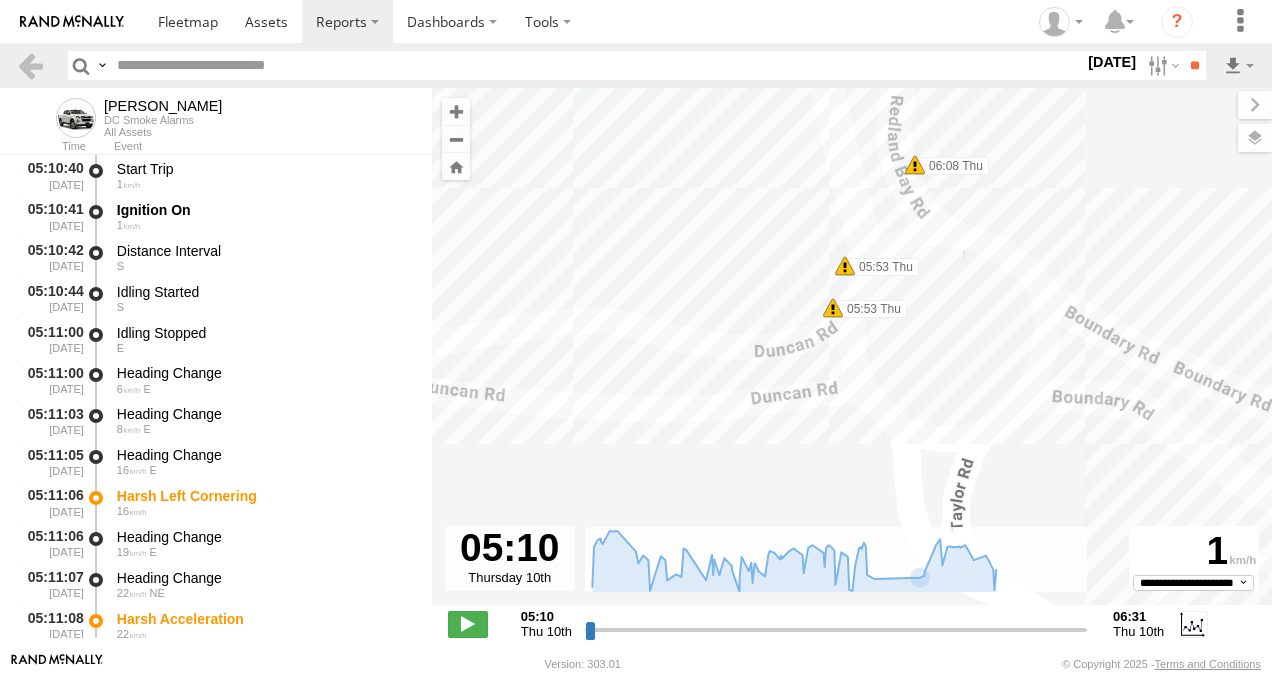 click at bounding box center [915, 165] 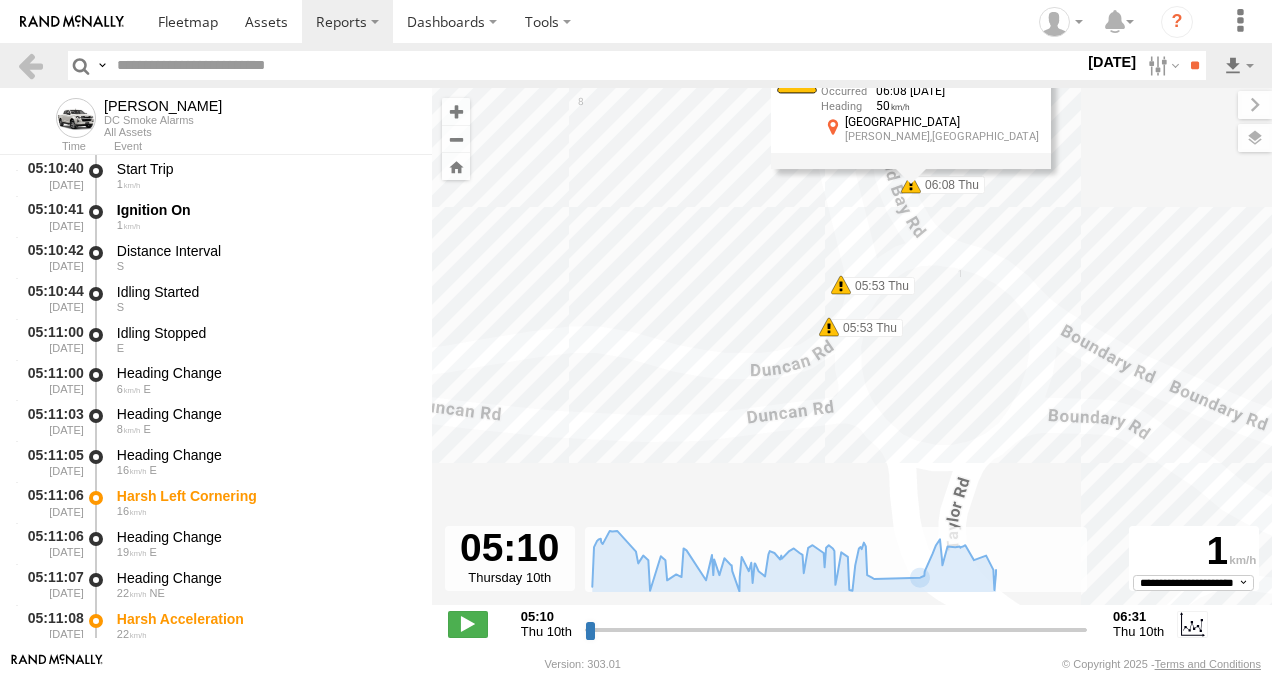drag, startPoint x: 936, startPoint y: 260, endPoint x: 932, endPoint y: 281, distance: 21.377558 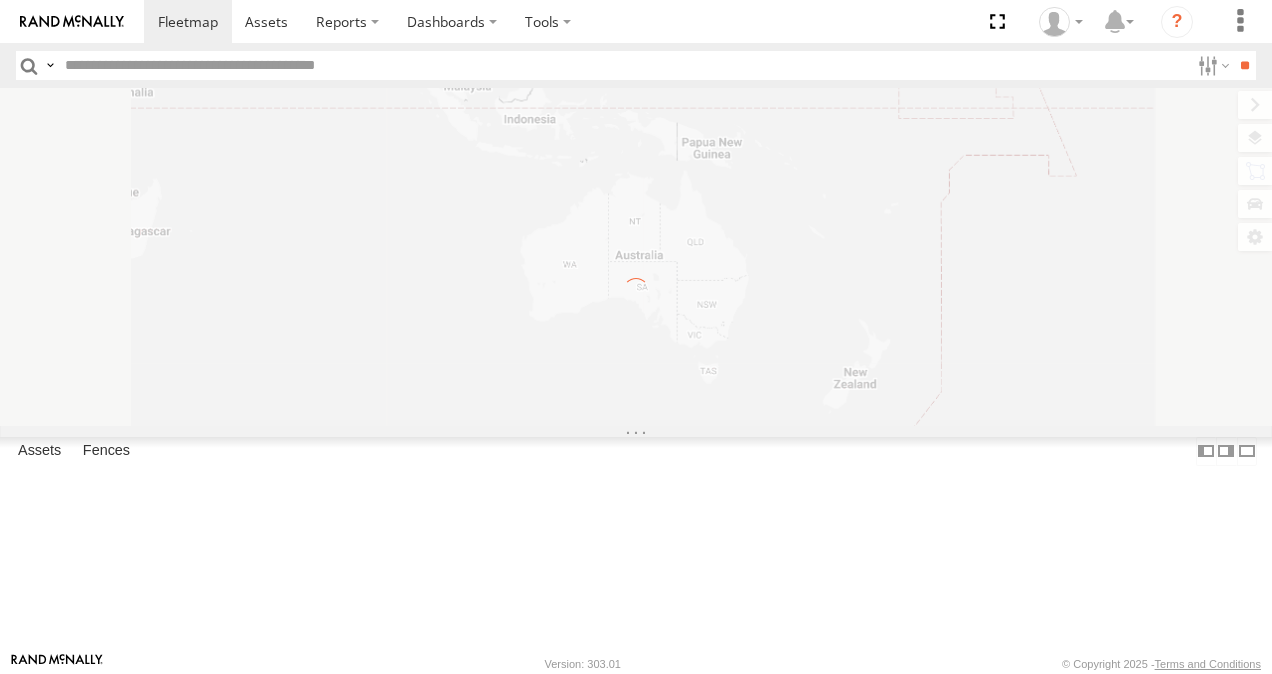 scroll, scrollTop: 0, scrollLeft: 0, axis: both 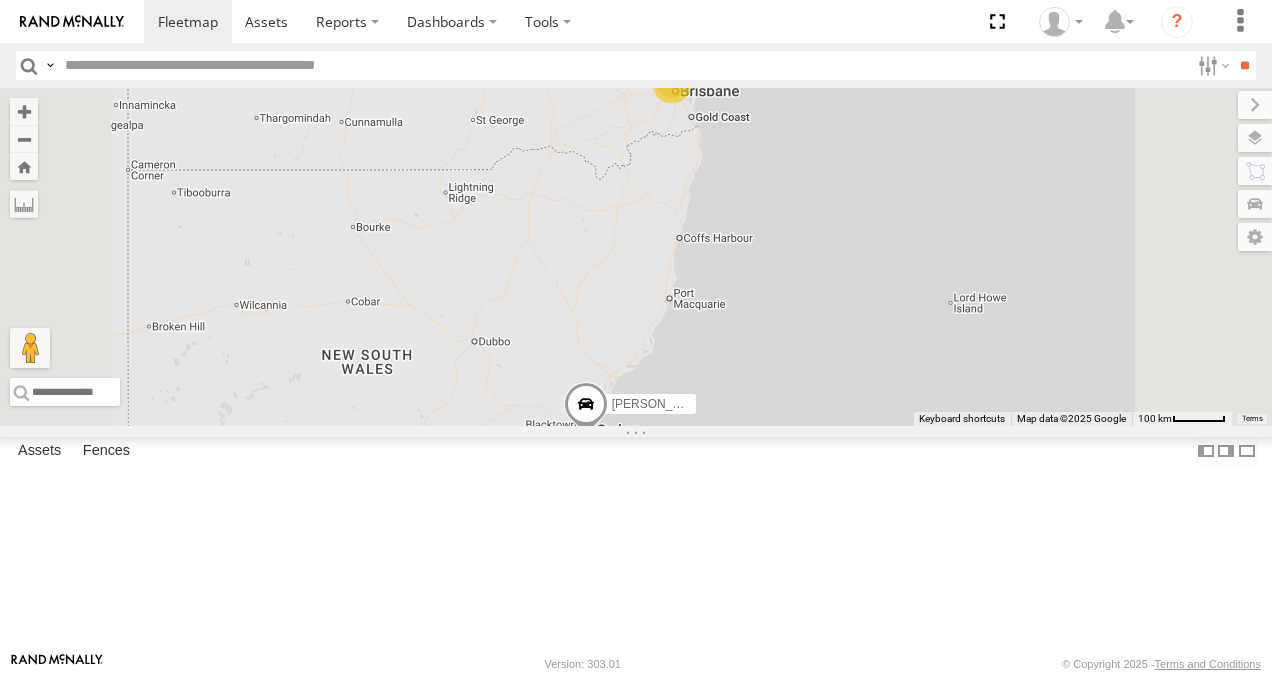 click at bounding box center [0, 0] 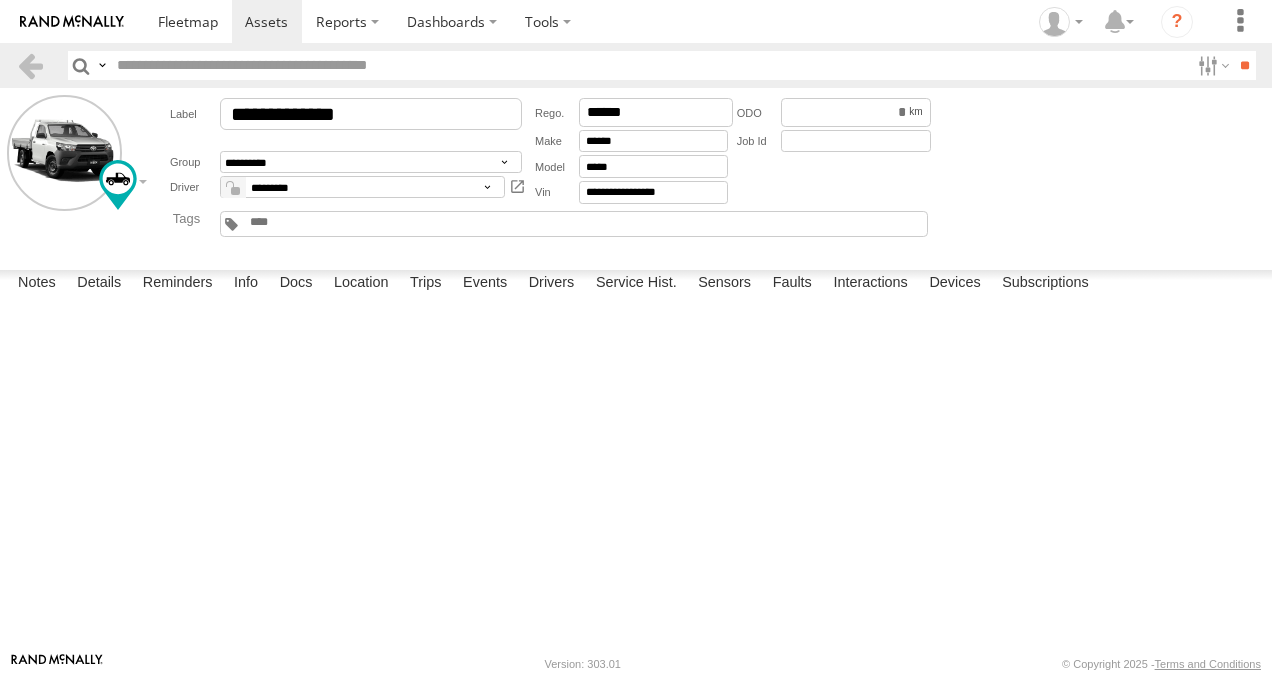 scroll, scrollTop: 0, scrollLeft: 0, axis: both 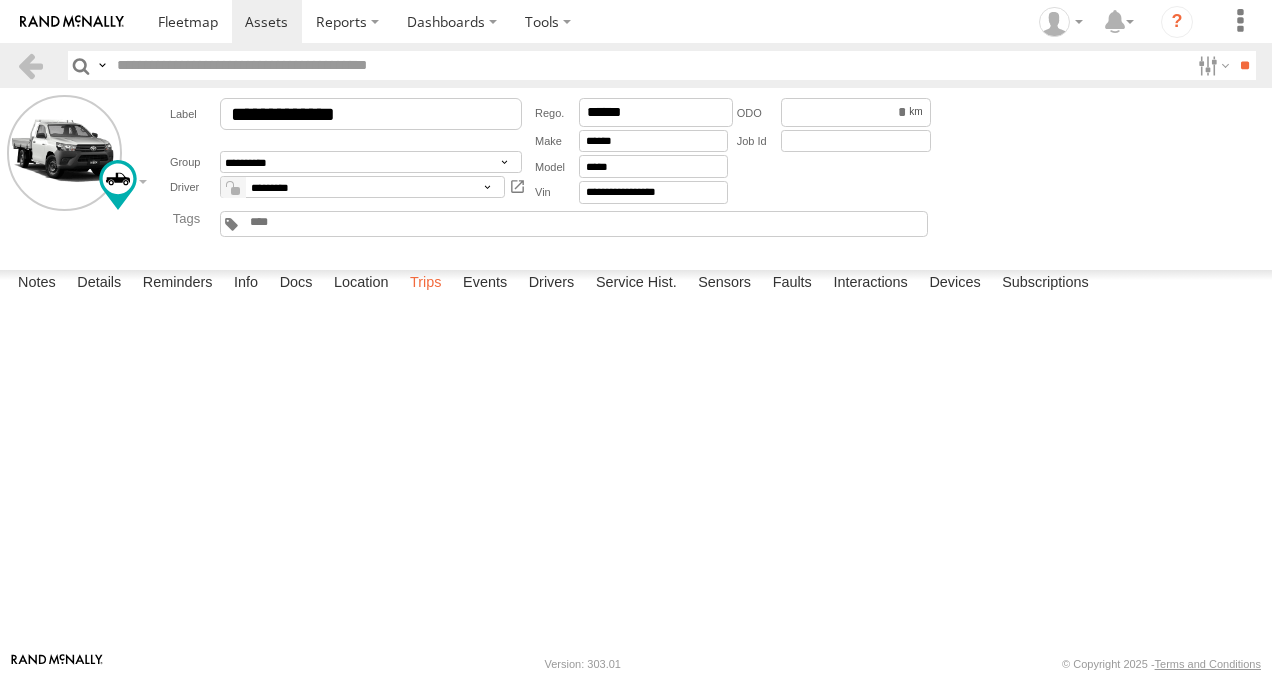 click on "Trips" at bounding box center (426, 284) 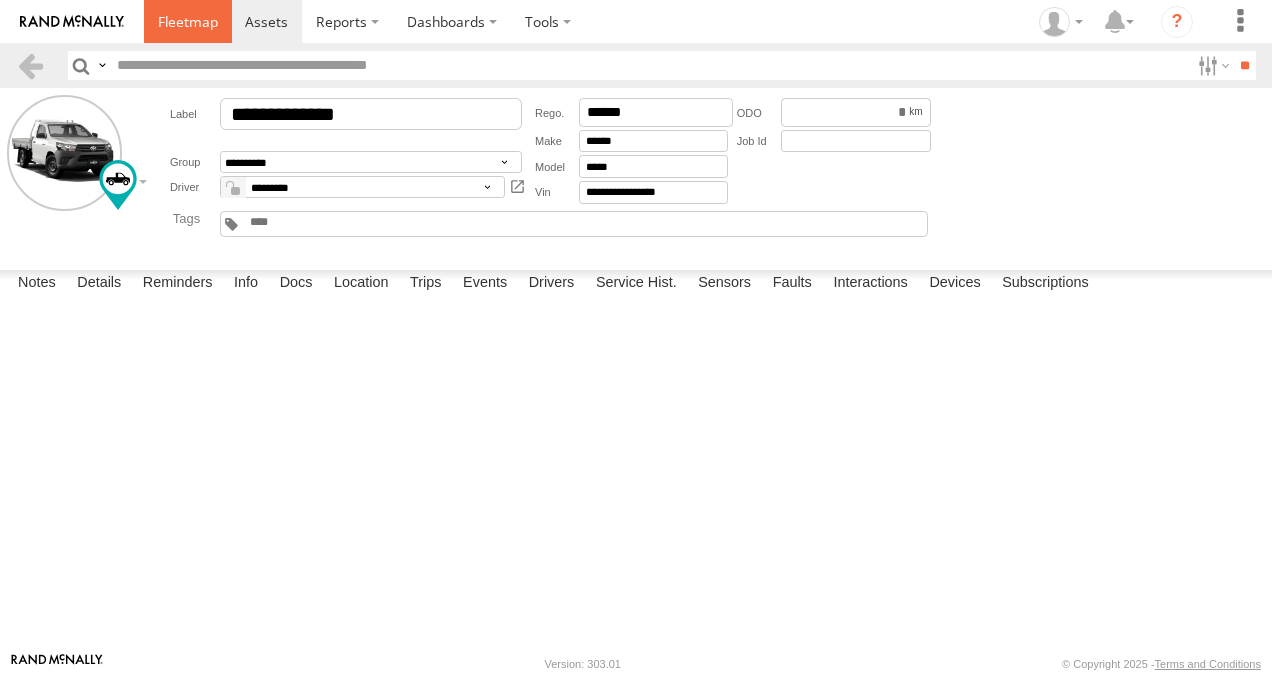 click at bounding box center [188, 21] 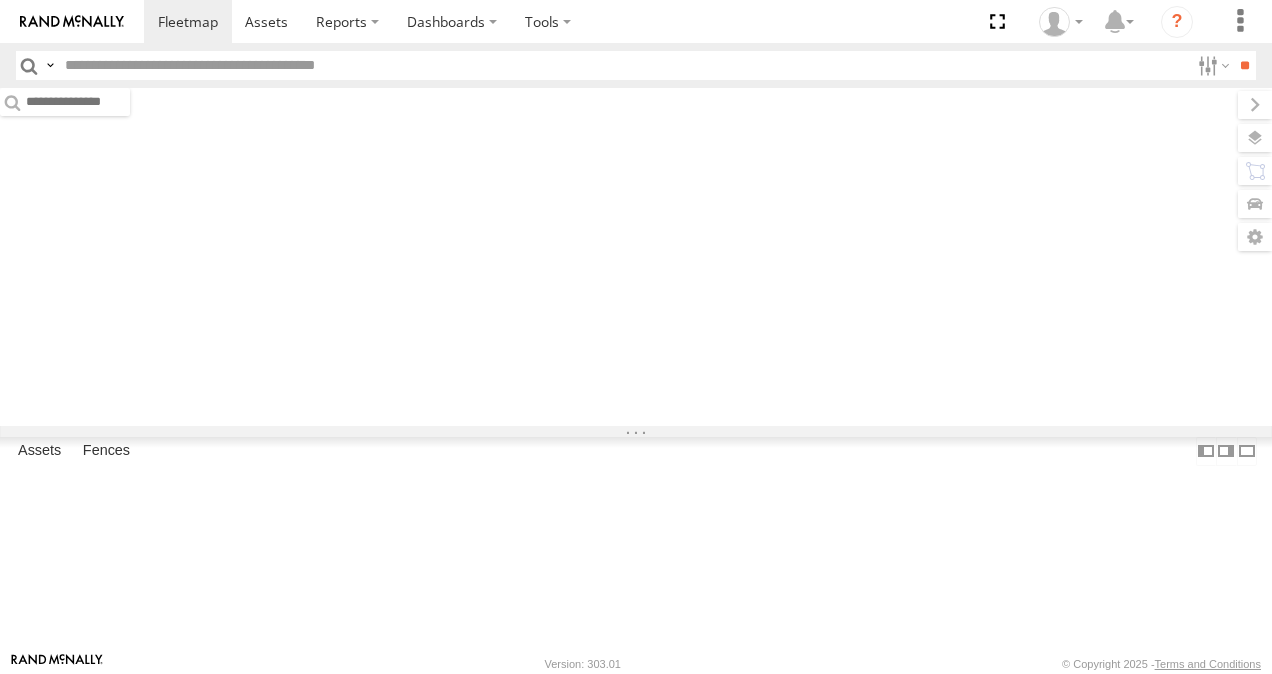 scroll, scrollTop: 0, scrollLeft: 0, axis: both 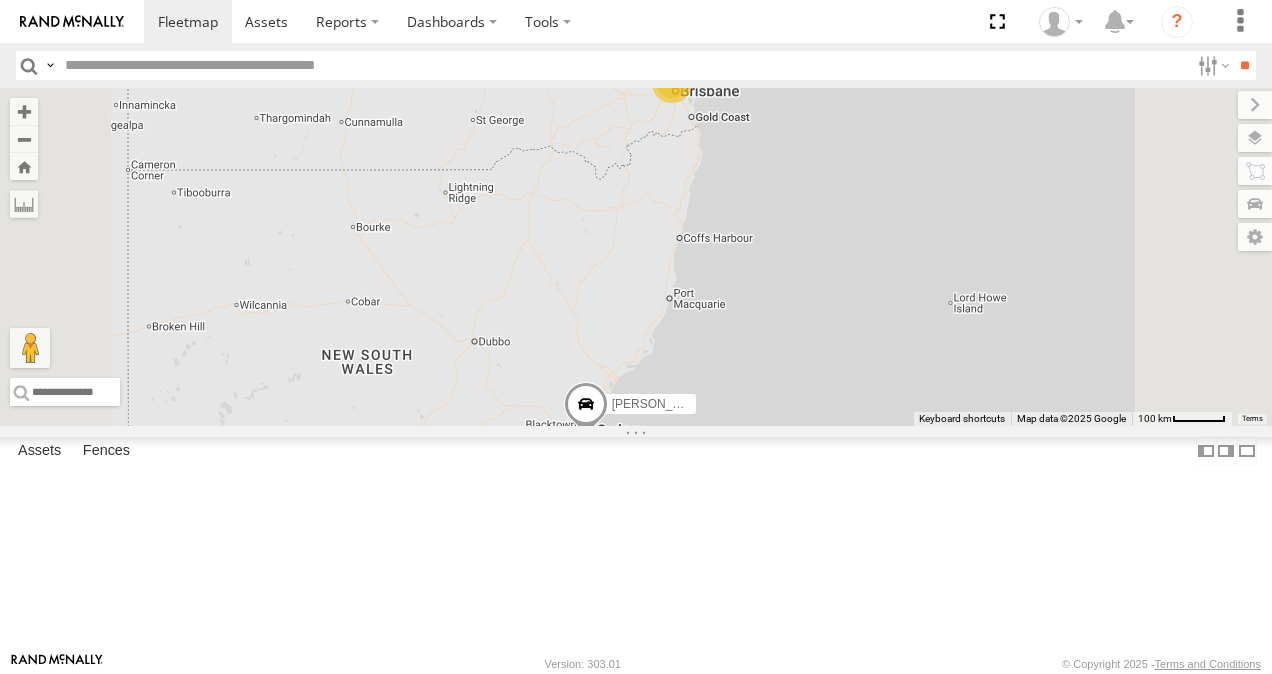 click at bounding box center (0, 0) 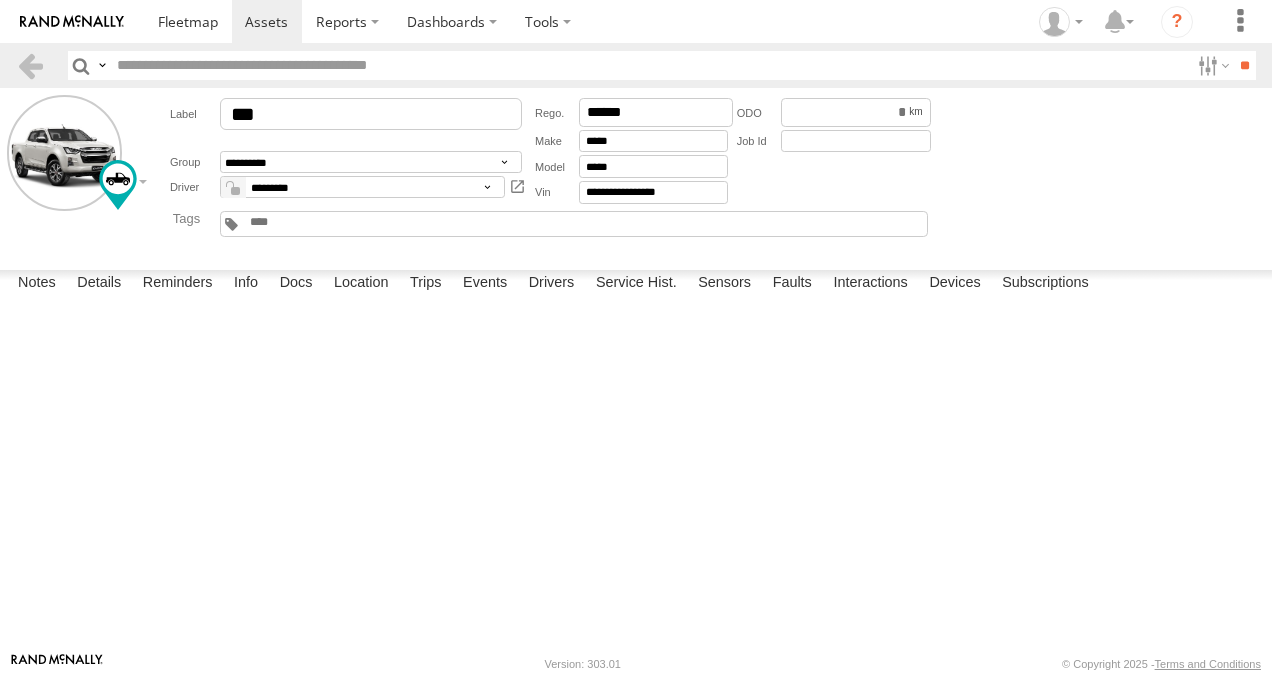 scroll, scrollTop: 0, scrollLeft: 0, axis: both 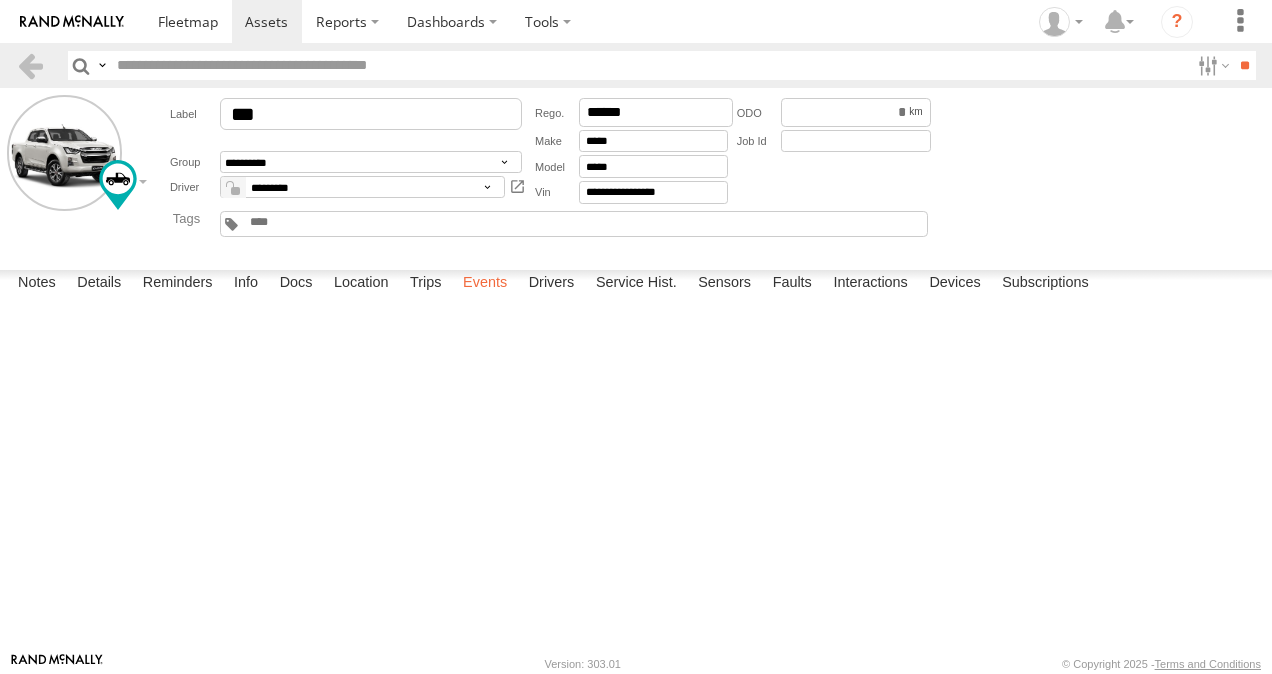 drag, startPoint x: 426, startPoint y: 631, endPoint x: 482, endPoint y: 630, distance: 56.008926 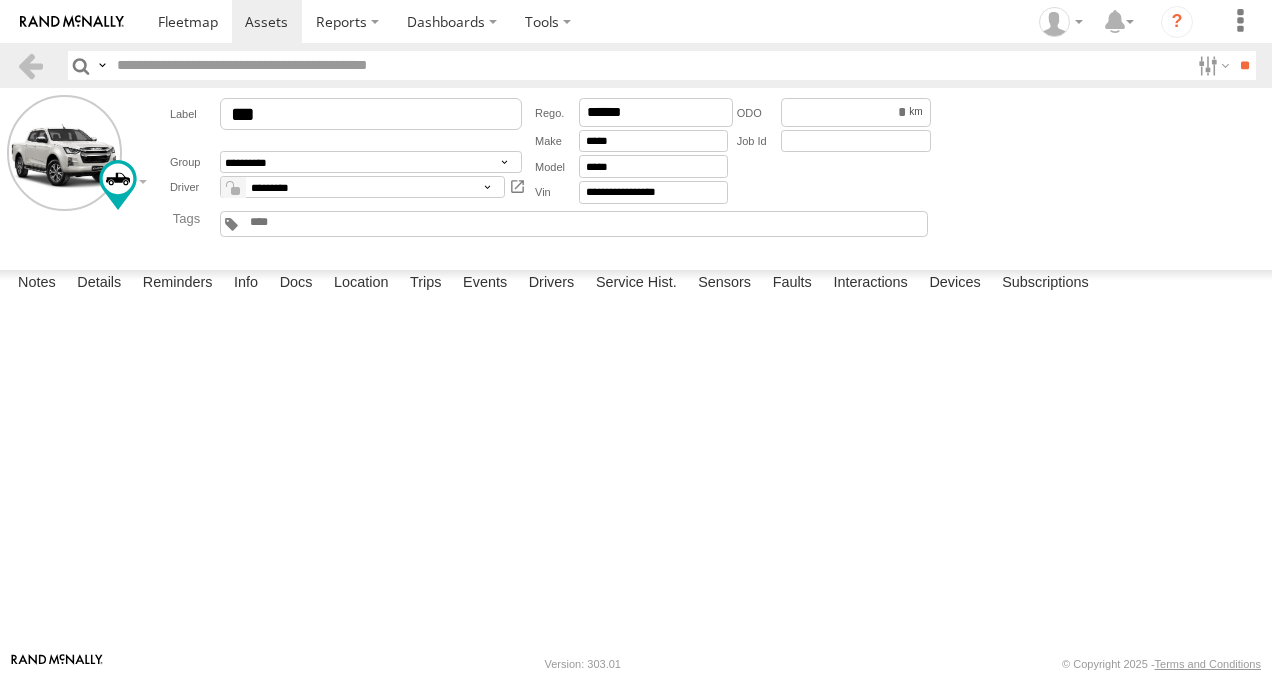 scroll, scrollTop: 0, scrollLeft: 0, axis: both 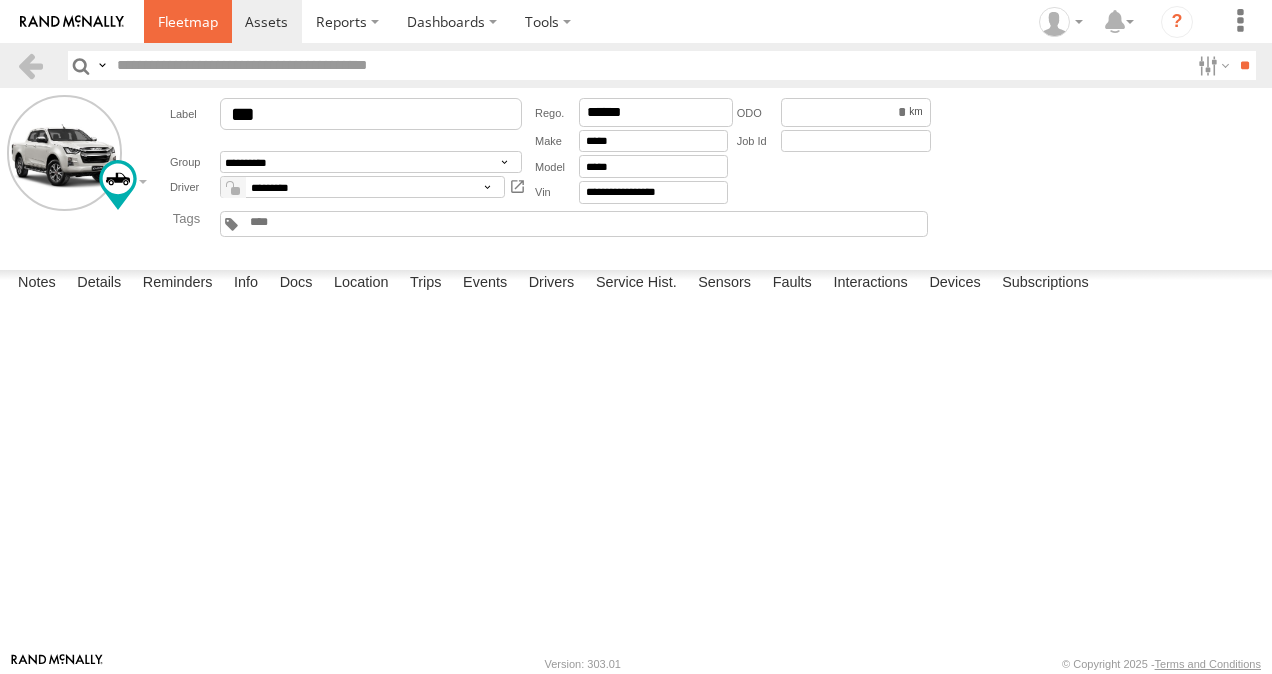 click at bounding box center [188, 21] 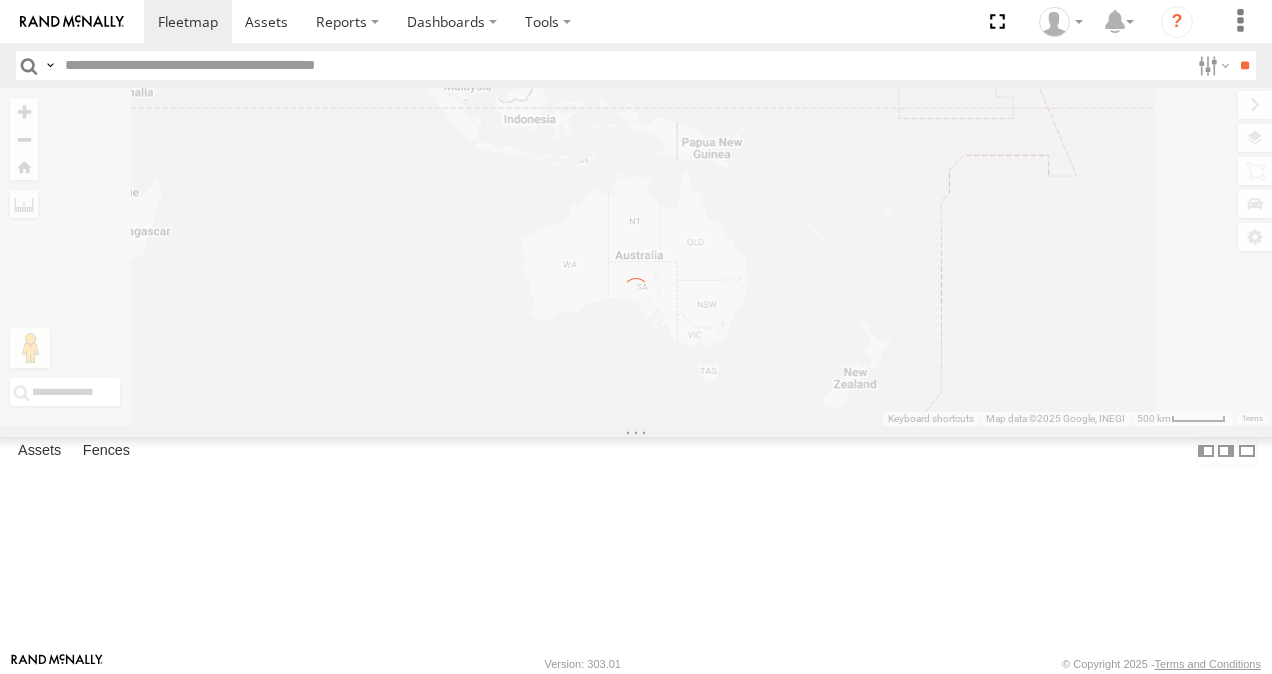 scroll, scrollTop: 0, scrollLeft: 0, axis: both 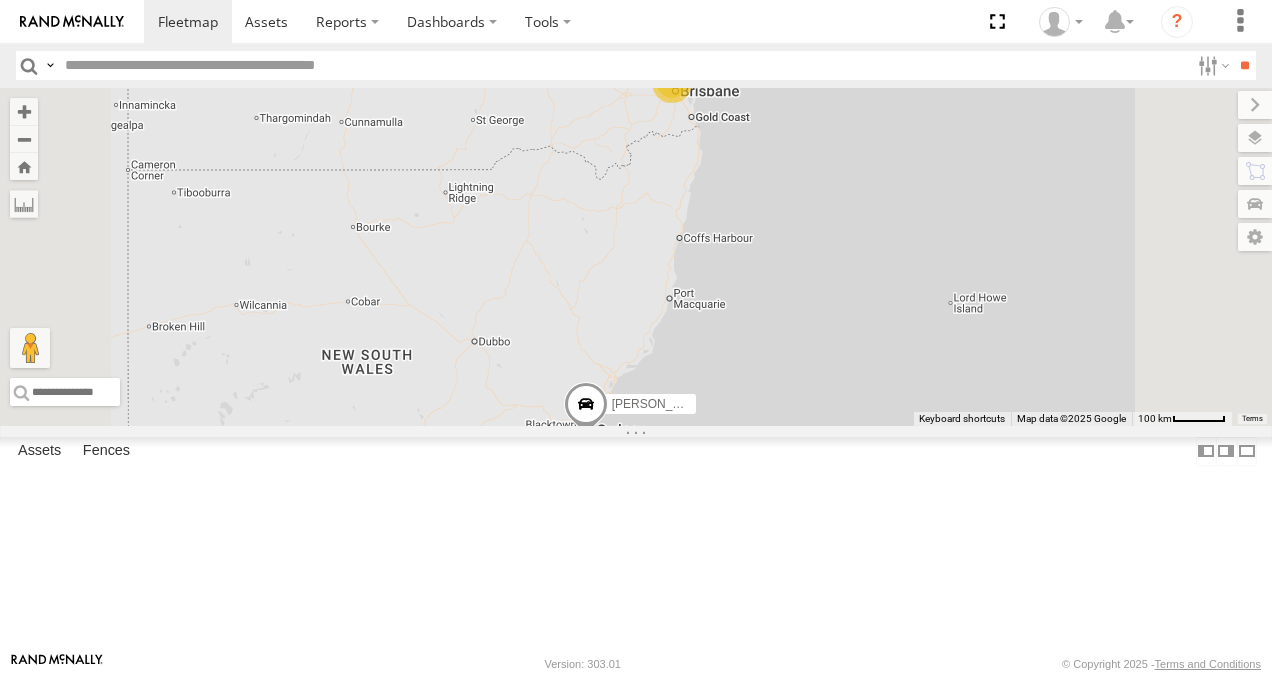 click at bounding box center (0, 0) 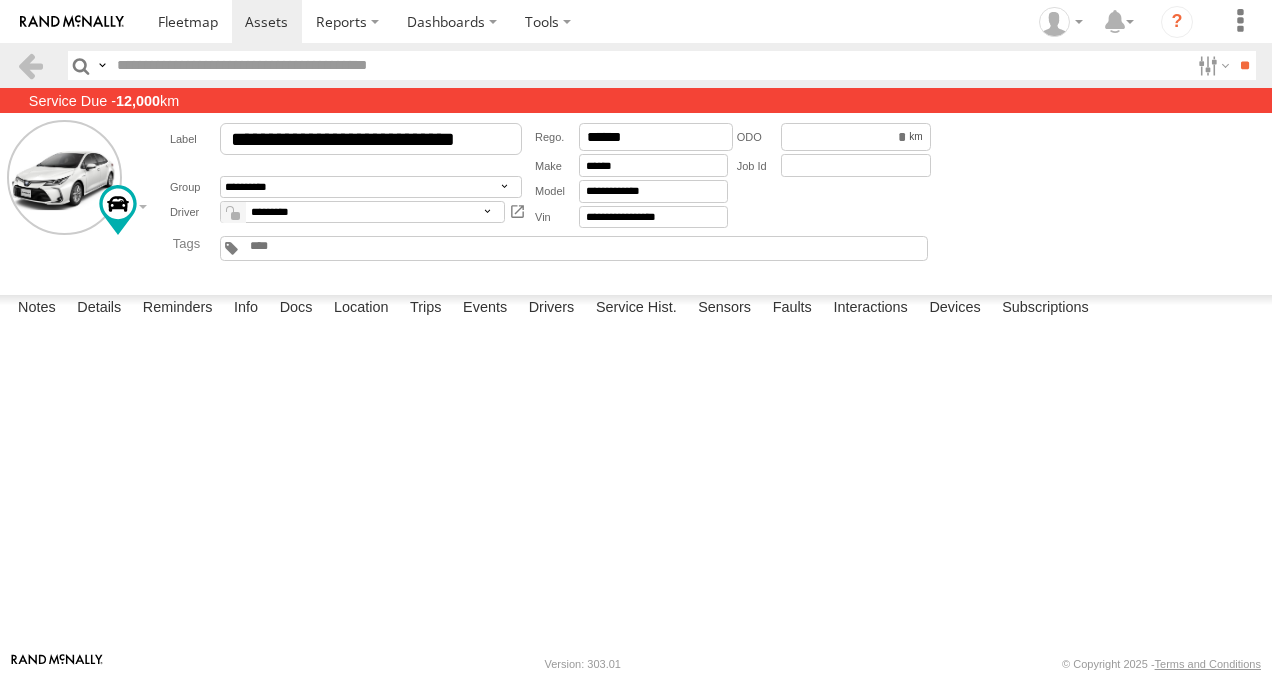 scroll, scrollTop: 0, scrollLeft: 0, axis: both 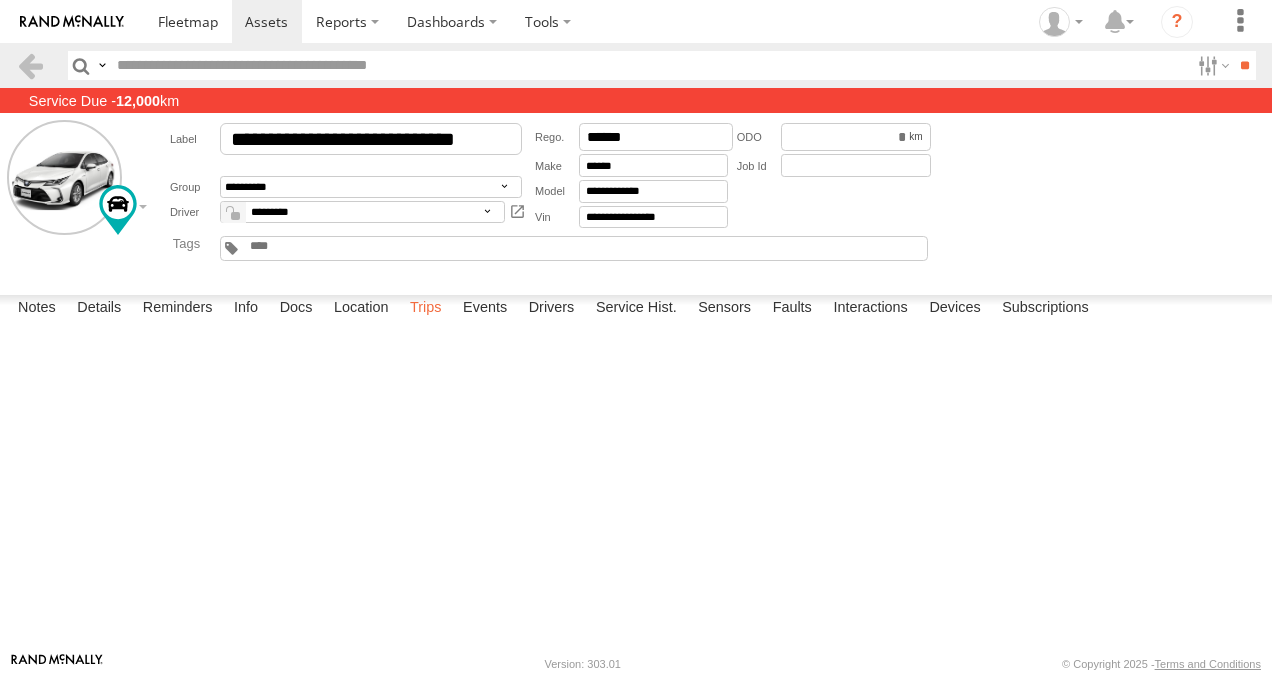 click on "Trips" at bounding box center [426, 309] 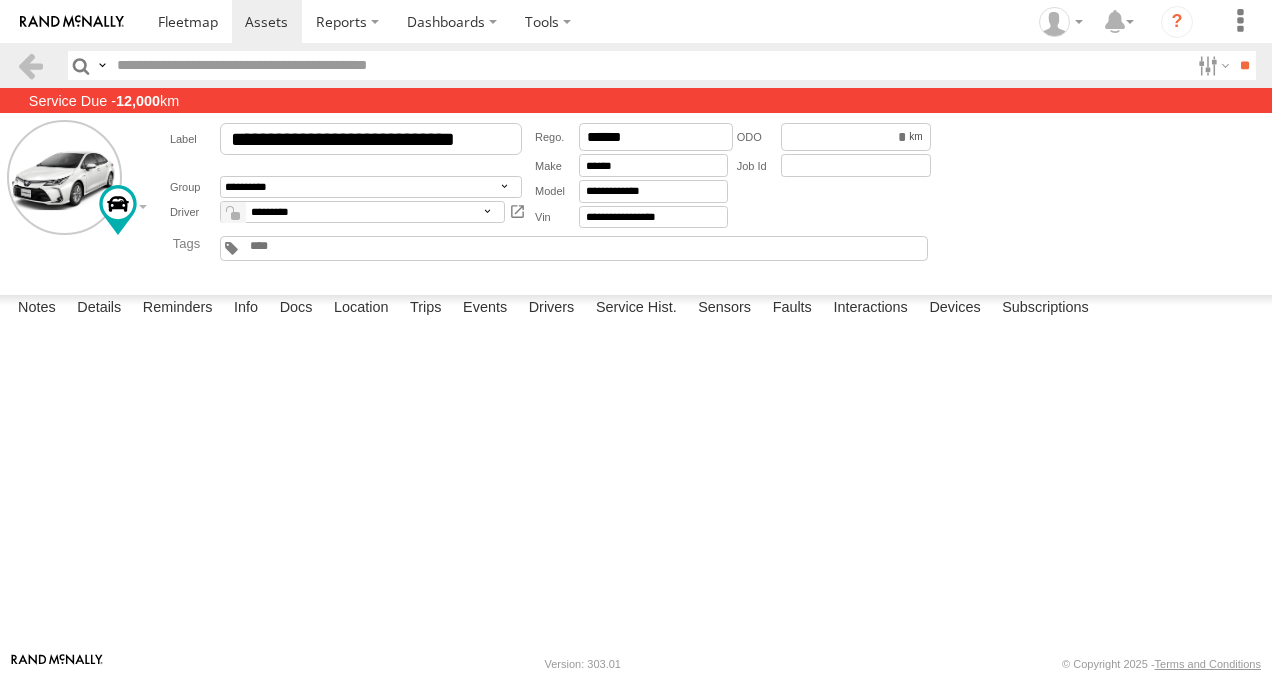 scroll, scrollTop: 1100, scrollLeft: 0, axis: vertical 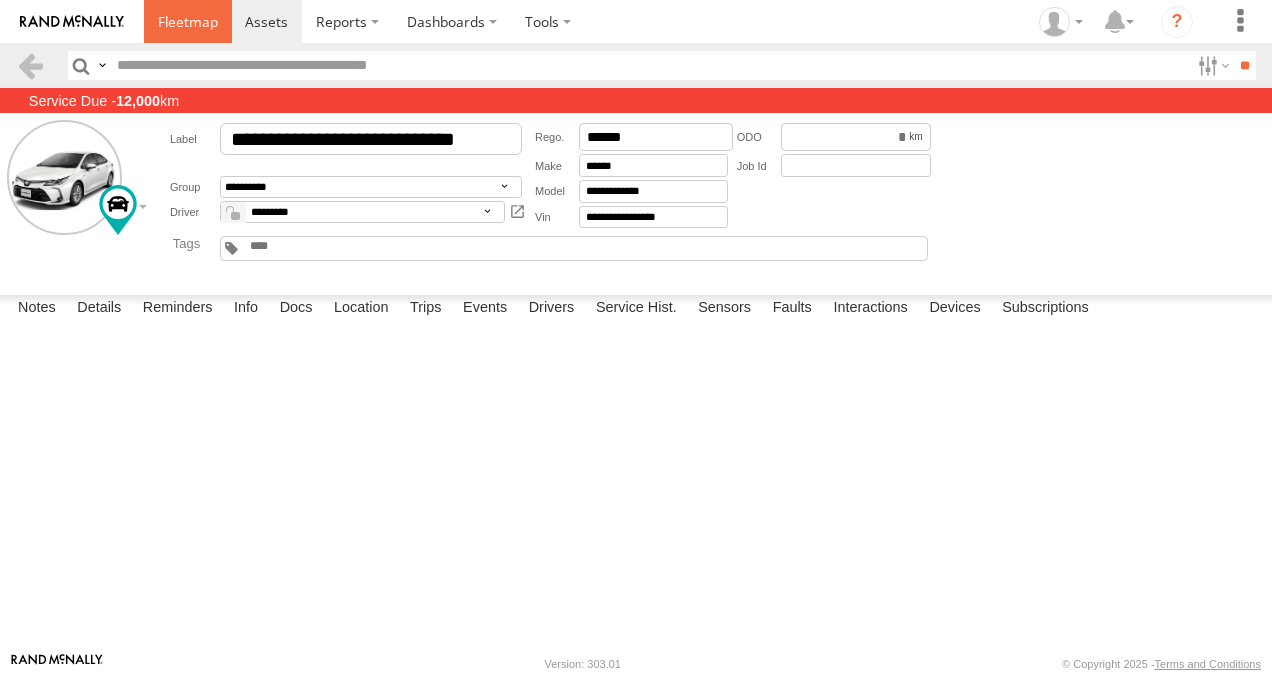 click at bounding box center (188, 21) 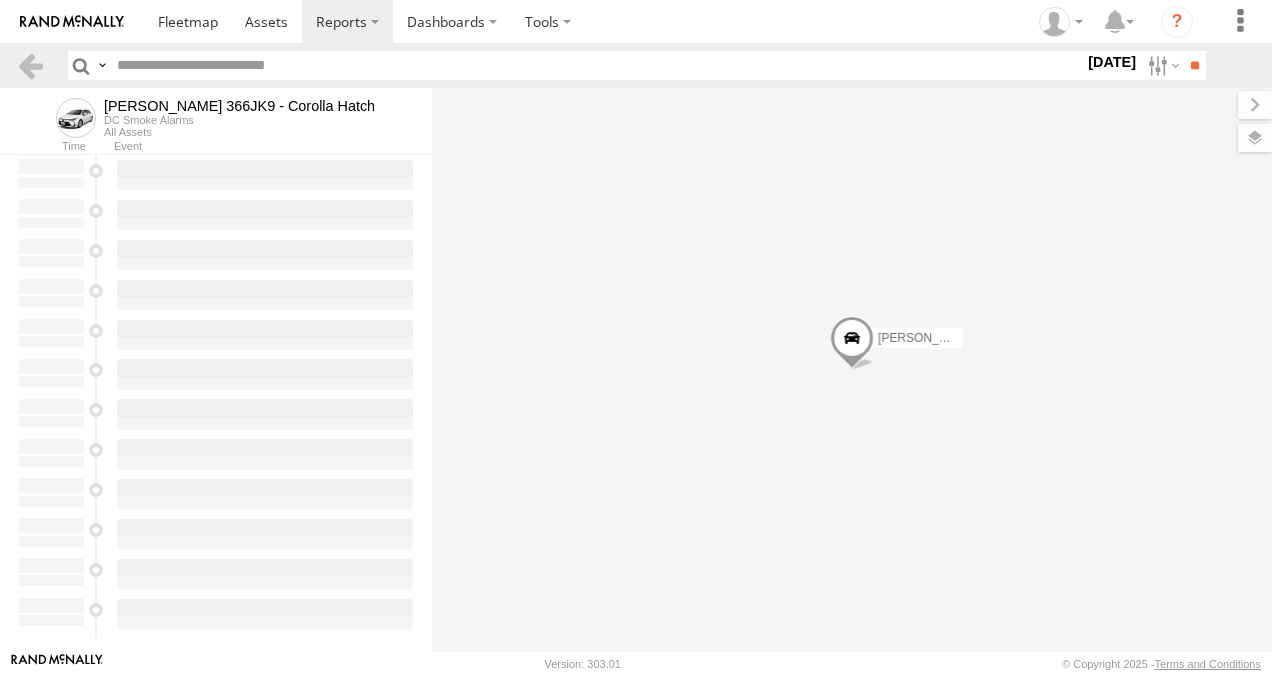 scroll, scrollTop: 0, scrollLeft: 0, axis: both 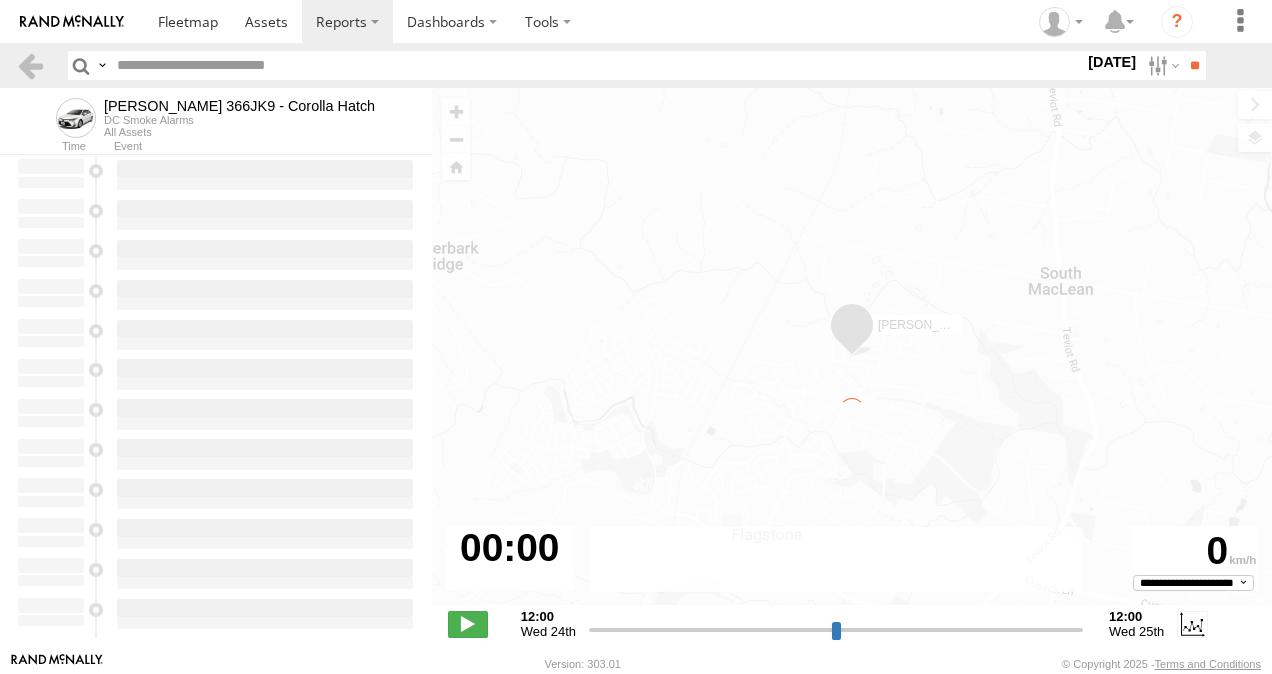 type on "**********" 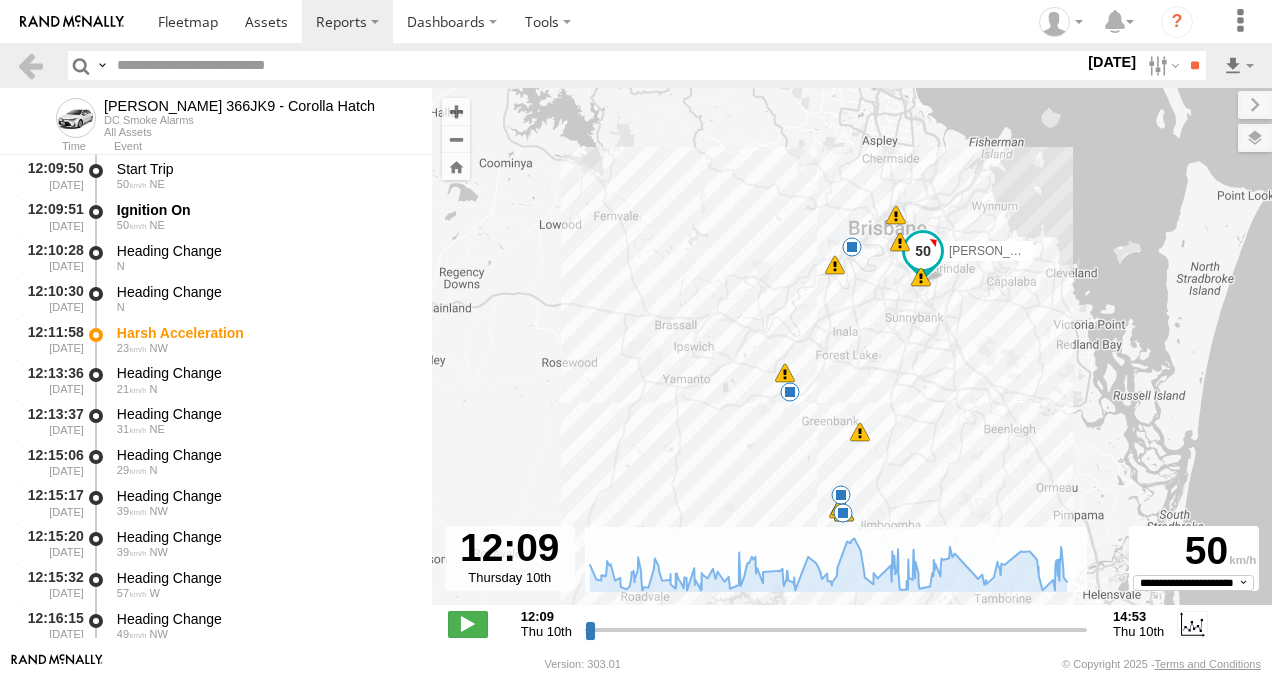 click at bounding box center (790, 392) 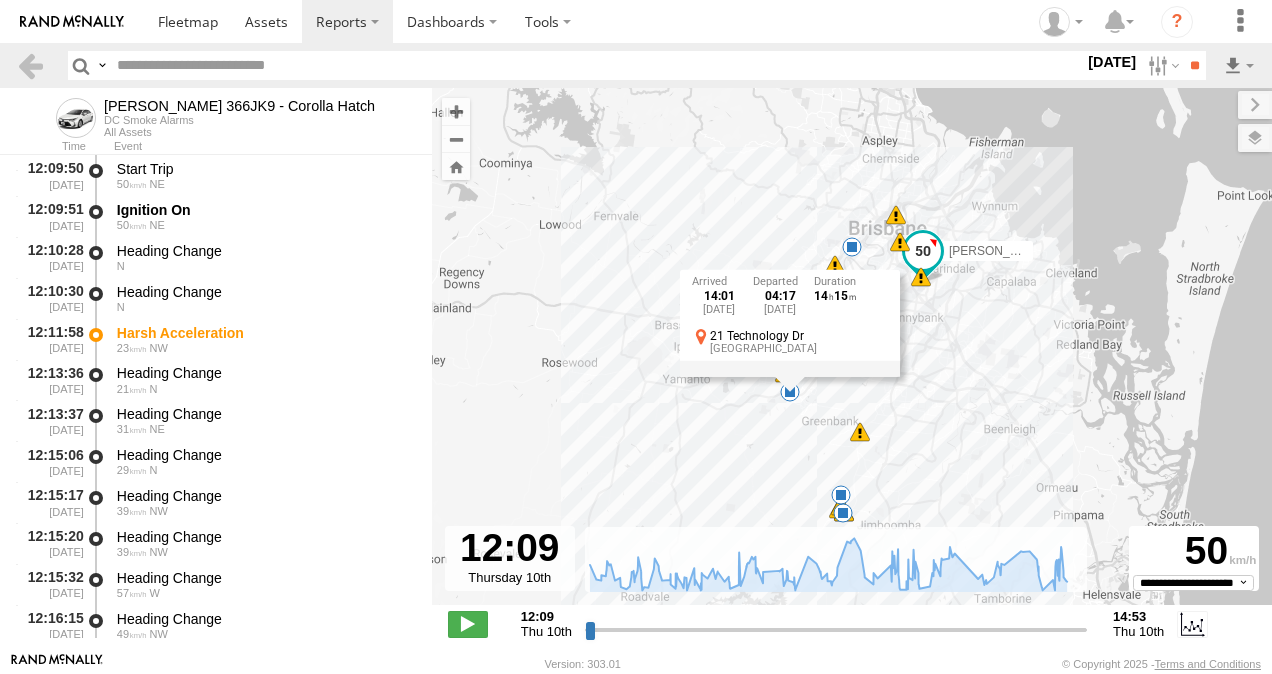click on "Jesse 366JK9 - Corolla Hatch 12:11 Thu 12:26 Thu 13:19 Thu 13:28 Thu 14:01 Thu 14:25 Thu 14:38 Thu 14:38 Thu 14:42 Thu 14:44 Thu 14:45 Thu 14:53 Thu 9 12 14:01 Thu 10th Jul 04:17 Fri 11th Jul 14 15 21 Technology Dr Augustine Heights" at bounding box center [852, 357] 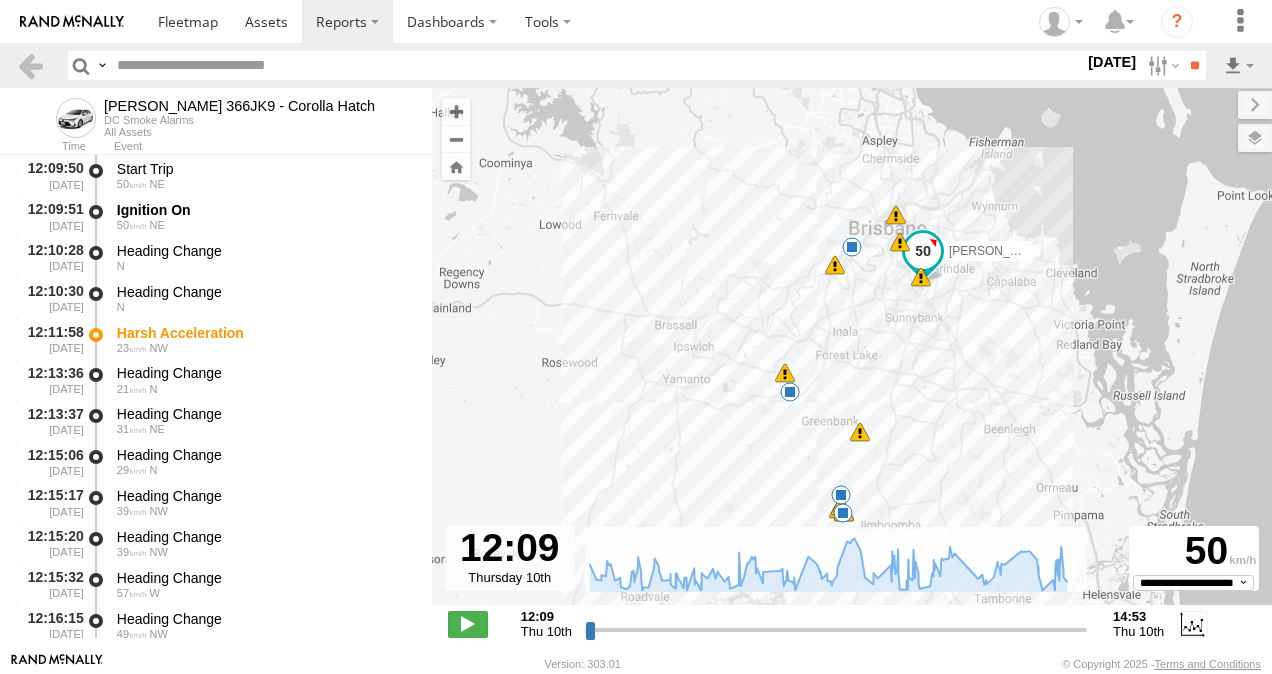 click at bounding box center [841, 495] 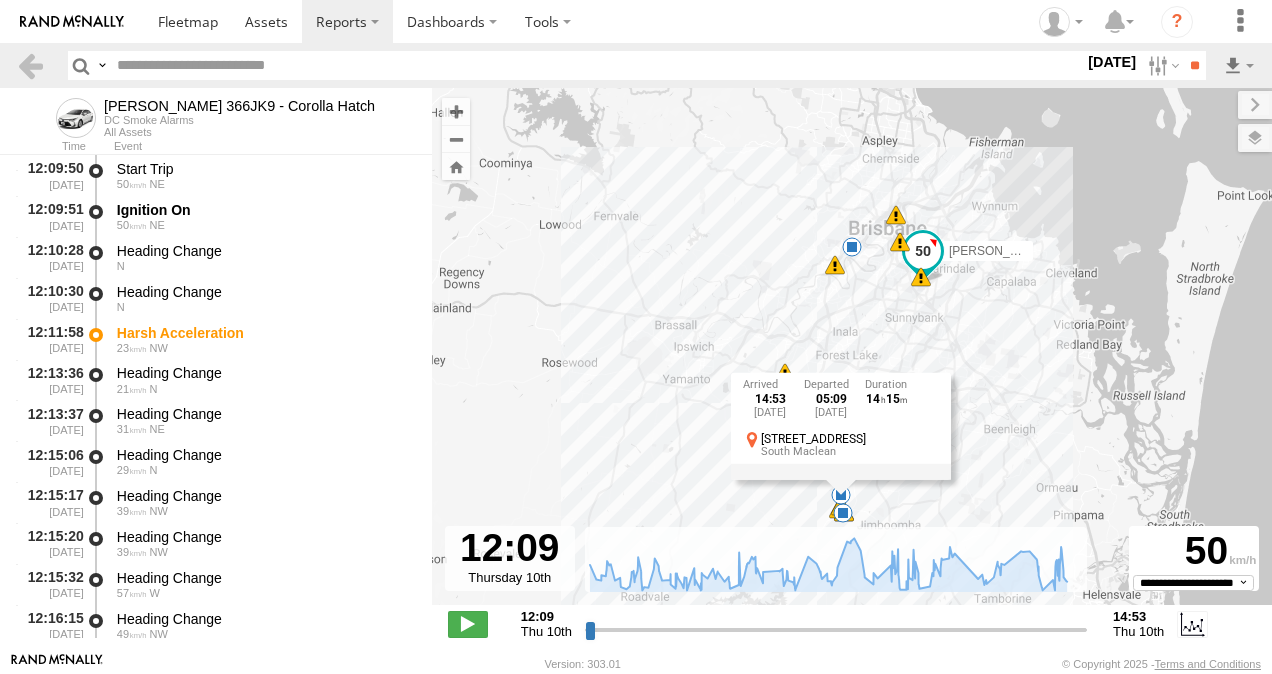 click on "Jesse 366JK9 - Corolla Hatch 12:11 Thu 12:26 Thu 13:19 Thu 13:28 Thu 14:01 Thu 14:25 Thu 14:38 Thu 14:38 Thu 14:42 Thu 14:44 Thu 14:45 Thu 14:53 Thu 9 12 14:53 Thu 10th Jul 05:09 Fri 11th Jul 14 15 17 Nive Rd South Maclean" at bounding box center (852, 357) 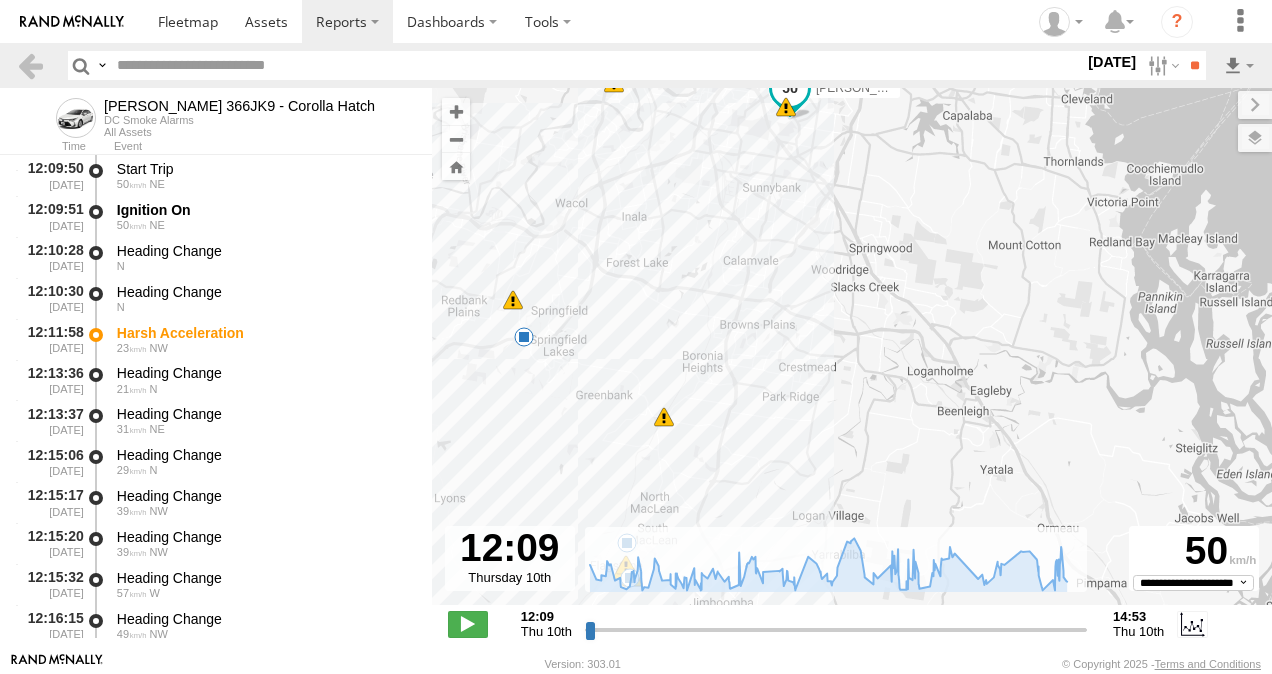 click at bounding box center [664, 417] 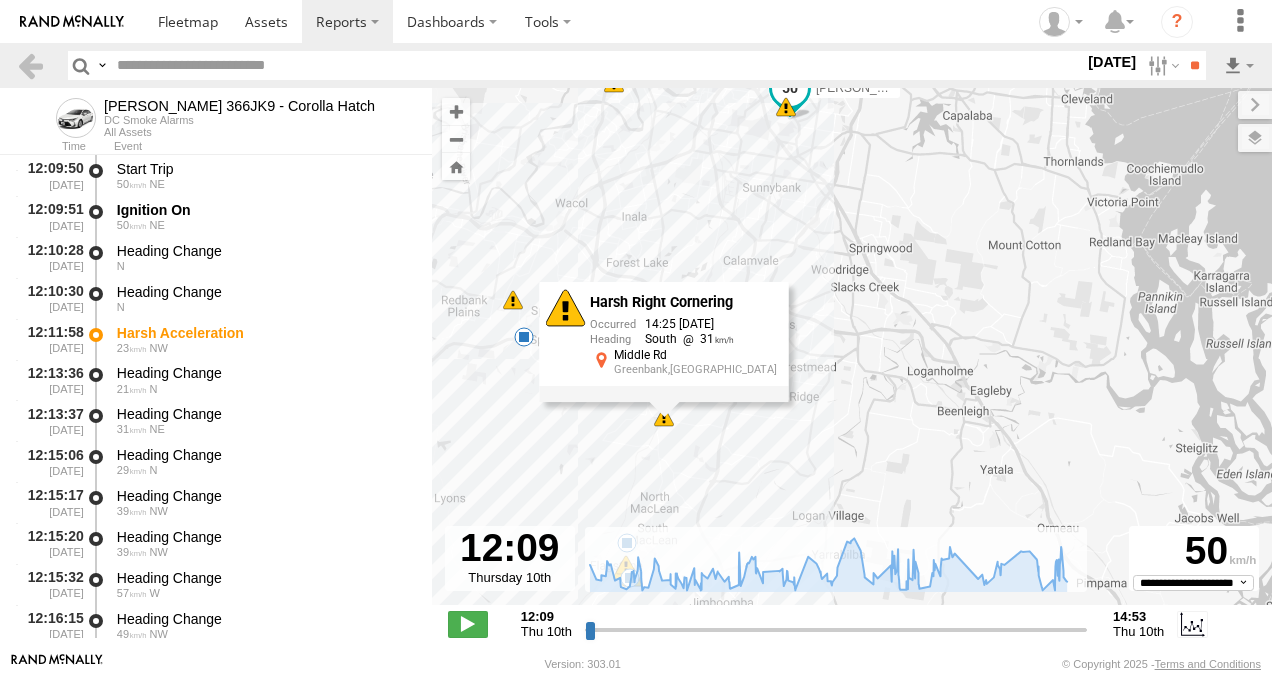 click on "Jesse 366JK9 - Corolla Hatch 12:11 Thu 12:26 Thu 13:19 Thu 13:28 Thu 14:01 Thu 14:25 Thu 14:38 Thu 14:38 Thu 14:42 Thu 14:44 Thu 14:45 Thu 14:53 Thu 12 Harsh Right Cornering 14:25 10/07/2025 South 31 Middle Rd Greenbank,QLD" at bounding box center (852, 357) 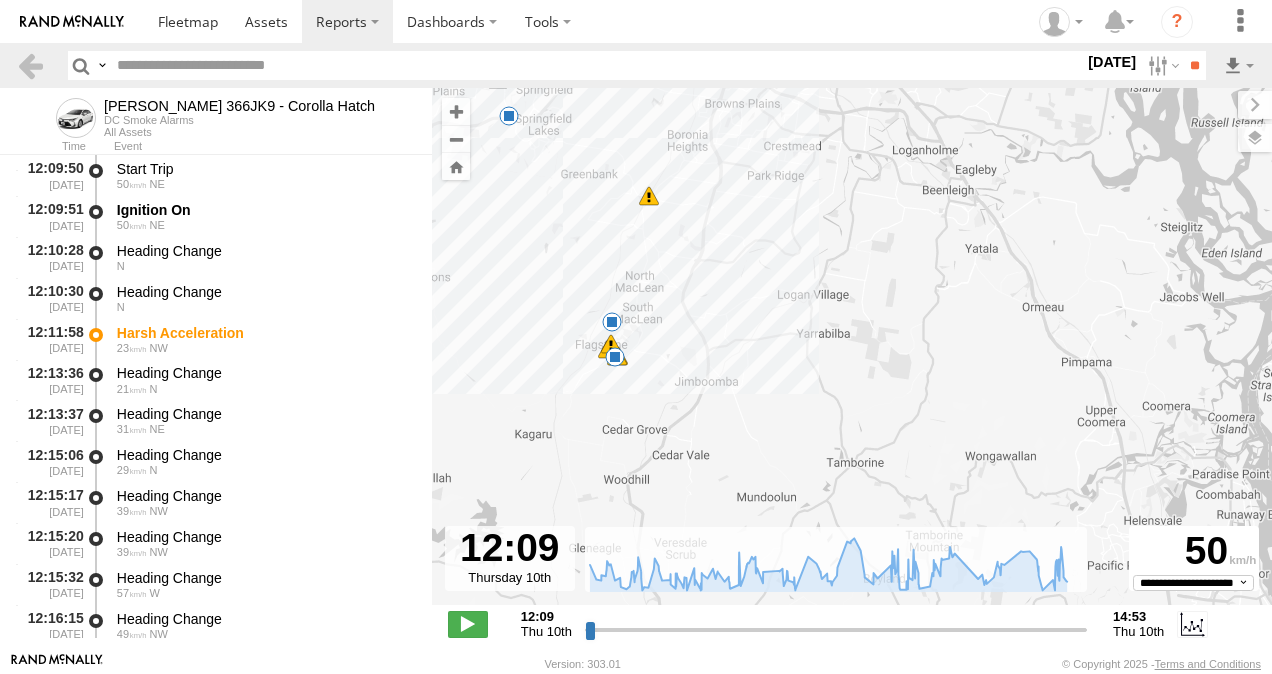 drag, startPoint x: 802, startPoint y: 482, endPoint x: 787, endPoint y: 257, distance: 225.49945 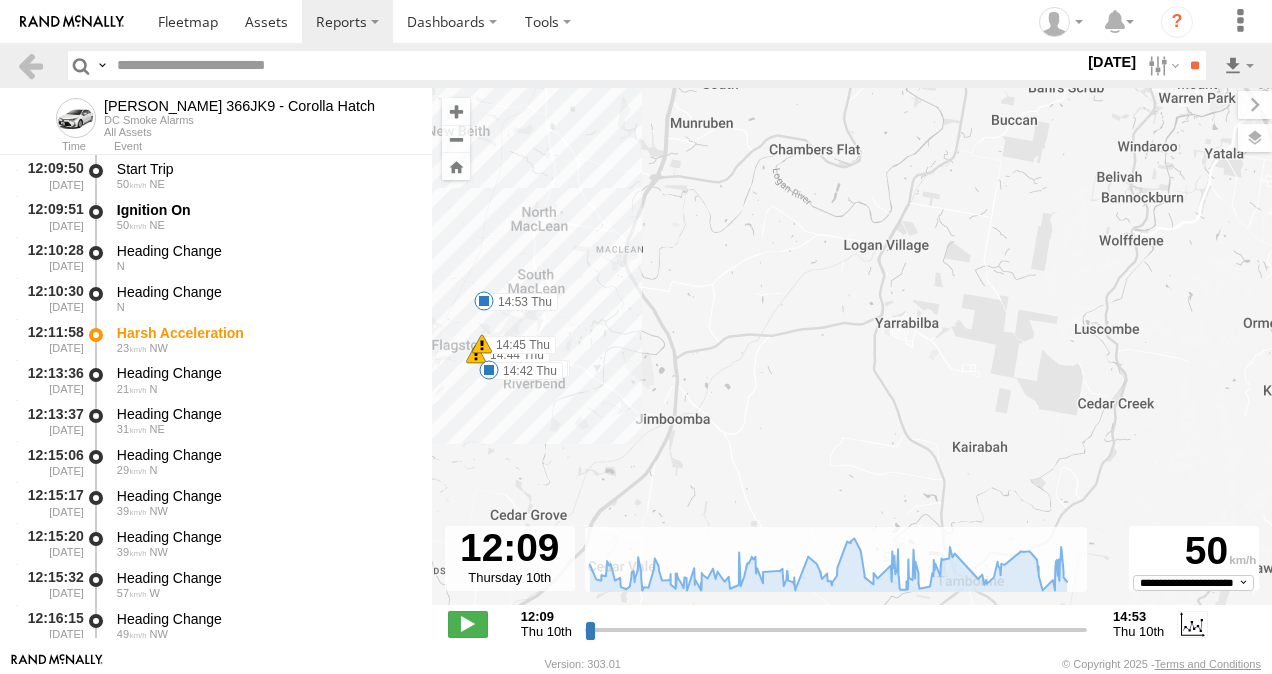 click at bounding box center (489, 370) 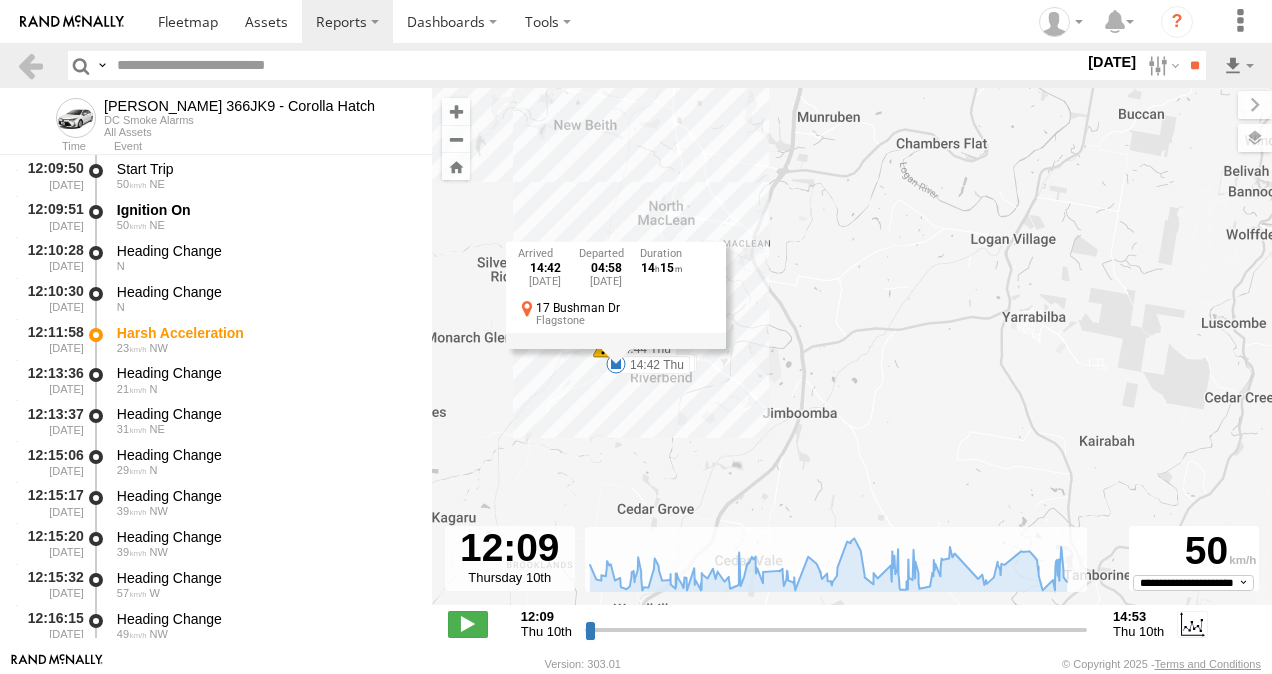 drag, startPoint x: 499, startPoint y: 476, endPoint x: 629, endPoint y: 467, distance: 130.31117 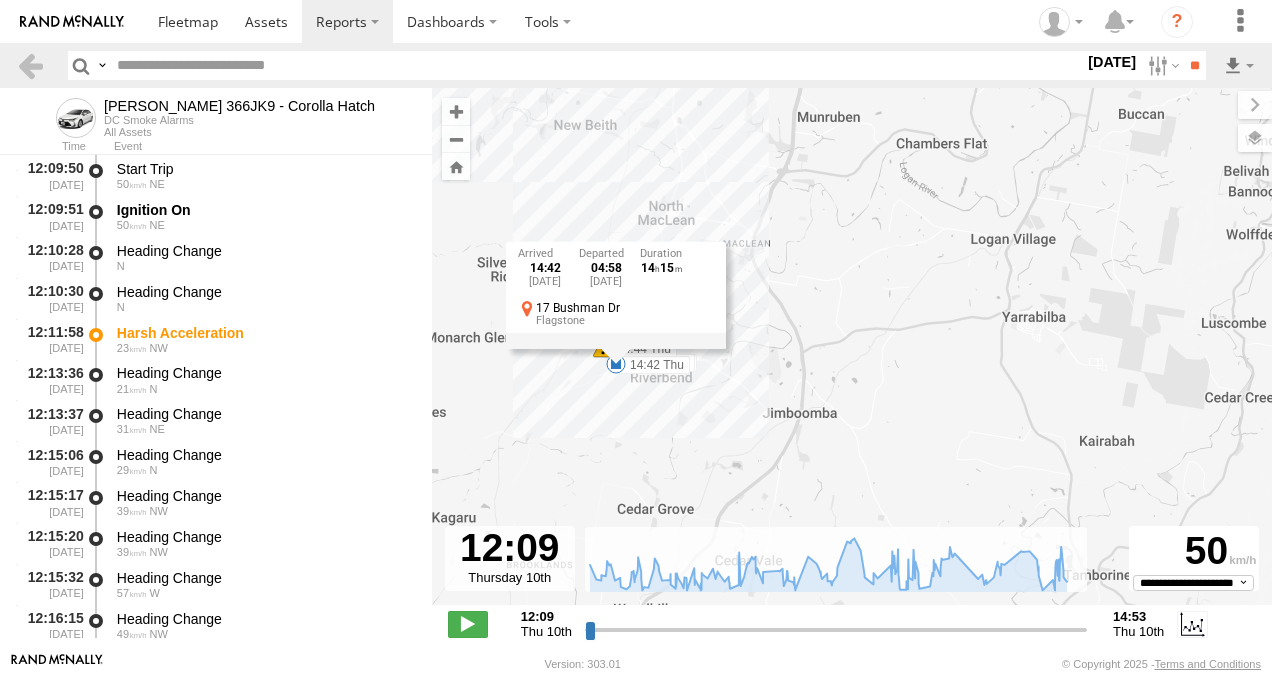 click on "Jesse 366JK9 - Corolla Hatch 12:11 Thu 12:26 Thu 13:19 Thu 13:28 Thu 14:01 Thu 14:25 Thu 14:38 Thu 14:38 Thu 14:42 Thu 14:44 Thu 14:45 Thu 14:53 Thu 14:42 Thu 10th Jul 04:58 Fri 11th Jul 14 15 17 Bushman Dr Flagstone" at bounding box center (852, 357) 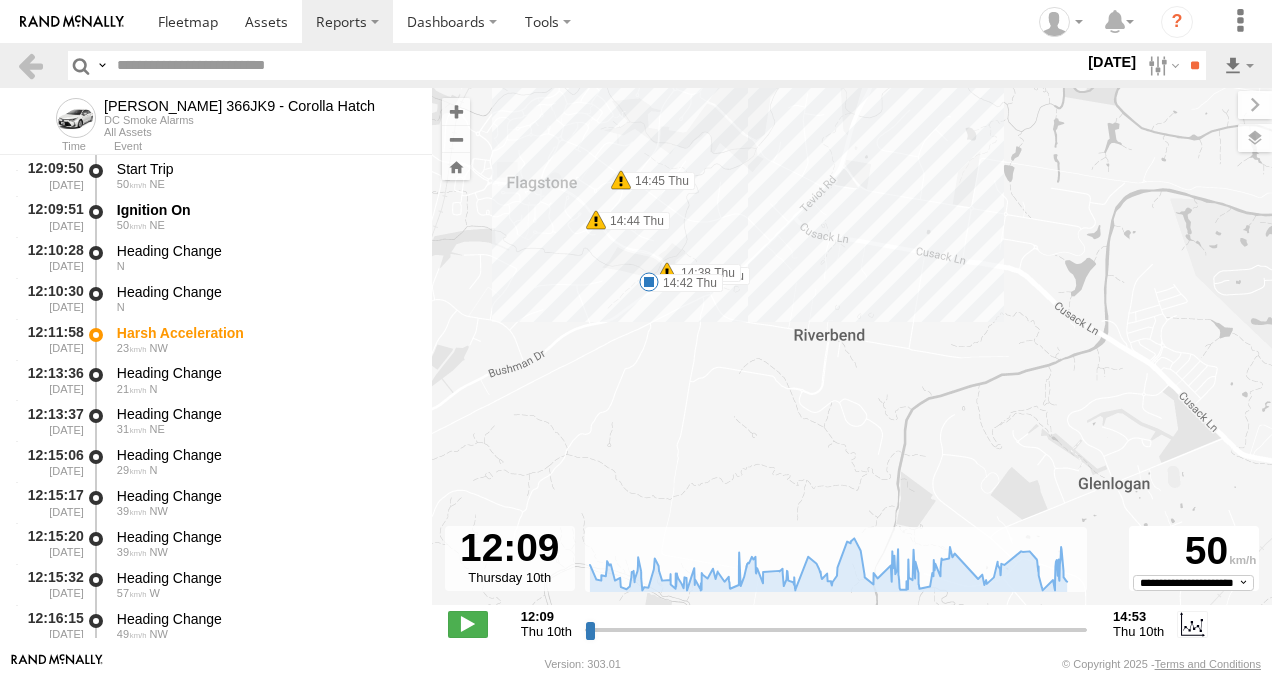 drag, startPoint x: 700, startPoint y: 293, endPoint x: 700, endPoint y: 539, distance: 246 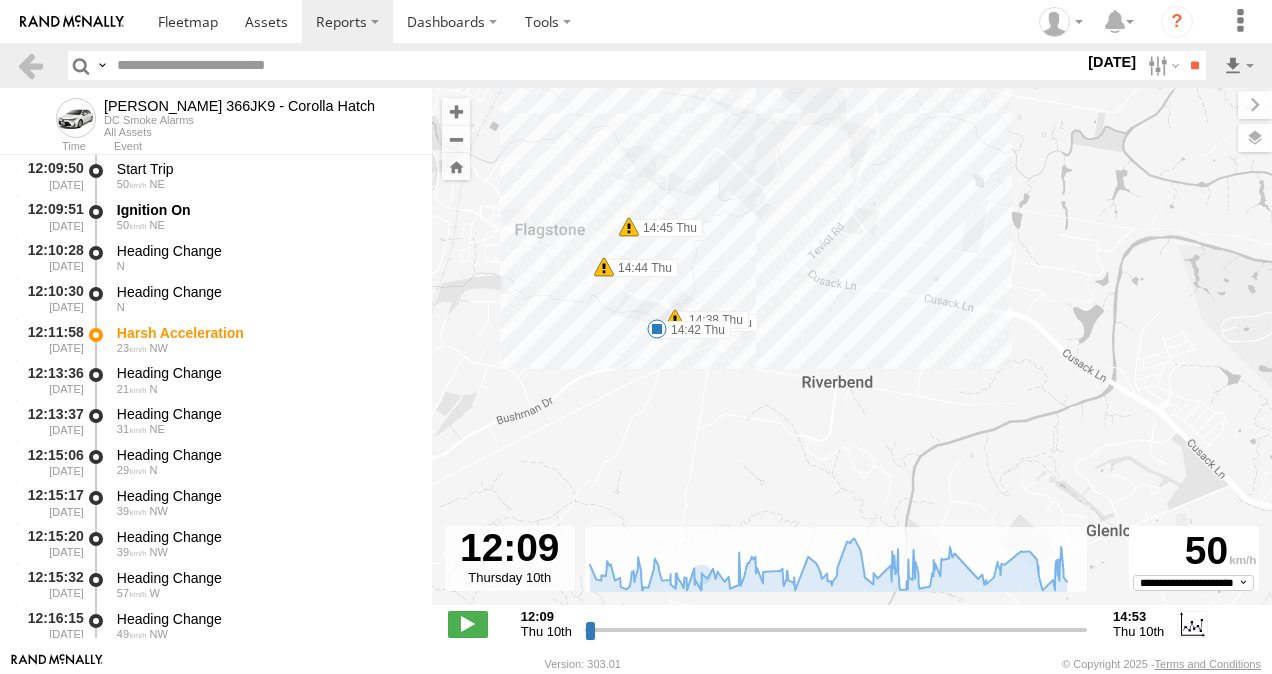 click at bounding box center [657, 329] 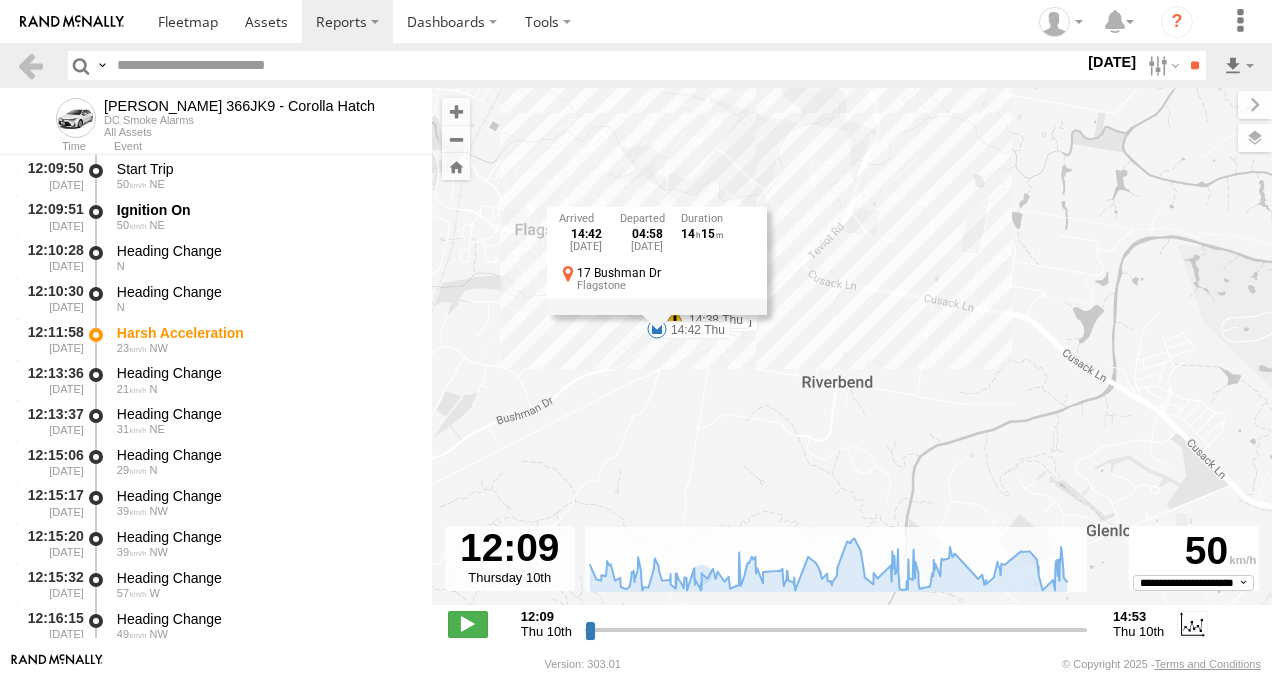 click on "Jesse 366JK9 - Corolla Hatch 12:11 Thu 12:26 Thu 13:19 Thu 13:28 Thu 14:01 Thu 14:25 Thu 14:38 Thu 14:38 Thu 14:42 Thu 14:44 Thu 14:45 Thu 14:53 Thu 14:42 Thu 10th Jul 04:58 Fri 11th Jul 14 15 17 Bushman Dr Flagstone" at bounding box center [852, 357] 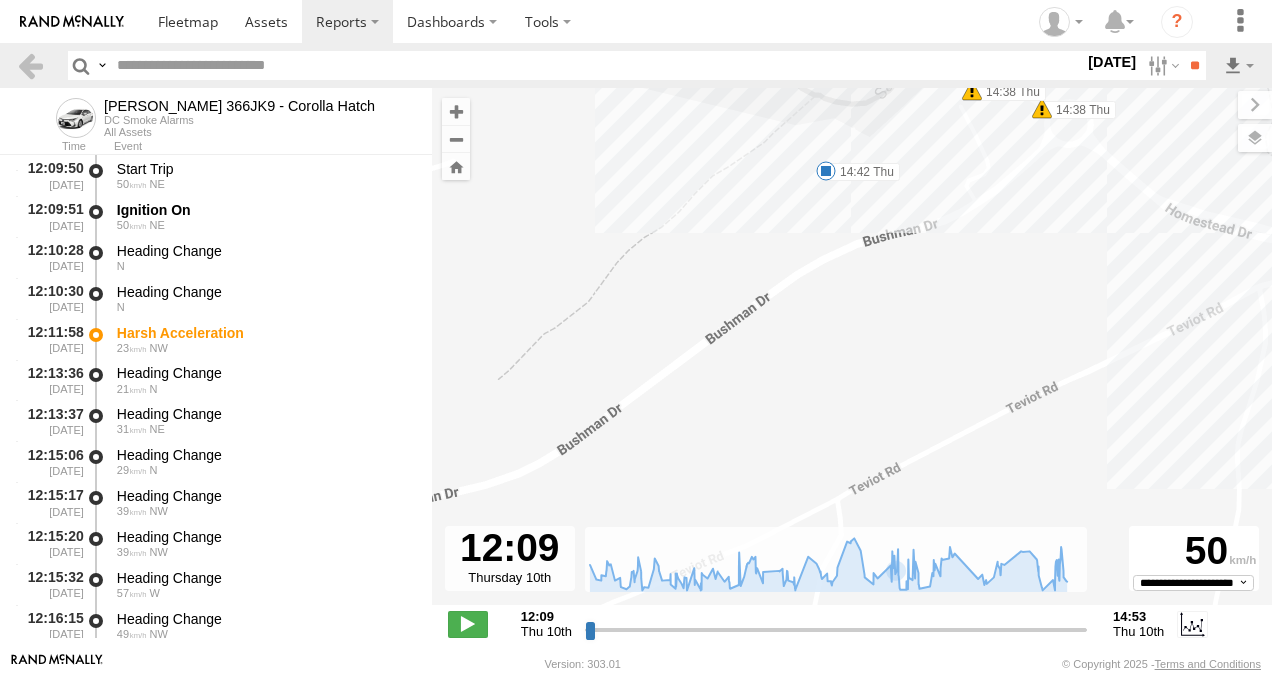 drag, startPoint x: 633, startPoint y: 240, endPoint x: 908, endPoint y: 560, distance: 421.93008 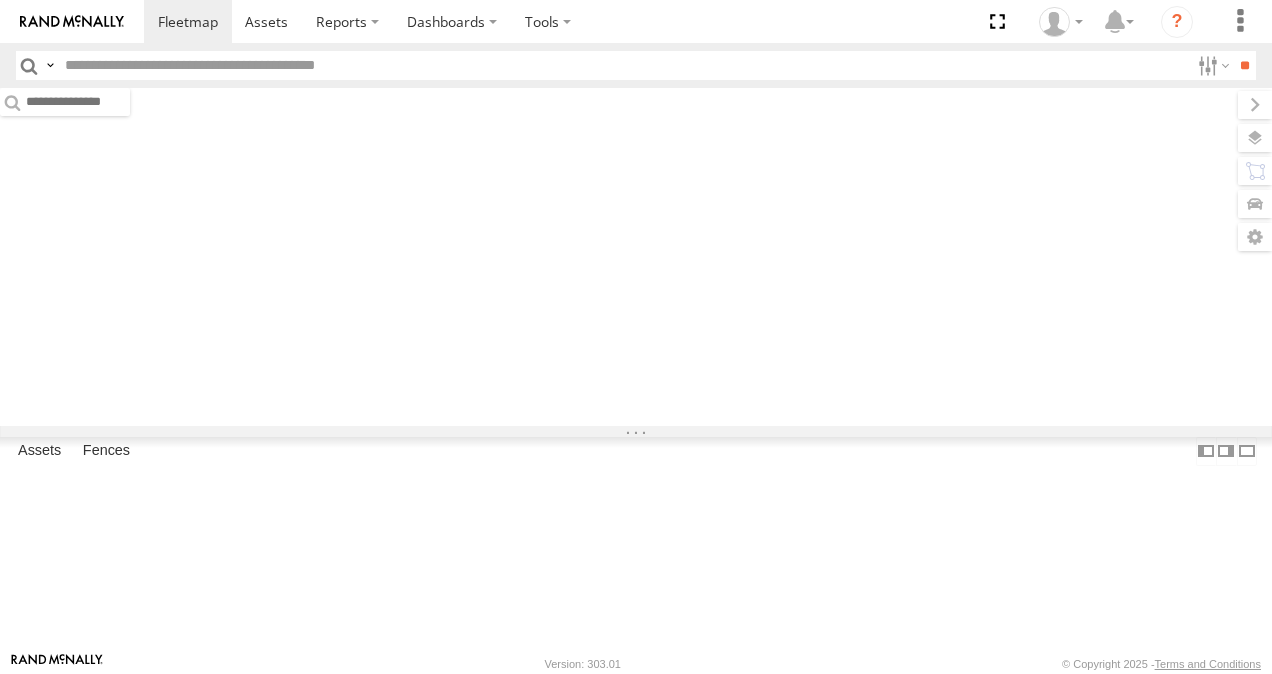 scroll, scrollTop: 0, scrollLeft: 0, axis: both 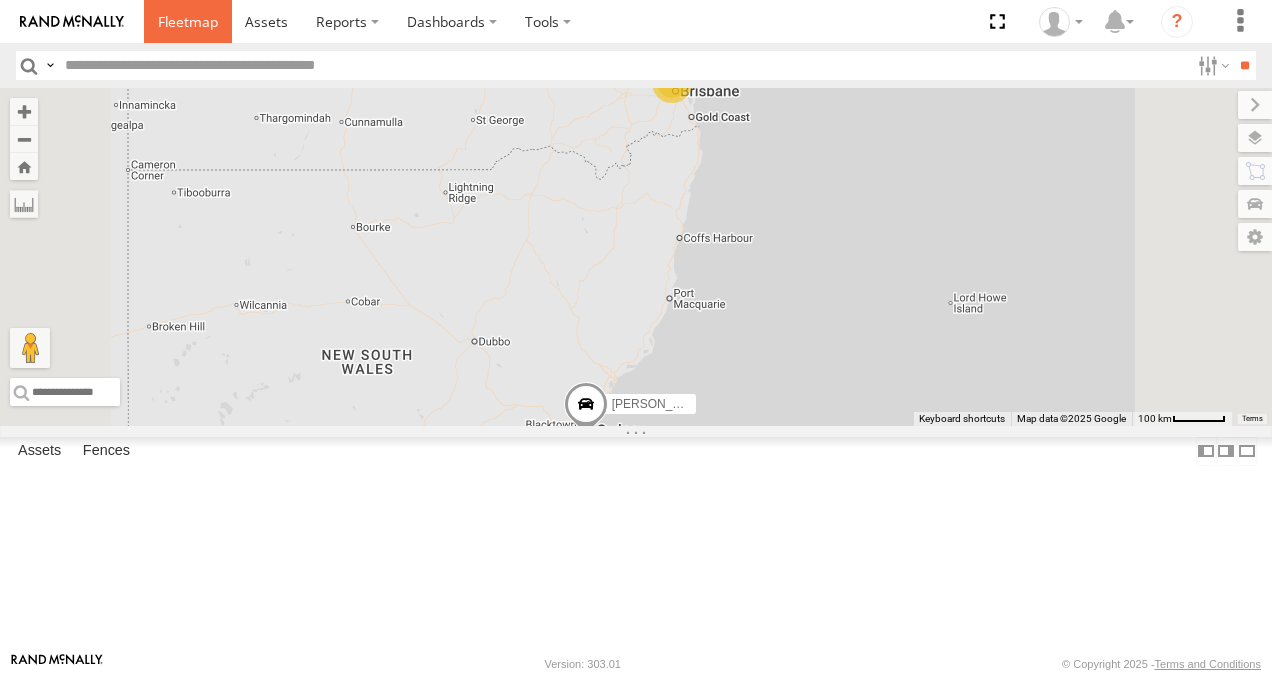 click at bounding box center (188, 21) 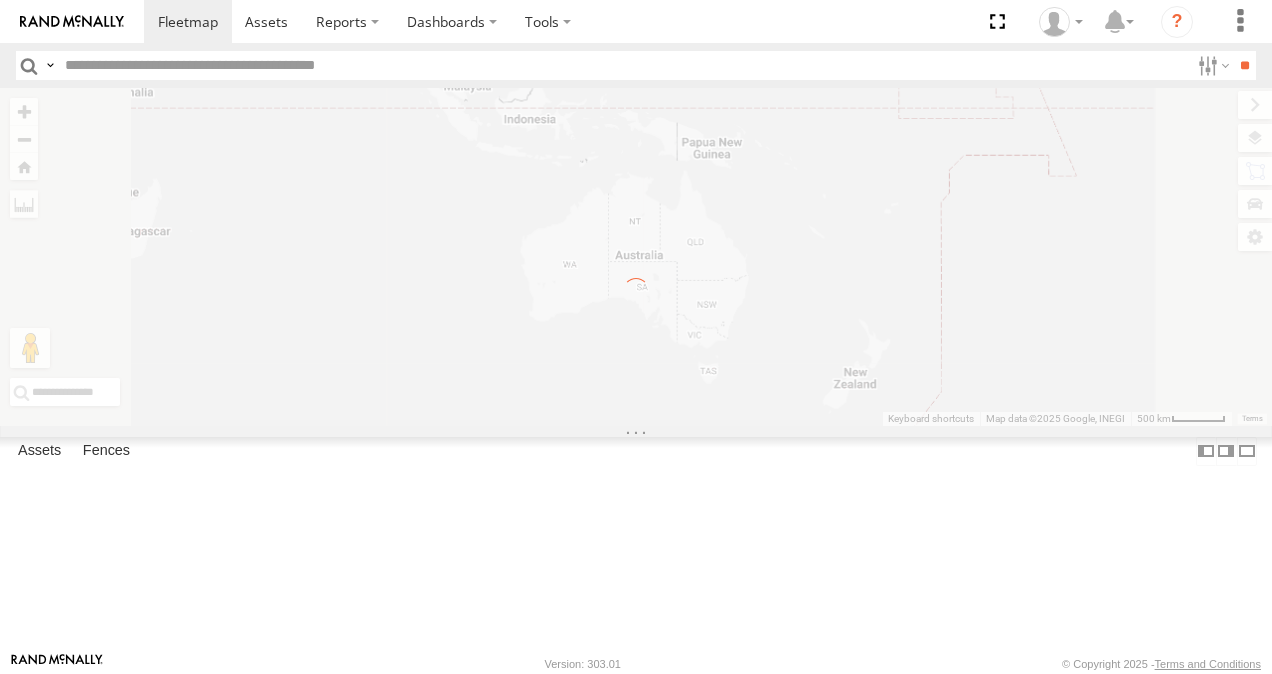 scroll, scrollTop: 0, scrollLeft: 0, axis: both 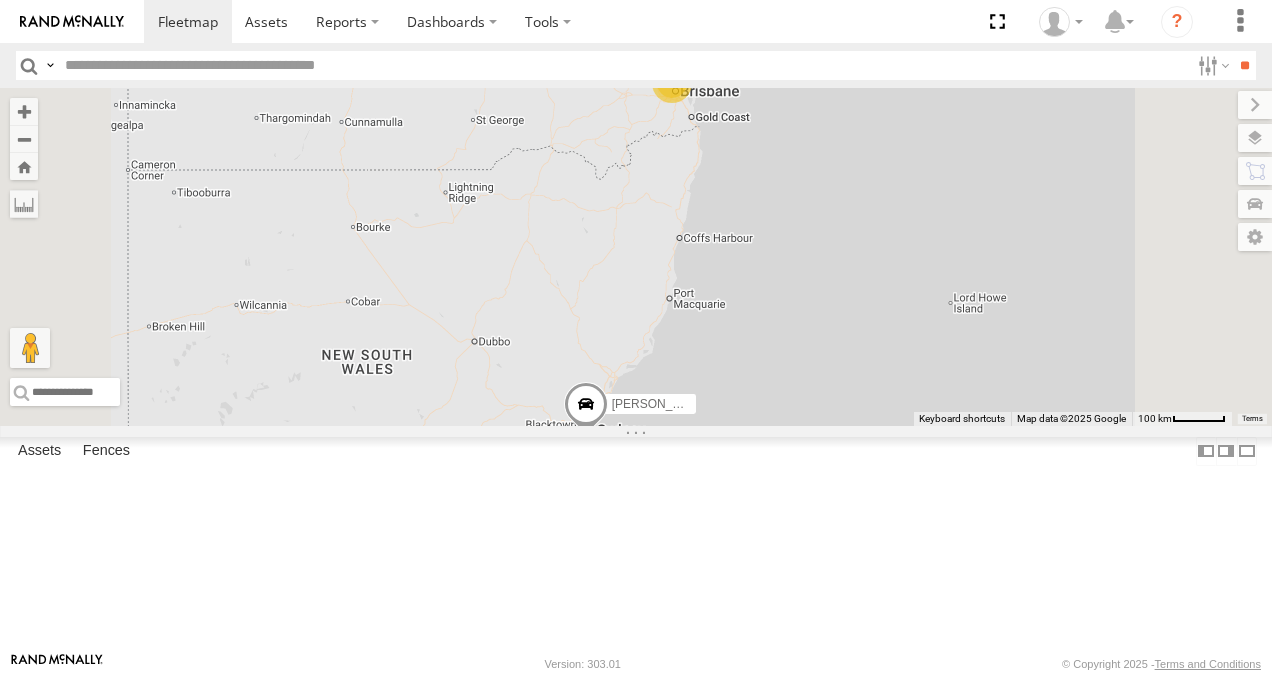 click at bounding box center [0, 0] 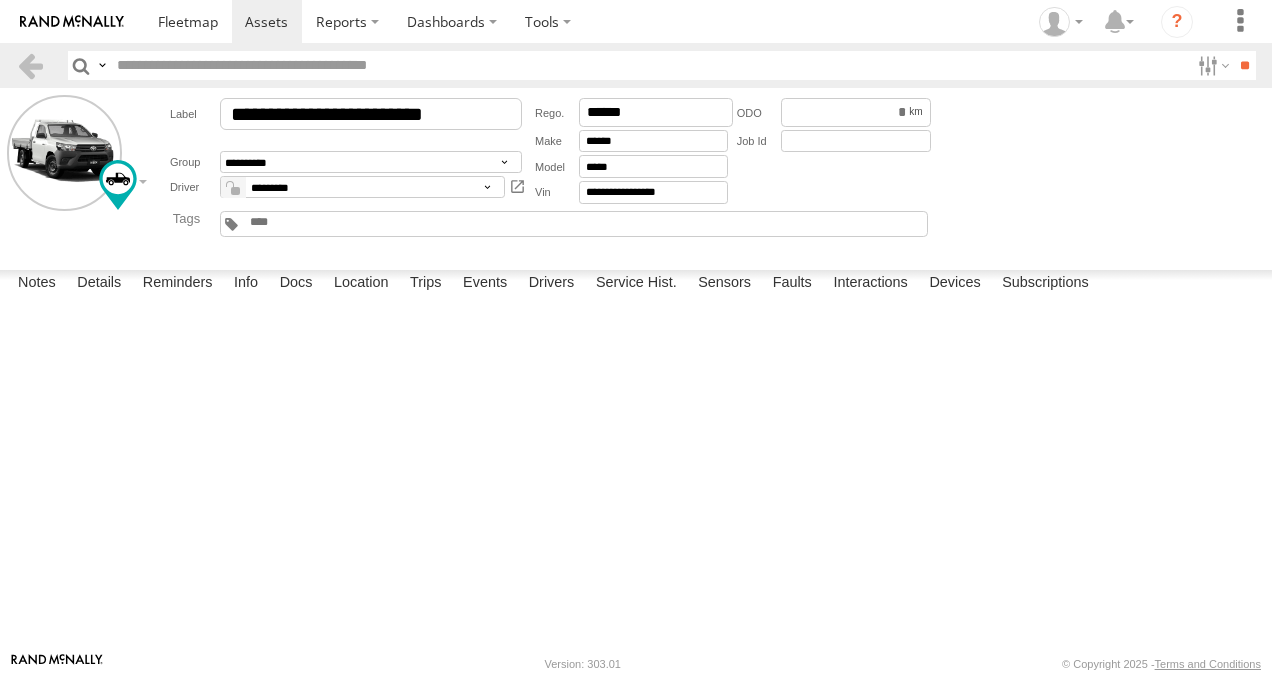 scroll, scrollTop: 0, scrollLeft: 0, axis: both 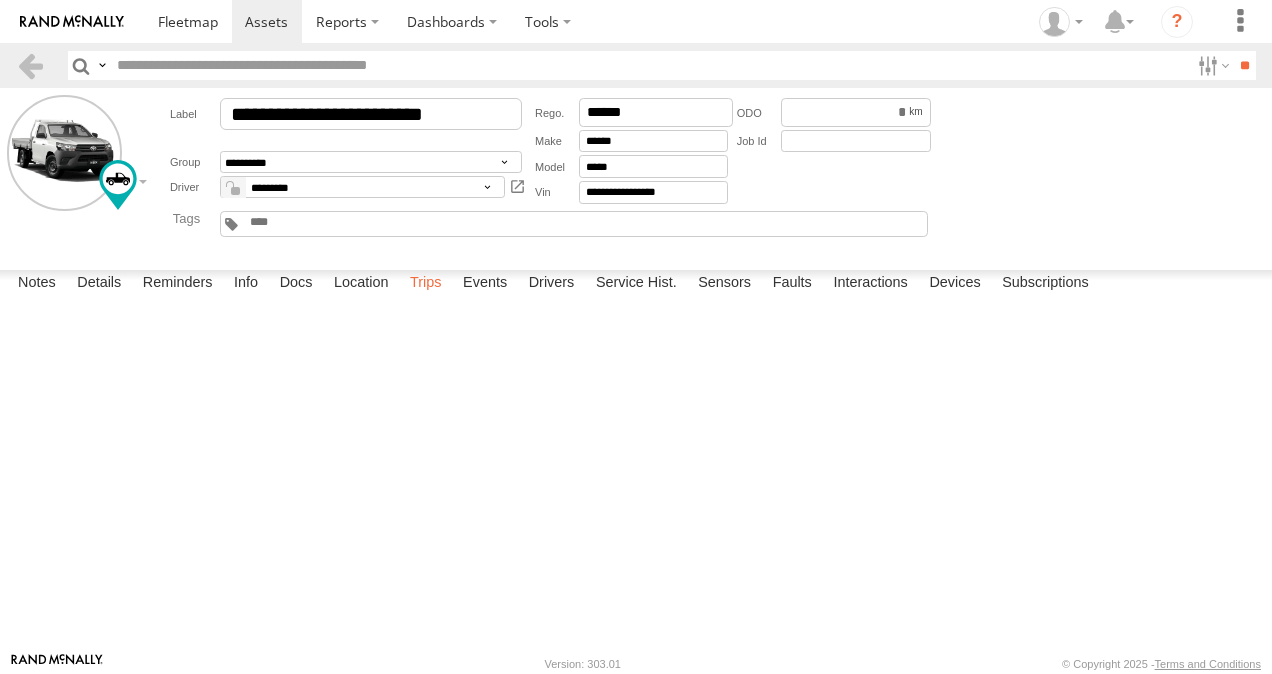 click on "Trips" at bounding box center [426, 284] 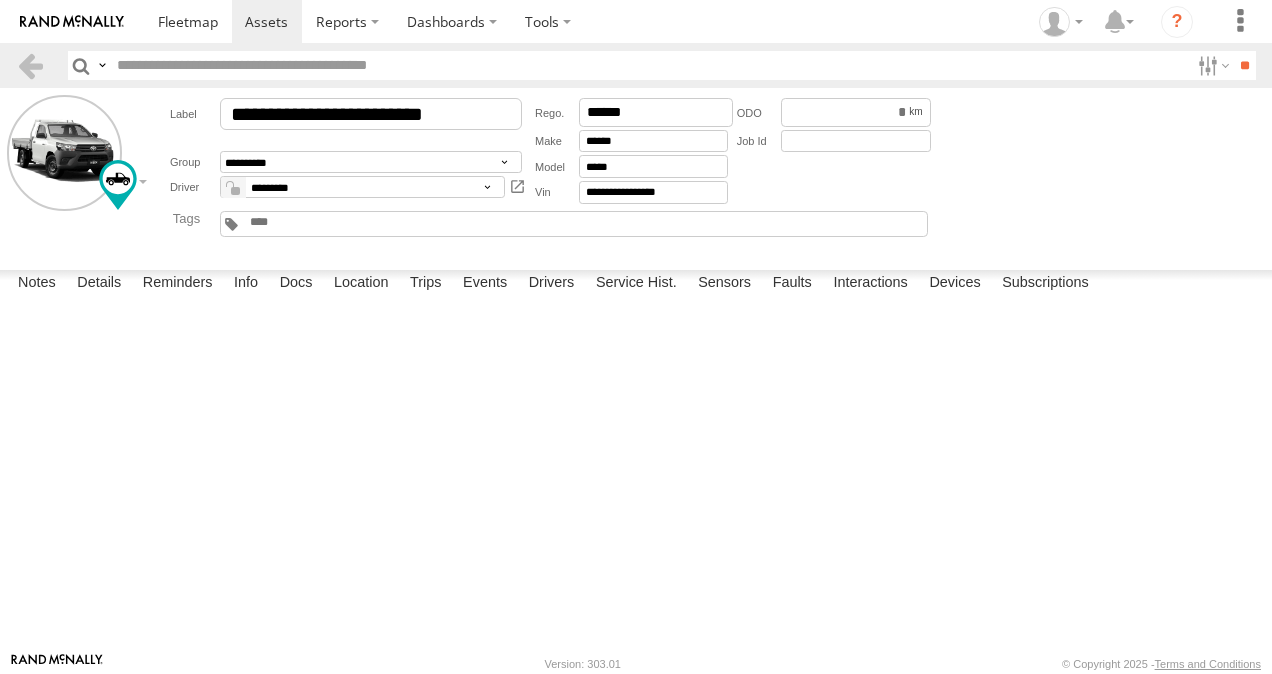 scroll, scrollTop: 4200, scrollLeft: 0, axis: vertical 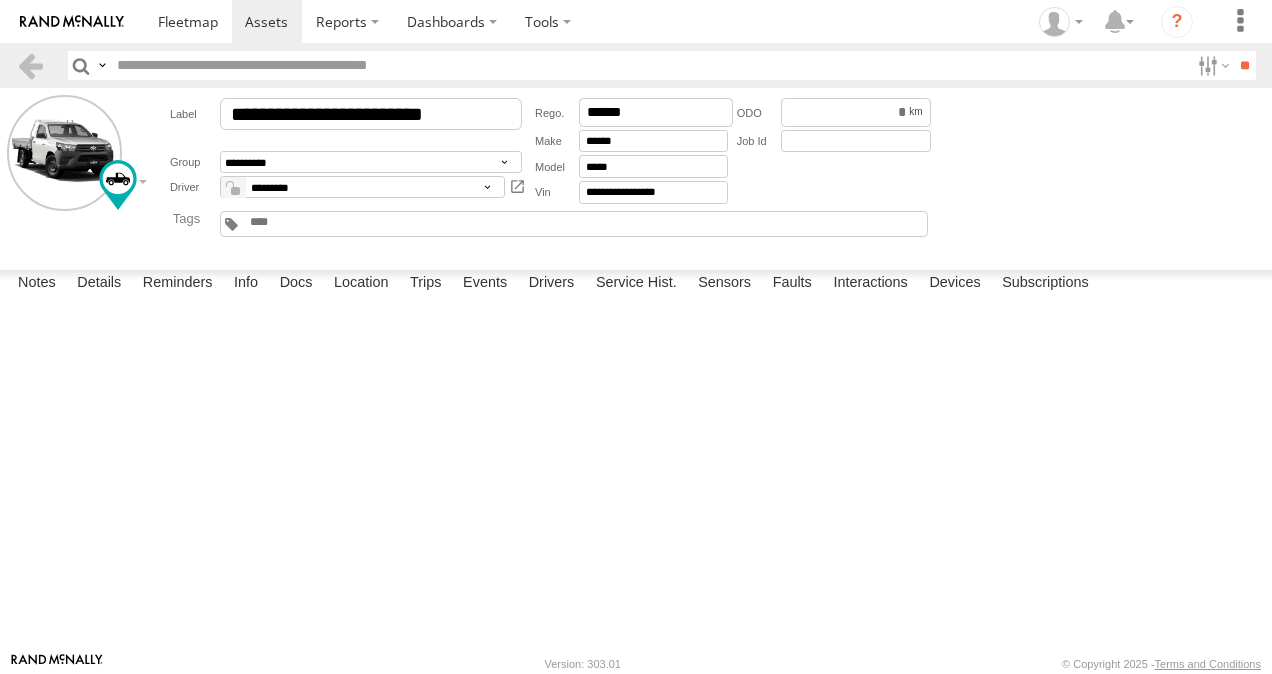 drag, startPoint x: 392, startPoint y: 394, endPoint x: 412, endPoint y: 416, distance: 29.732138 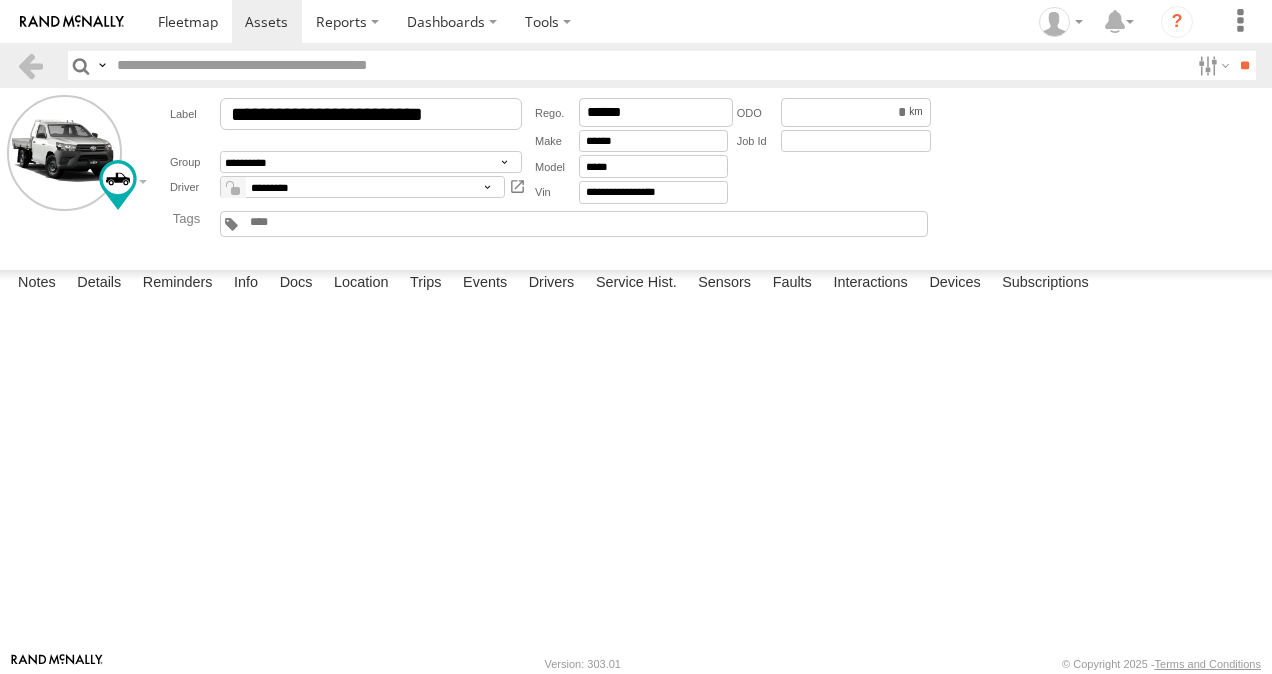 scroll, scrollTop: 2300, scrollLeft: 0, axis: vertical 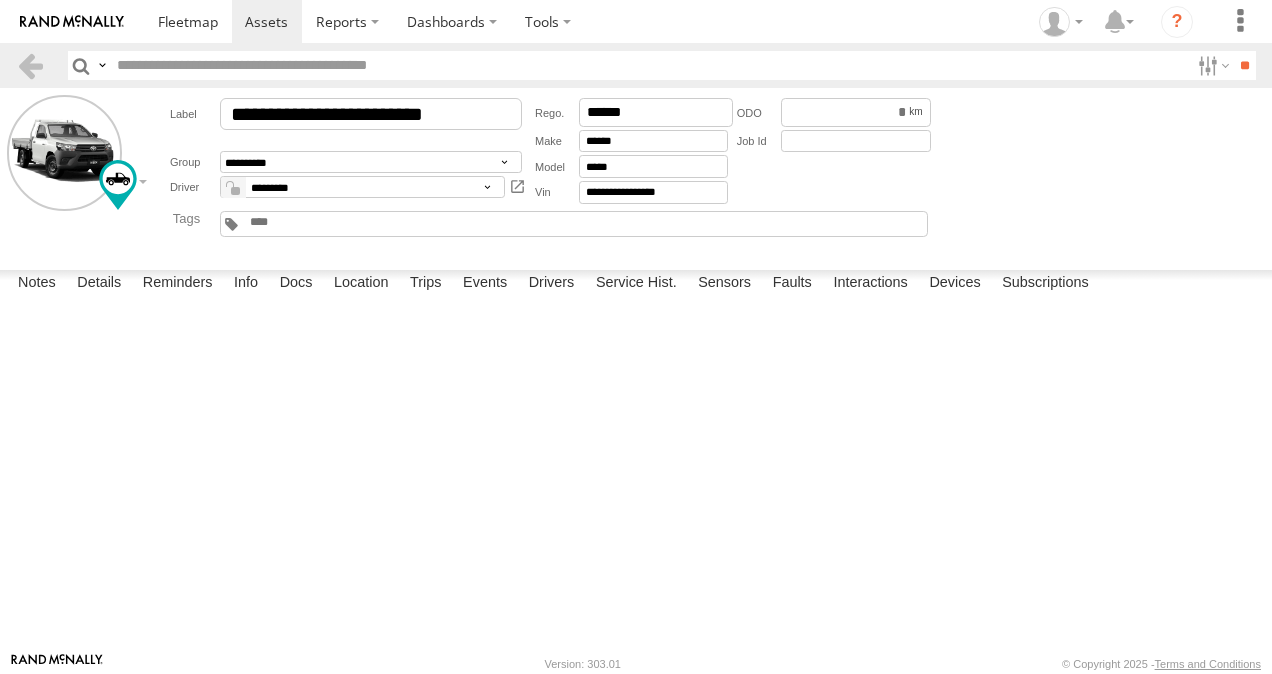 drag, startPoint x: 272, startPoint y: 392, endPoint x: 256, endPoint y: 406, distance: 21.260292 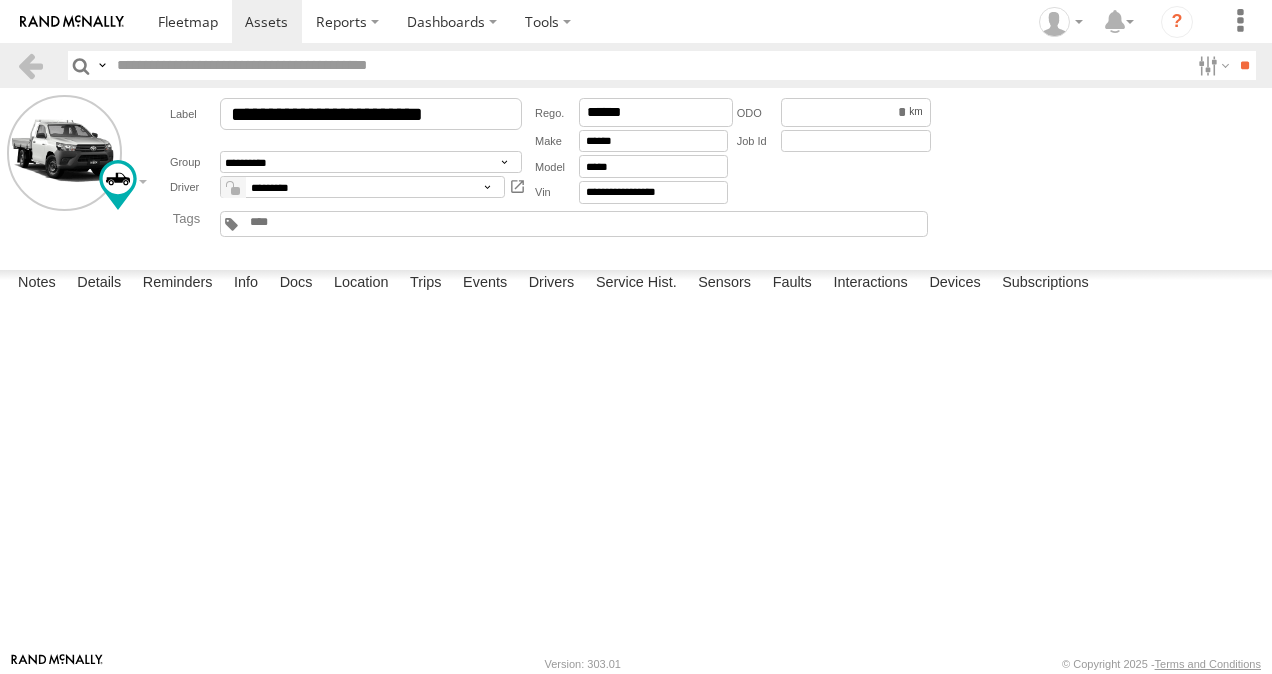 scroll, scrollTop: 1100, scrollLeft: 0, axis: vertical 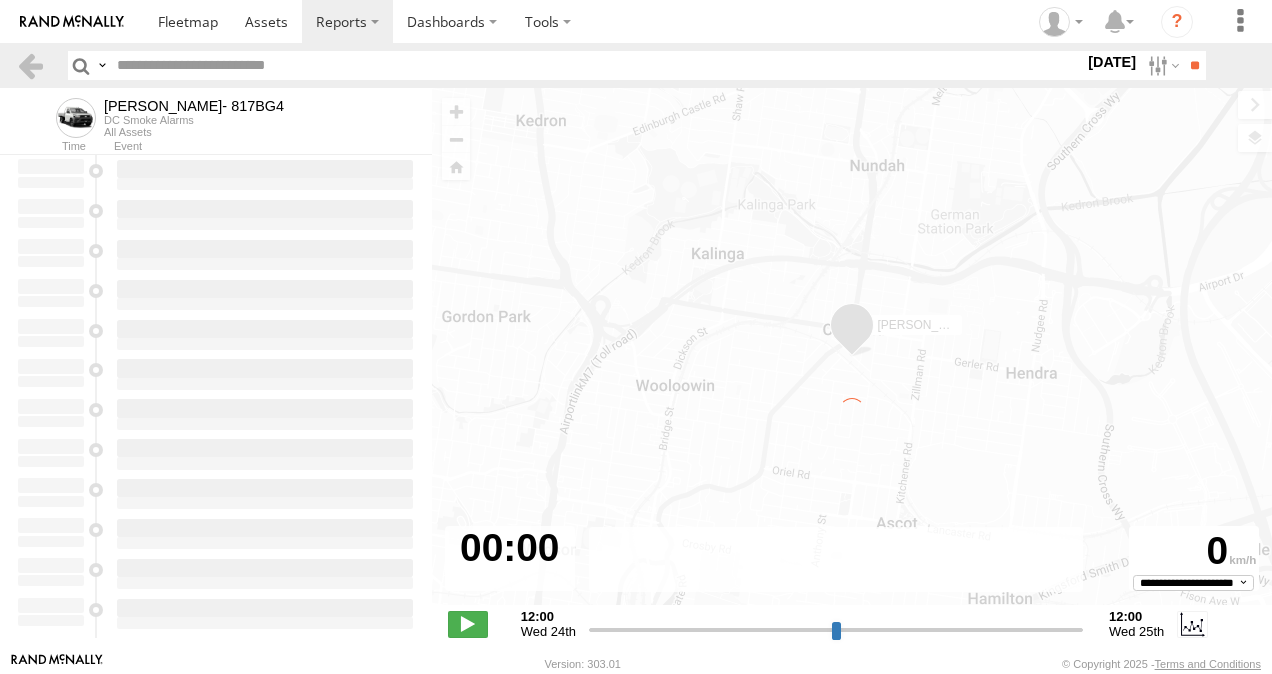 type on "**********" 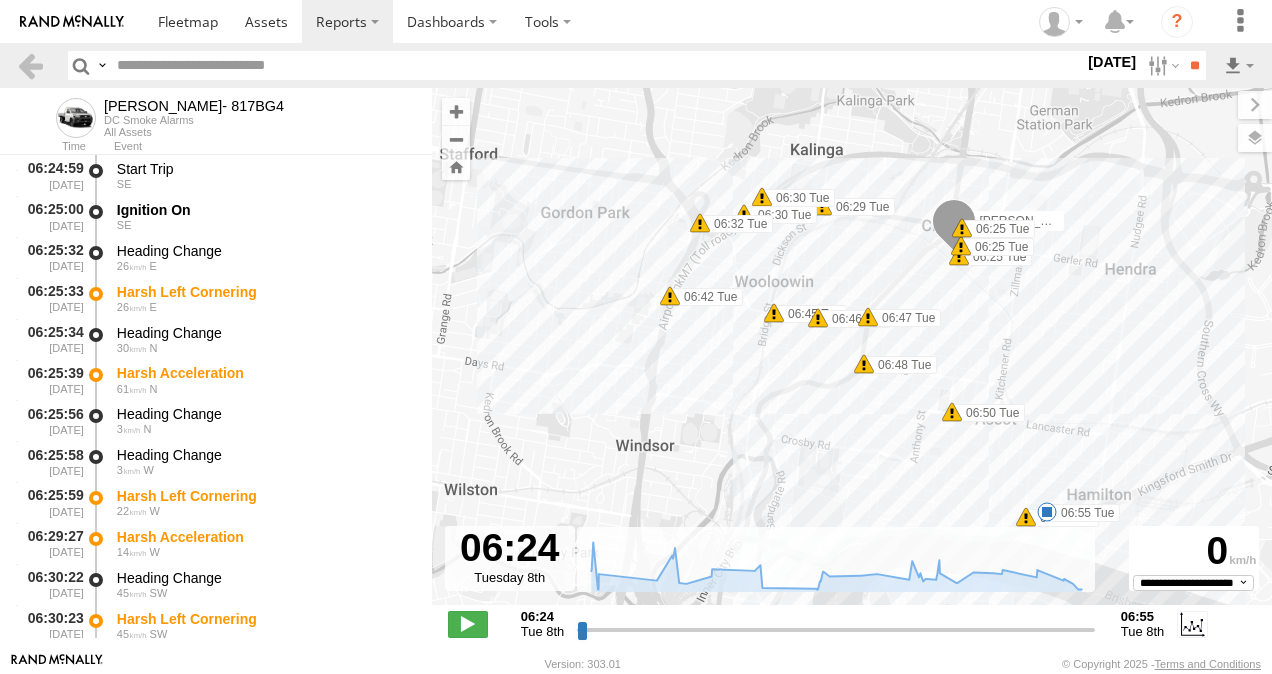 click at bounding box center (762, 197) 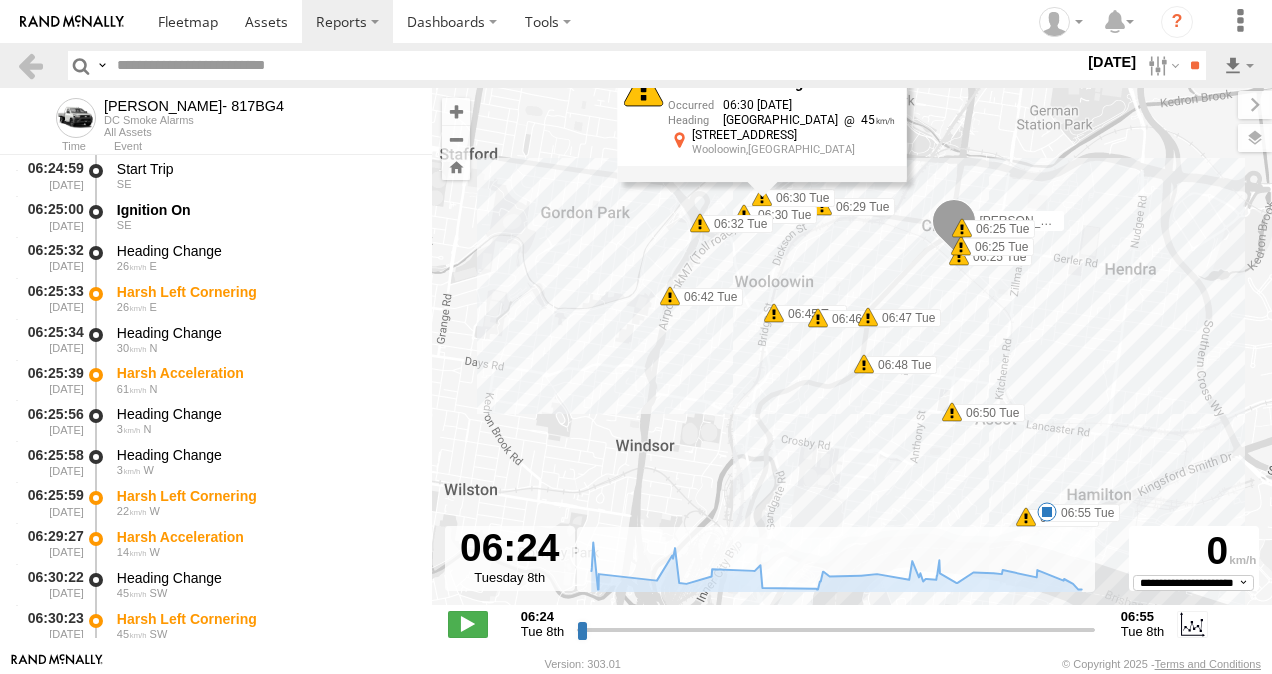 click on "[PERSON_NAME]- 817BG4 06:25 Tue 06:25 Tue 06:25 Tue 06:29 Tue 06:30 Tue 06:30 Tue 06:32 Tue 06:42 Tue 06:45 Tue 06:46 Tue 06:47 Tue 06:48 Tue 06:50 Tue 06:53 Tue 06:55 Tue Harsh Left Cornering 06:30 [DATE] [GEOGRAPHIC_DATA][STREET_ADDRESS][GEOGRAPHIC_DATA]" at bounding box center (852, 357) 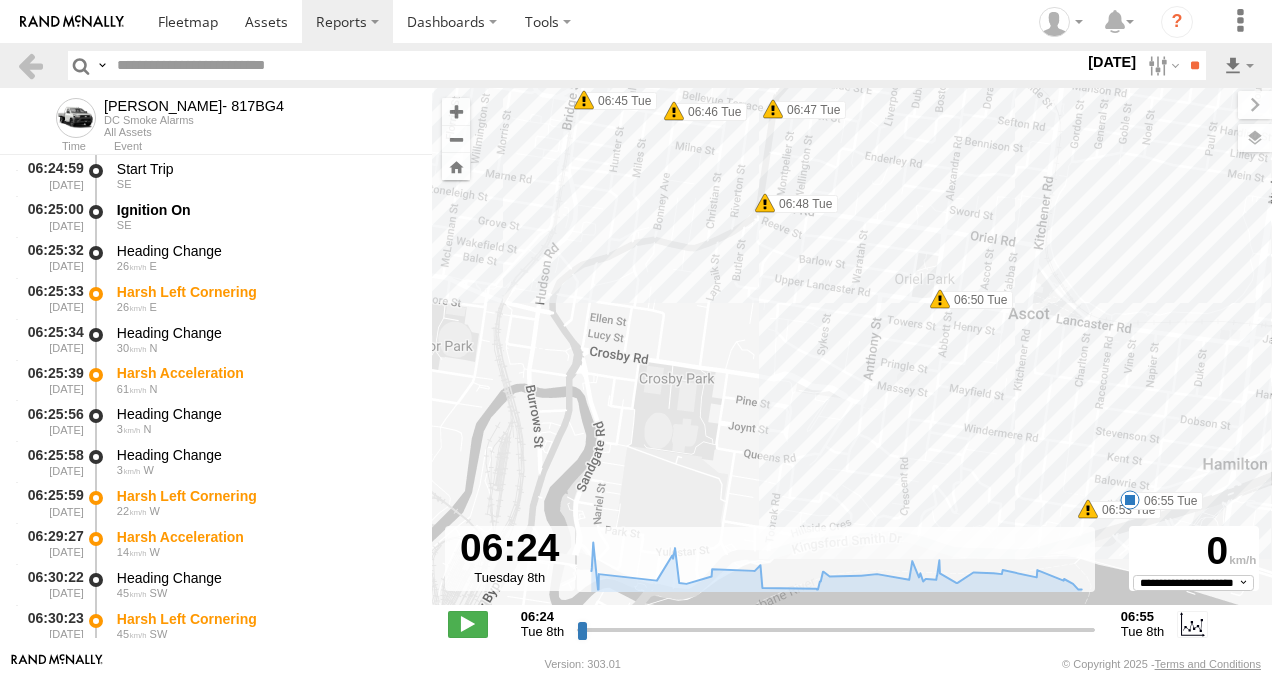 drag, startPoint x: 1110, startPoint y: 484, endPoint x: 1001, endPoint y: 357, distance: 167.36188 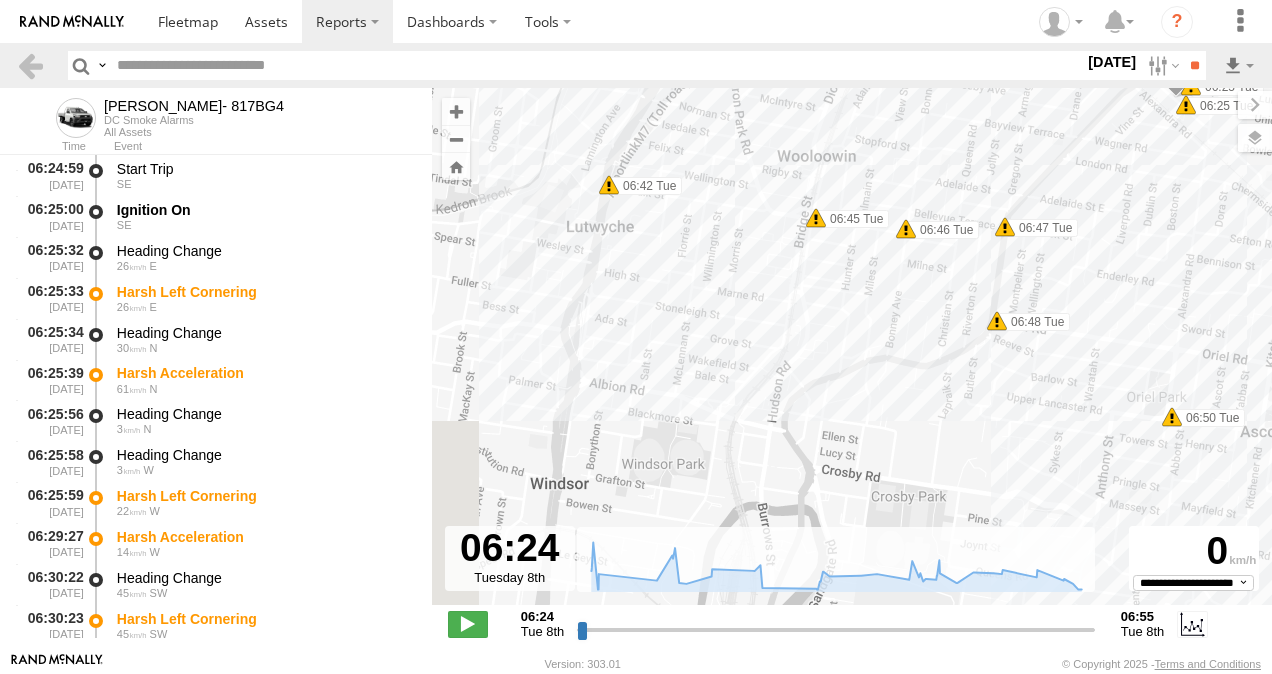 drag, startPoint x: 799, startPoint y: 300, endPoint x: 1006, endPoint y: 406, distance: 232.56181 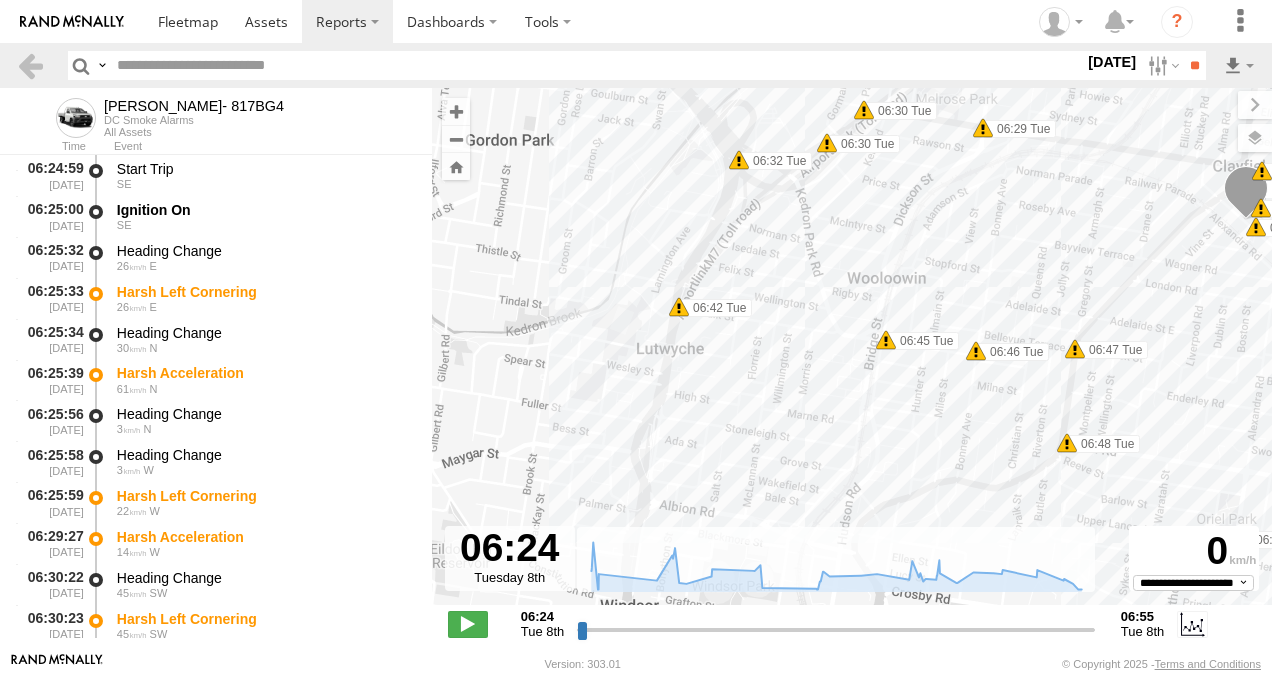 drag, startPoint x: 746, startPoint y: 322, endPoint x: 838, endPoint y: 452, distance: 159.26079 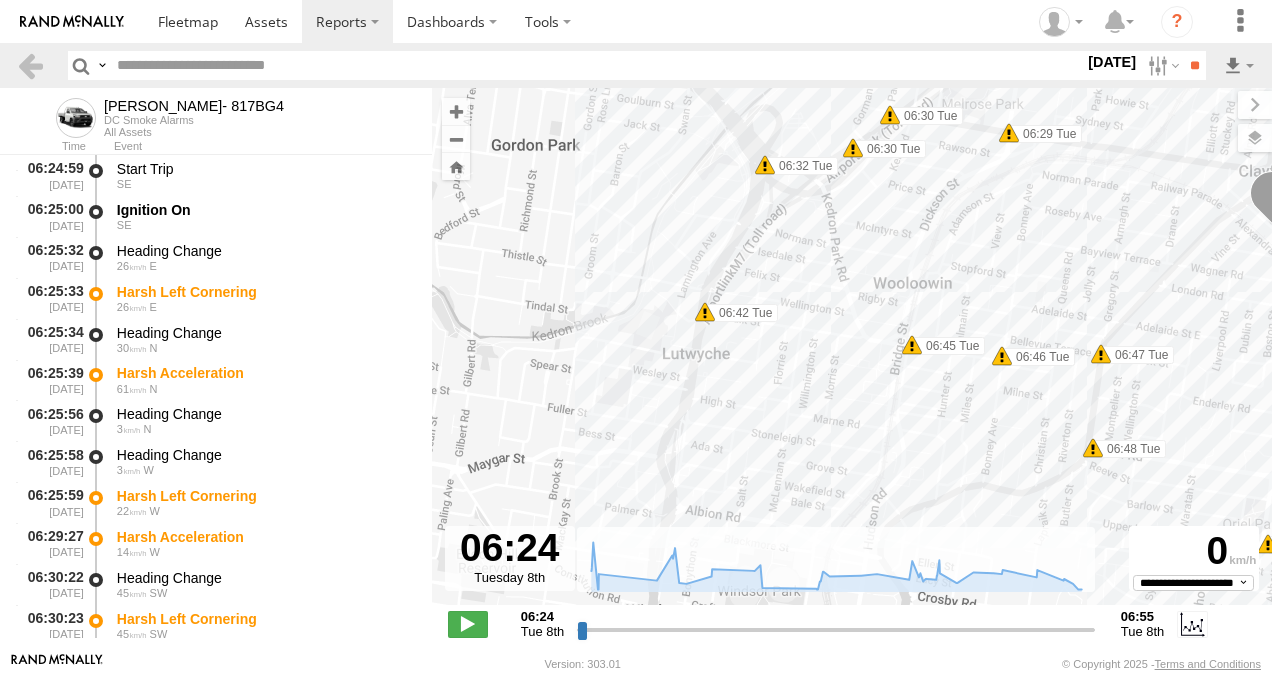 click at bounding box center (705, 312) 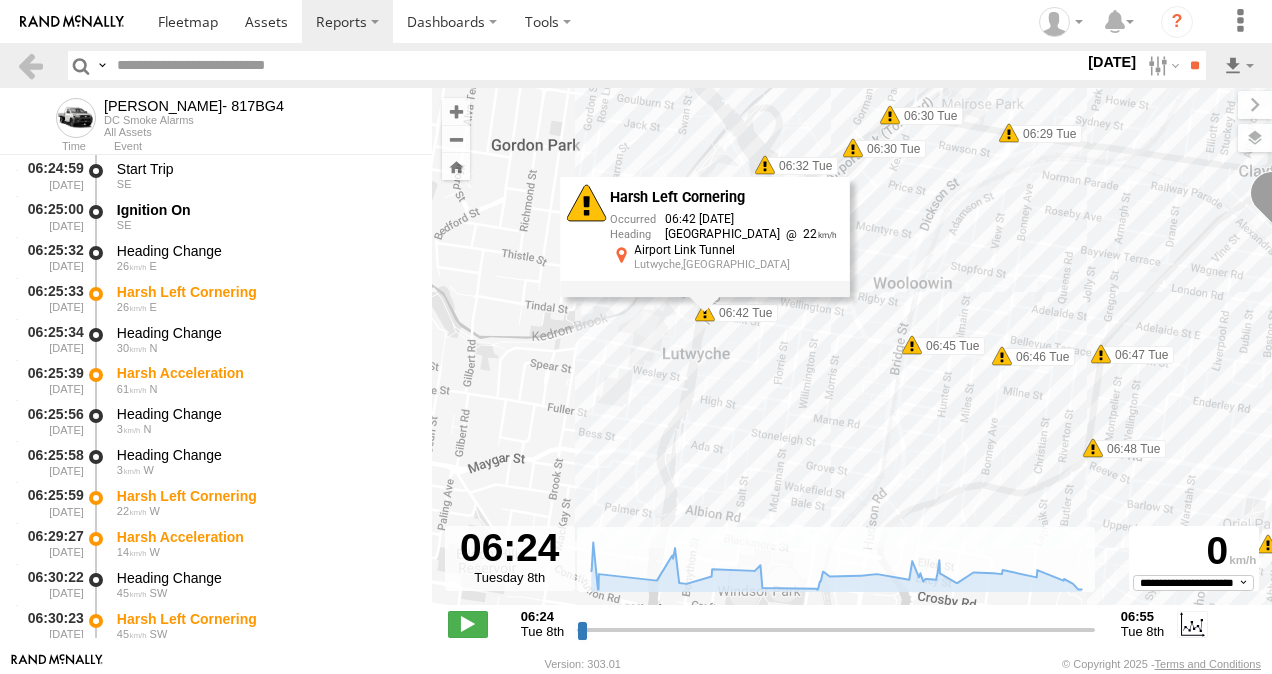 click on "Robbie Sparksman- 817BG4 06:25 Tue 06:25 Tue 06:25 Tue 06:29 Tue 06:30 Tue 06:30 Tue 06:32 Tue 06:42 Tue 06:45 Tue 06:46 Tue 06:47 Tue 06:48 Tue 06:50 Tue 06:53 Tue 06:55 Tue Harsh Left Cornering 06:42 08/07/2025 South East 22 Airport Link Tunnel Lutwyche,QLD" at bounding box center [852, 357] 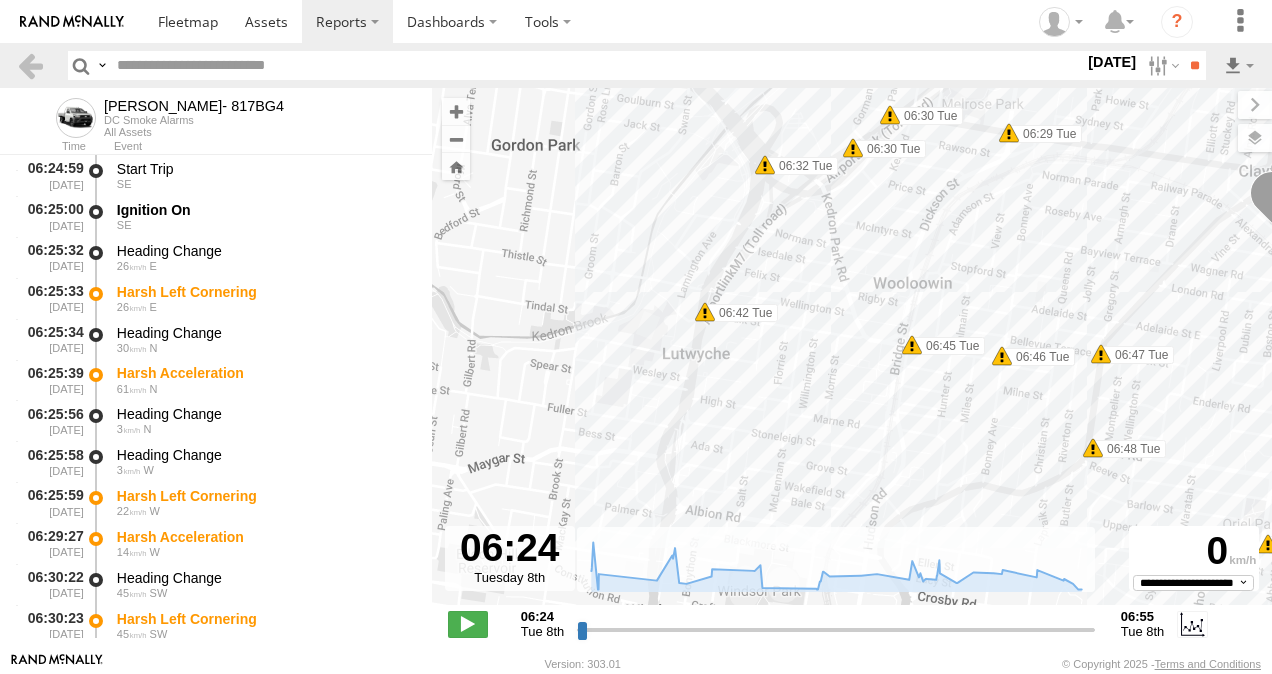 click at bounding box center (890, 115) 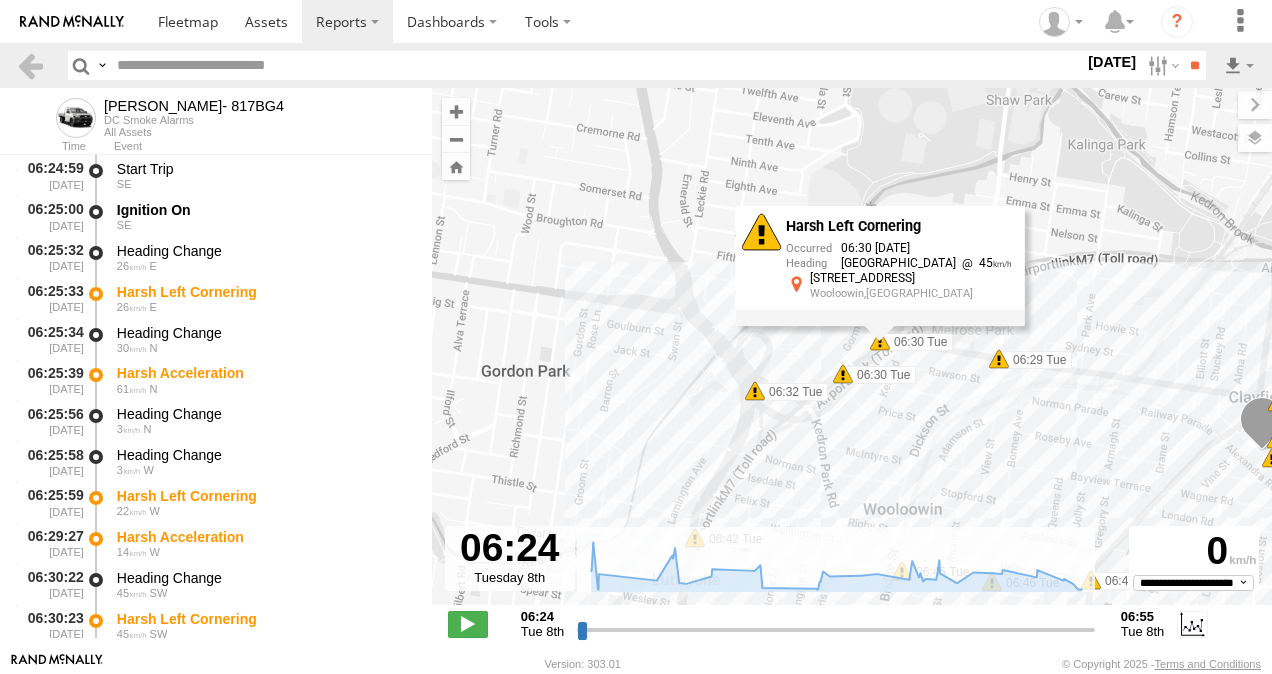 drag, startPoint x: 944, startPoint y: 168, endPoint x: 934, endPoint y: 396, distance: 228.2192 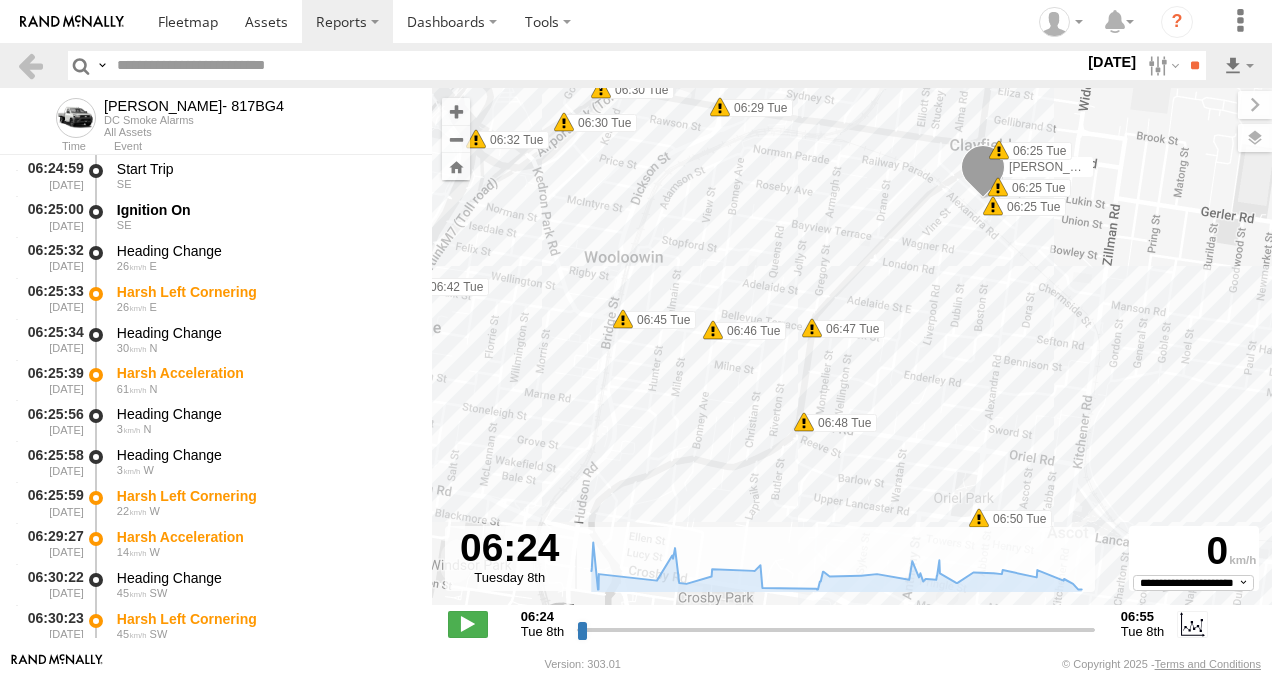 drag, startPoint x: 968, startPoint y: 496, endPoint x: 675, endPoint y: 234, distance: 393.05597 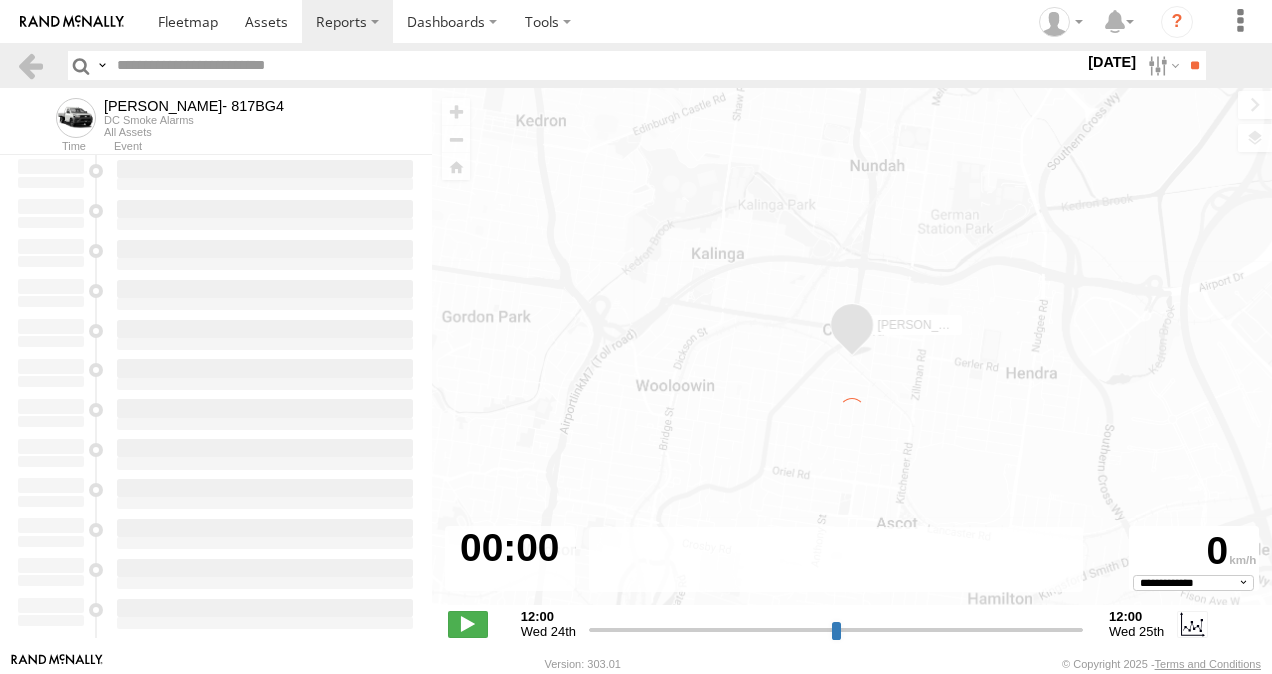 select on "**********" 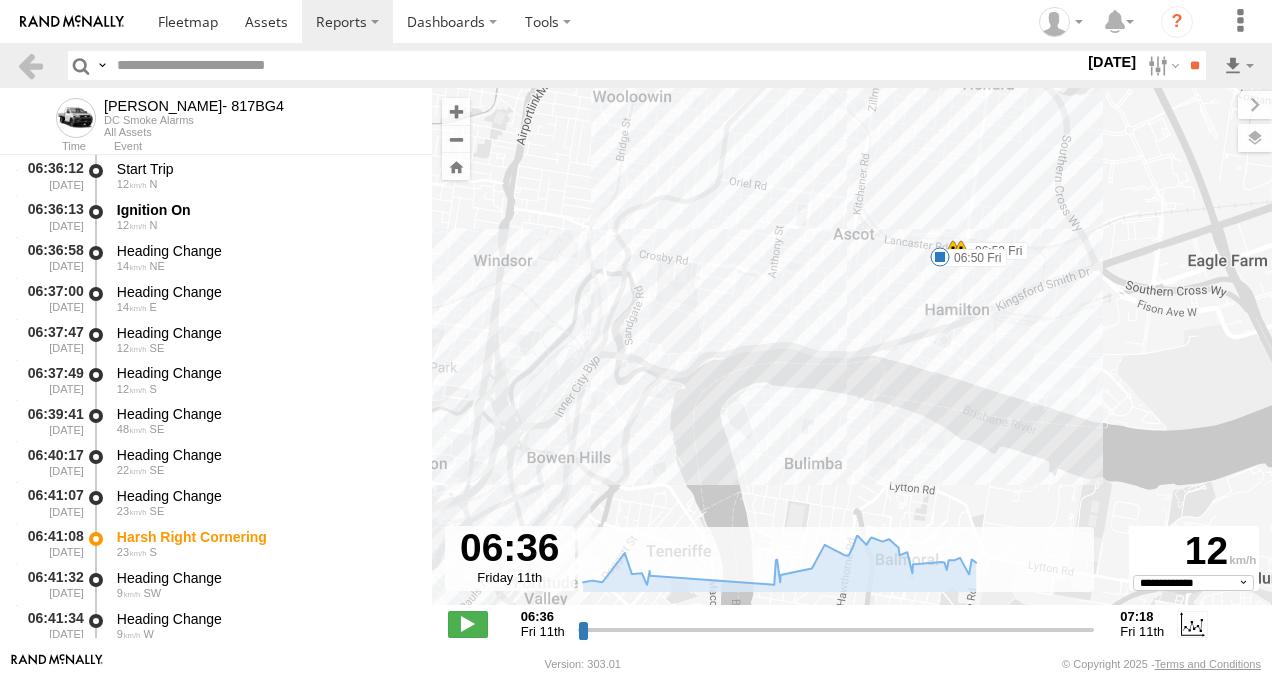 drag, startPoint x: 1056, startPoint y: 340, endPoint x: 980, endPoint y: 287, distance: 92.65527 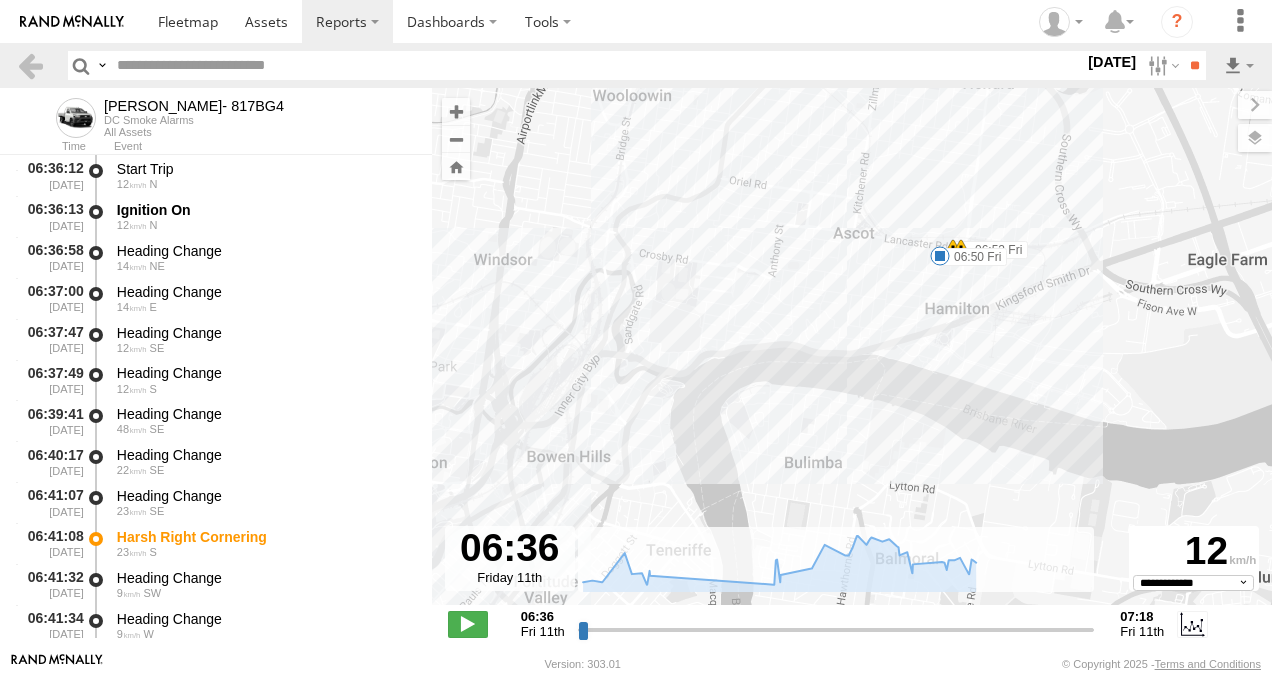 click at bounding box center (940, 256) 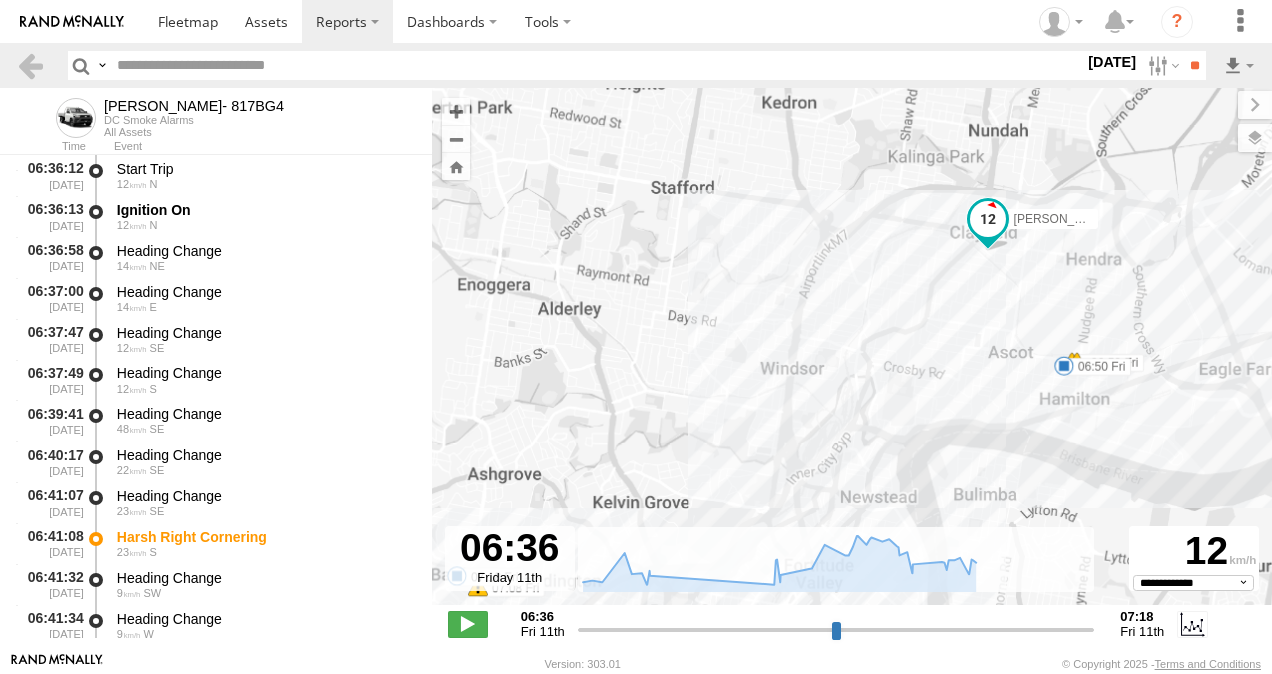 select on "**********" 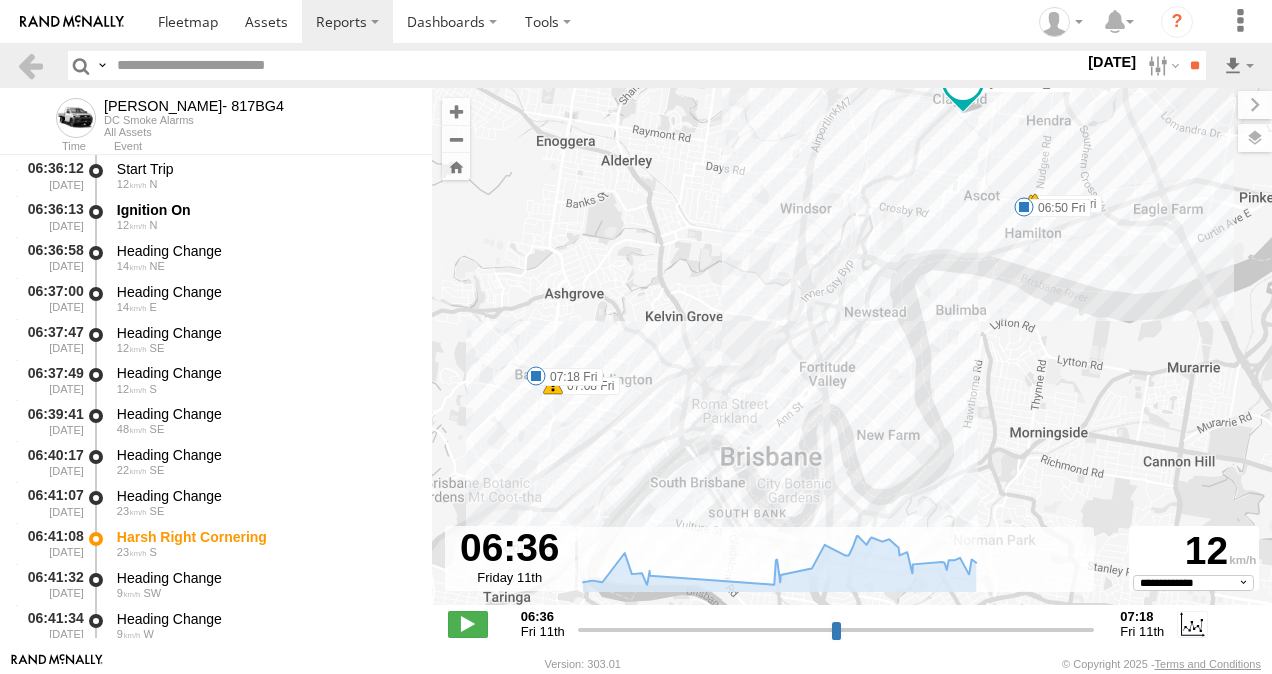 drag, startPoint x: 974, startPoint y: 489, endPoint x: 970, endPoint y: 360, distance: 129.062 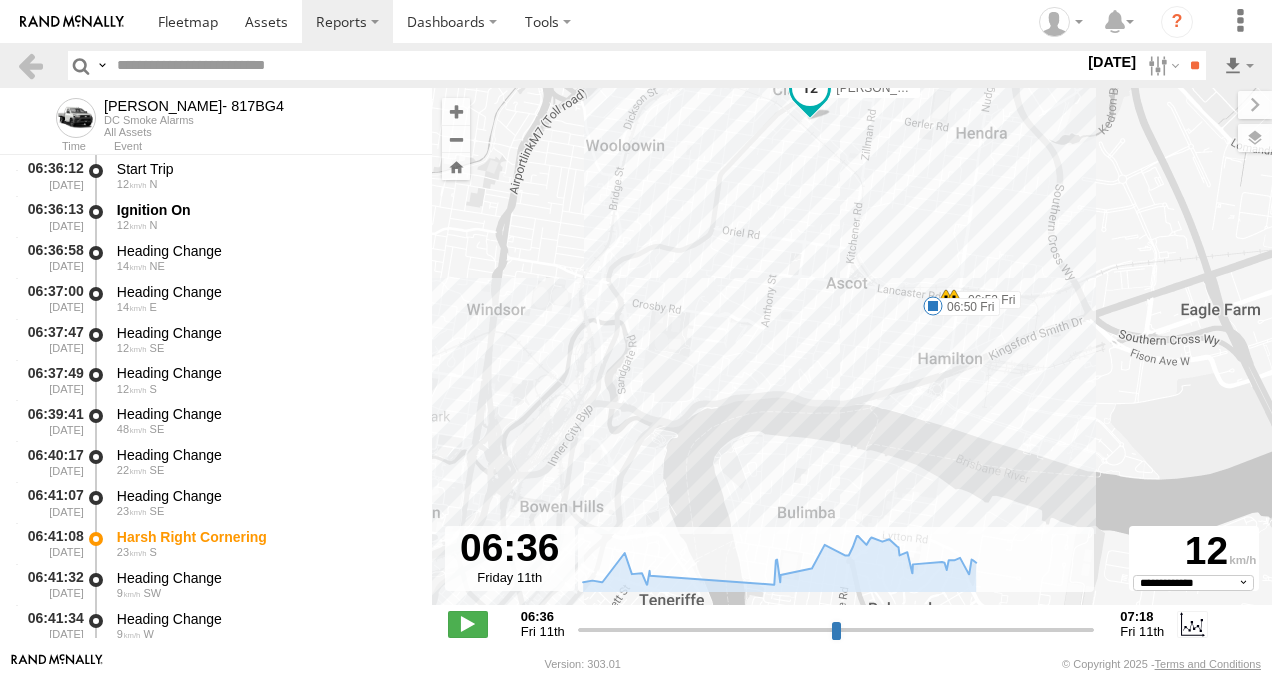 drag, startPoint x: 993, startPoint y: 215, endPoint x: 938, endPoint y: 475, distance: 265.75363 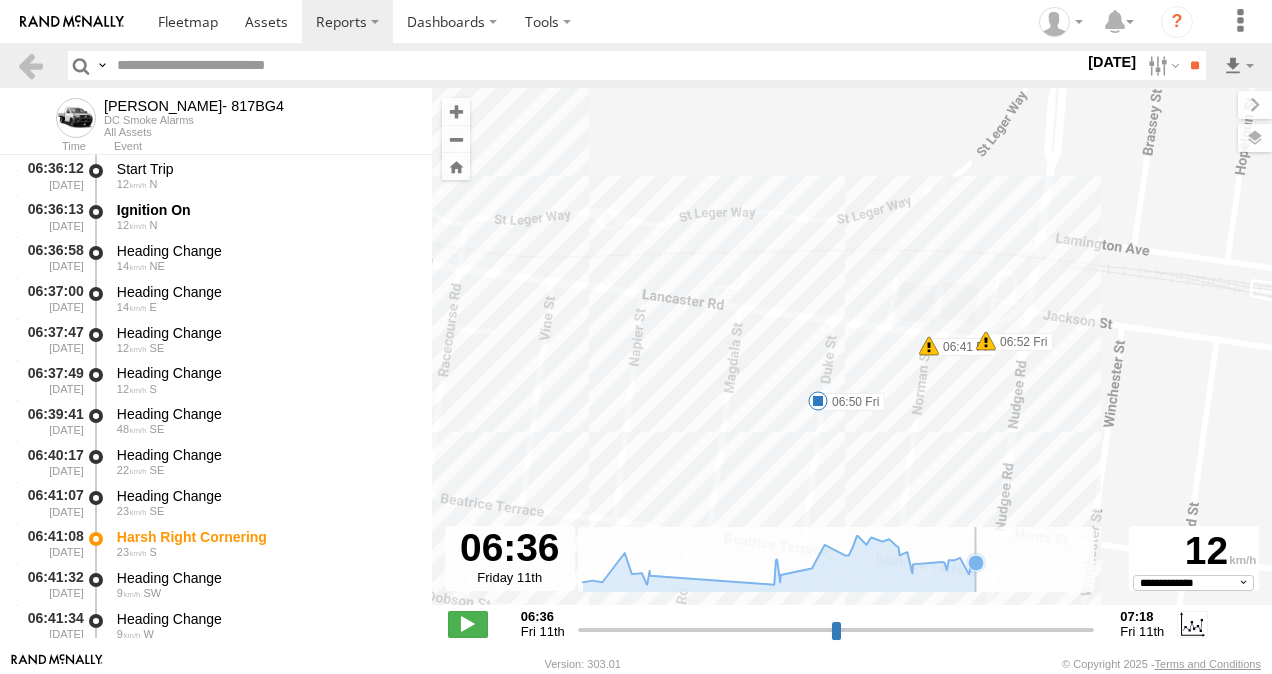 drag, startPoint x: 948, startPoint y: 214, endPoint x: 994, endPoint y: 522, distance: 311.4161 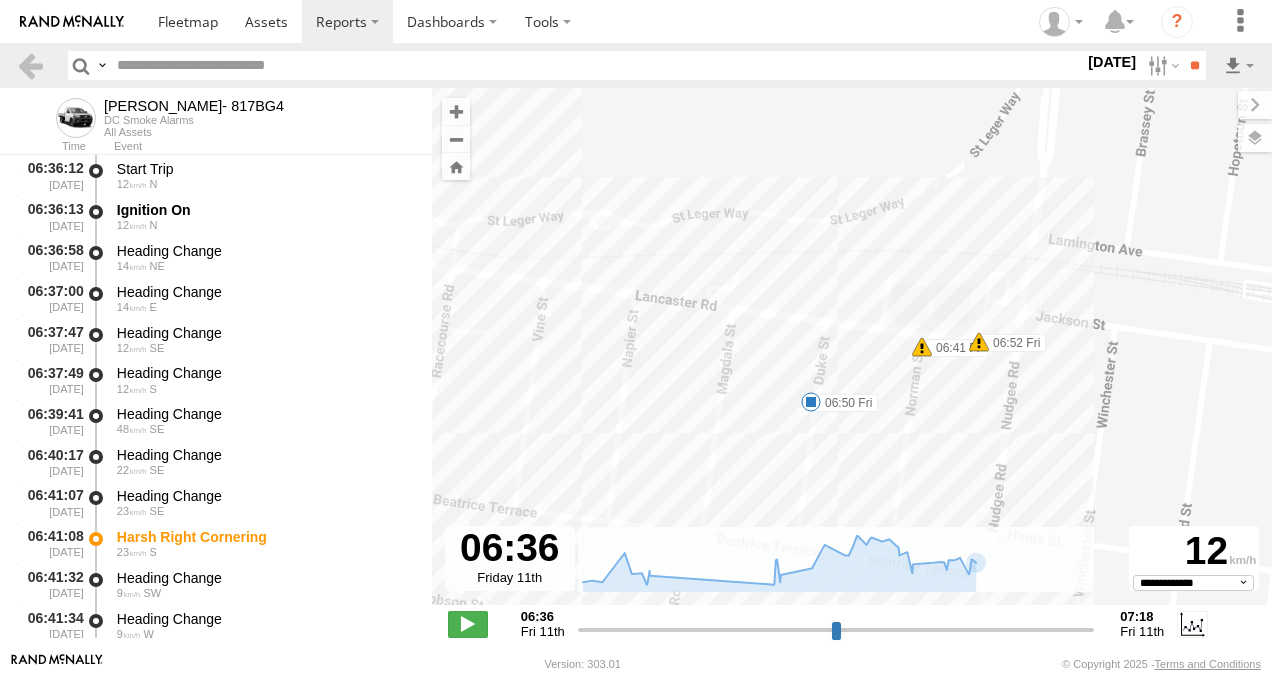 click at bounding box center (922, 347) 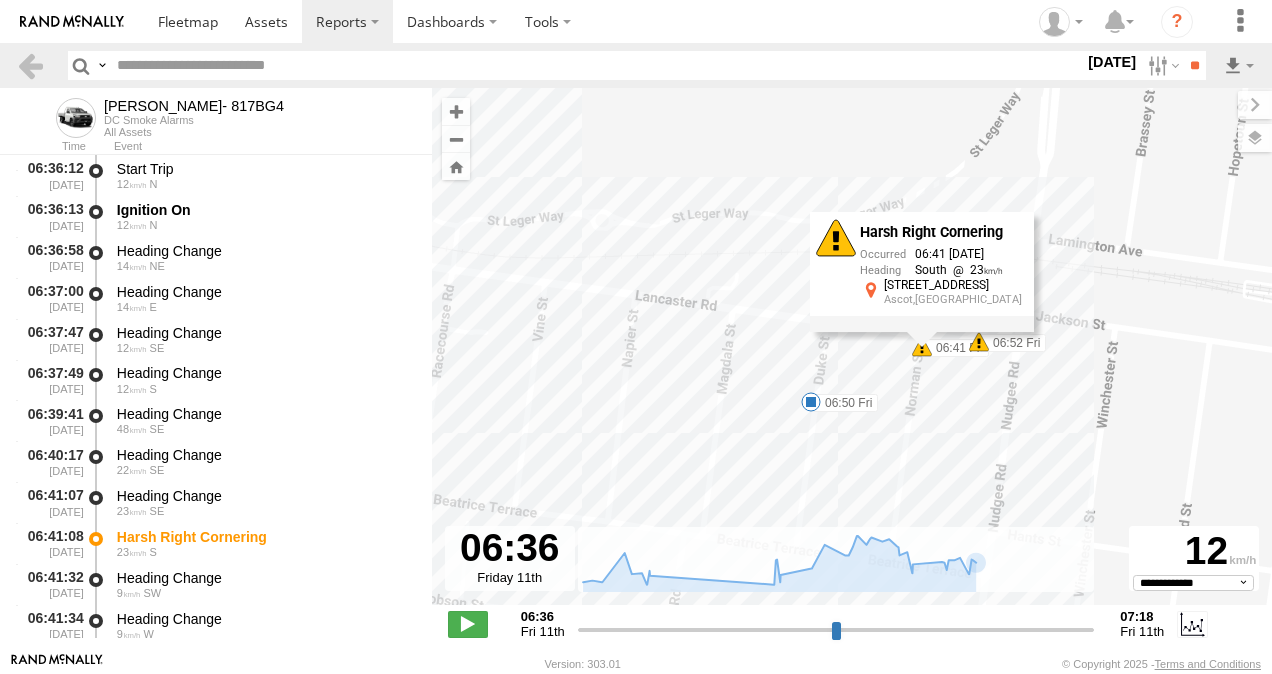 click at bounding box center [979, 342] 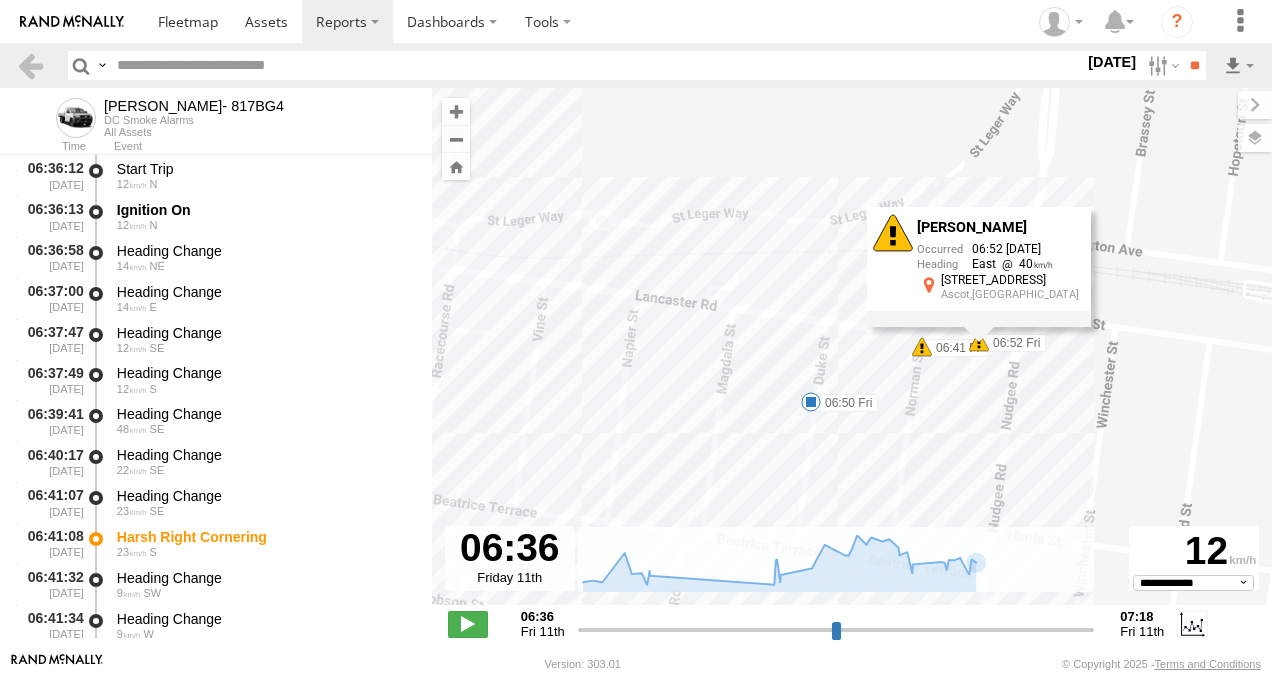 click on "Robbie Sparksman- 817BG4 06:41 Fri 06:50 Fri 06:52 Fri 07:08 Fri 07:18 Fri Harsh Braking 06:52 11/07/2025 East 40 321 Lancaster Rd Ascot,QLD" at bounding box center [852, 357] 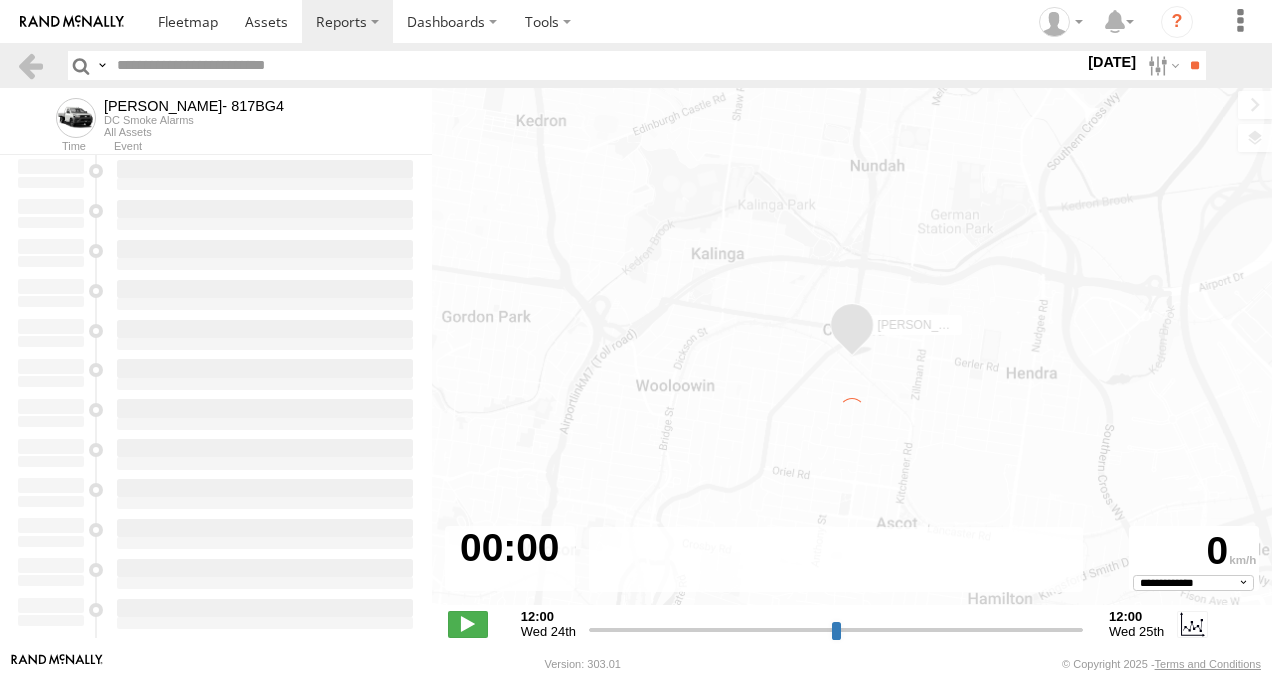 scroll, scrollTop: 0, scrollLeft: 0, axis: both 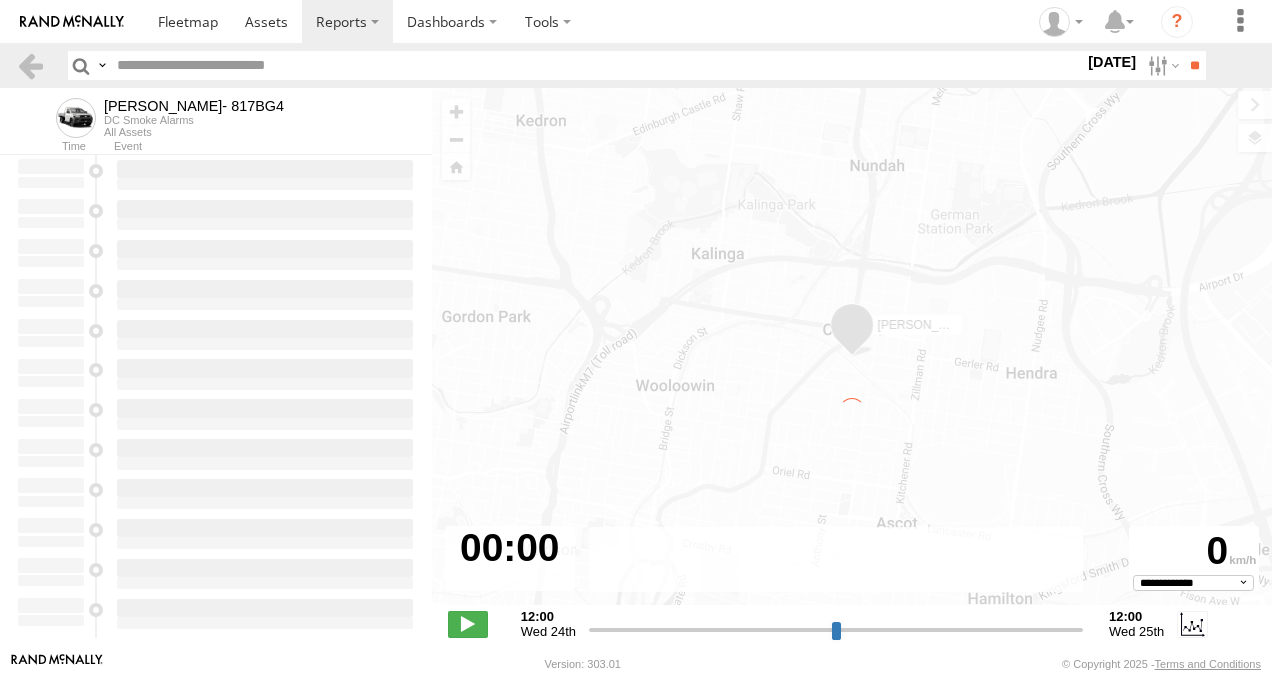 type on "**********" 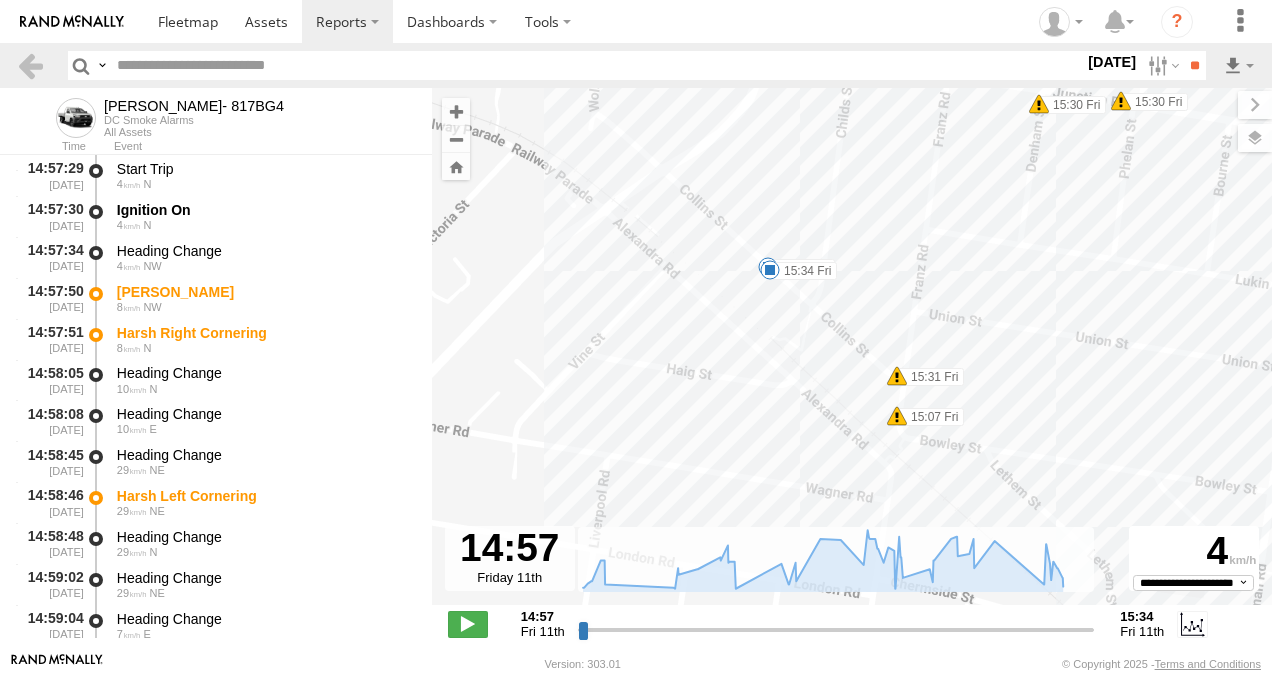 drag, startPoint x: 864, startPoint y: 376, endPoint x: 820, endPoint y: 512, distance: 142.94055 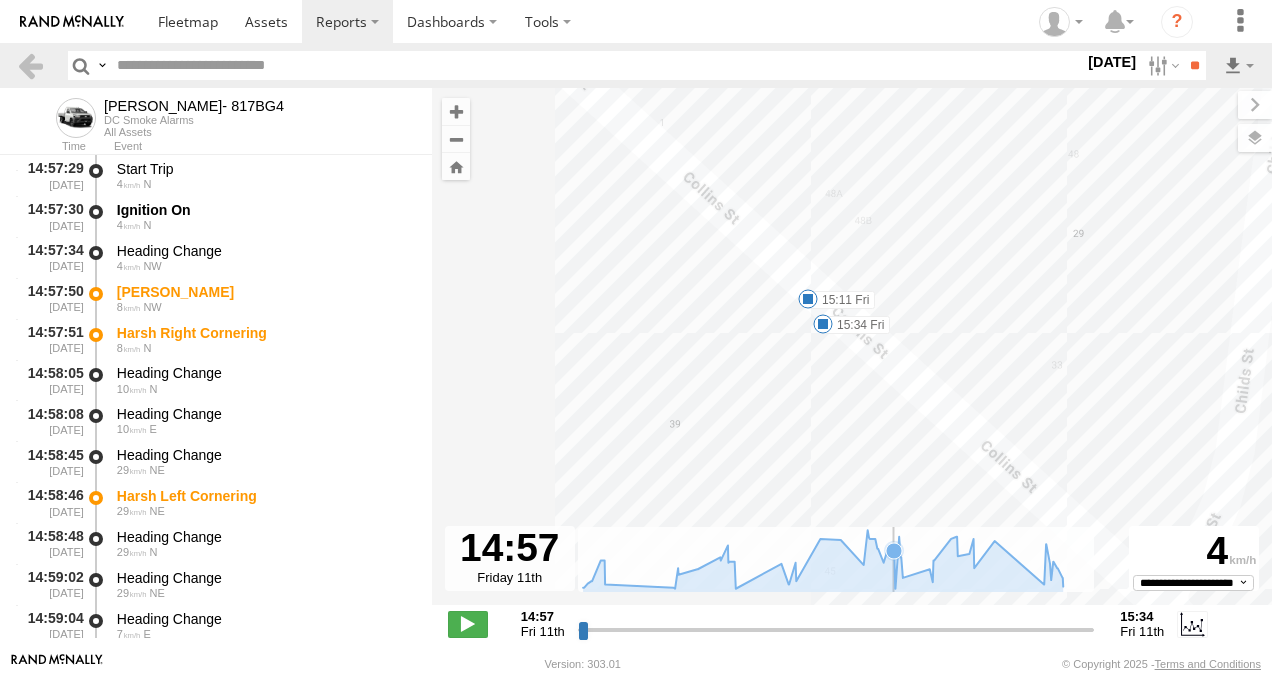 drag, startPoint x: 778, startPoint y: 209, endPoint x: 896, endPoint y: 531, distance: 342.94022 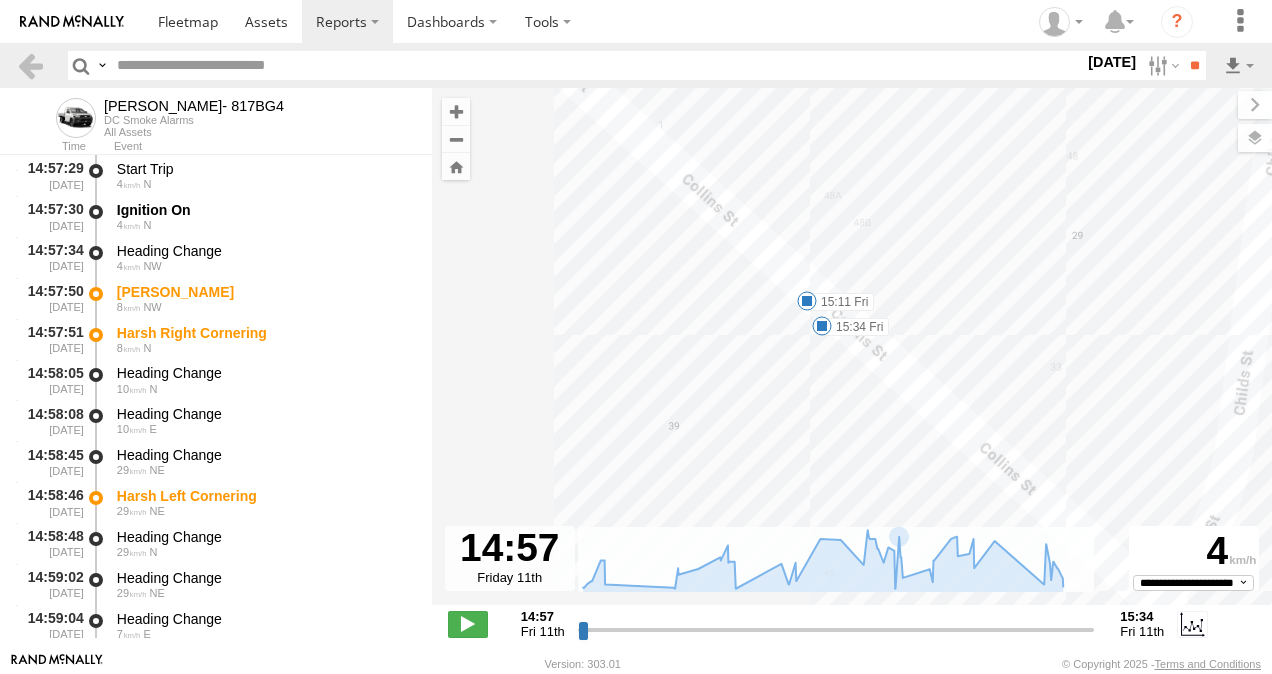 click at bounding box center (822, 326) 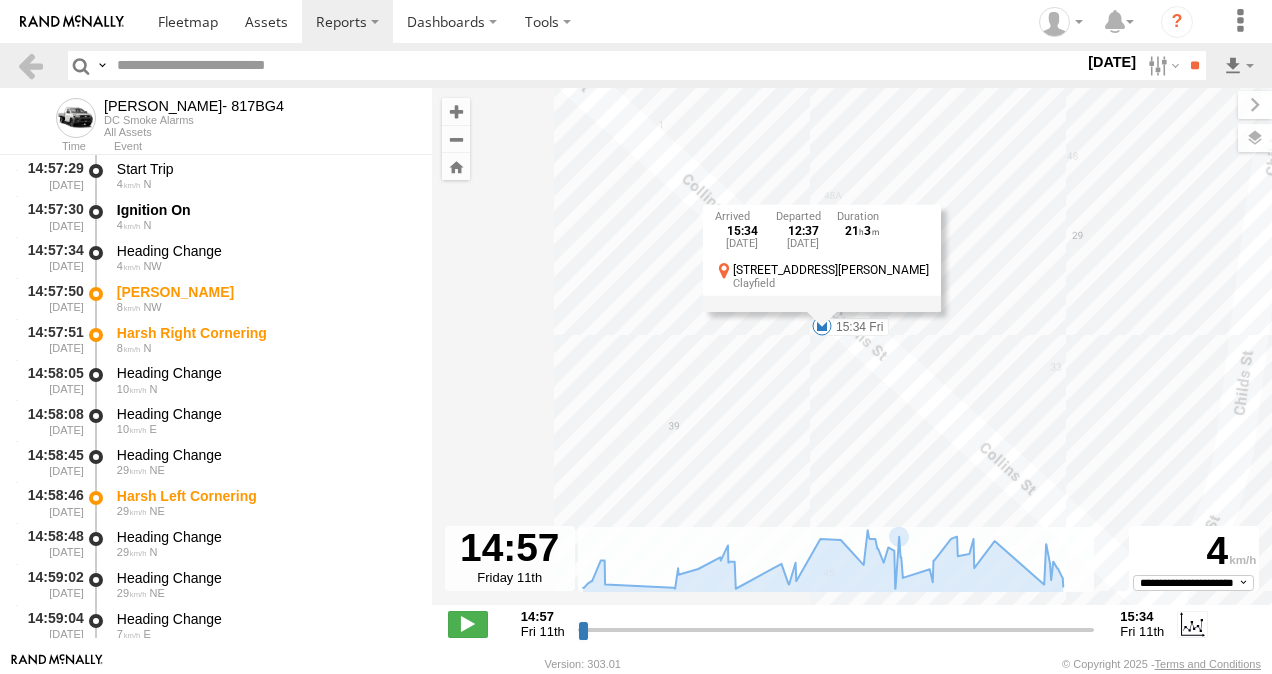 click on "[PERSON_NAME]- 817BG4 14:57 Fri 14:57 Fri 14:58 Fri 14:59 Fri 15:07 Fri 15:11 Fri 15:20 Fri 15:30 Fri 15:30 Fri 15:31 Fri 15:34 Fri 15:17 Fri 15:24 Fri 15:25 Fri 15:25 Fri 15:34 [DATE] 12:37 [DATE] 3 39 [PERSON_NAME] St Clayfield" at bounding box center [852, 357] 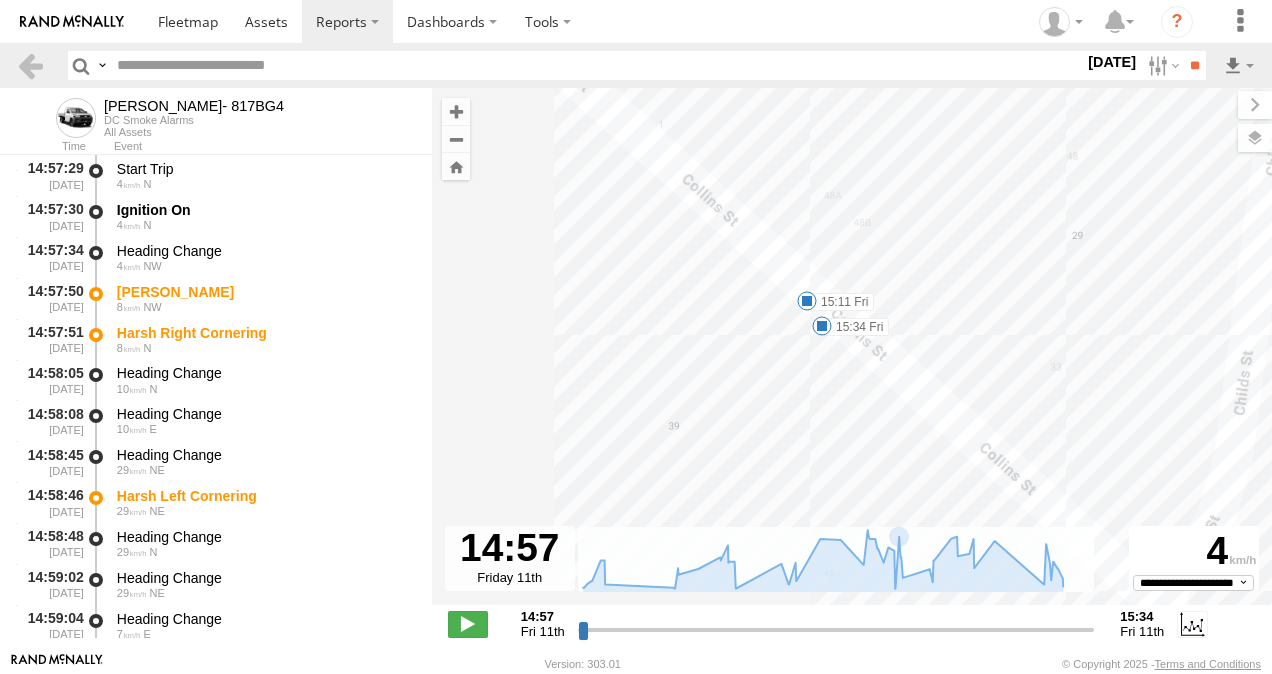 click at bounding box center (807, 301) 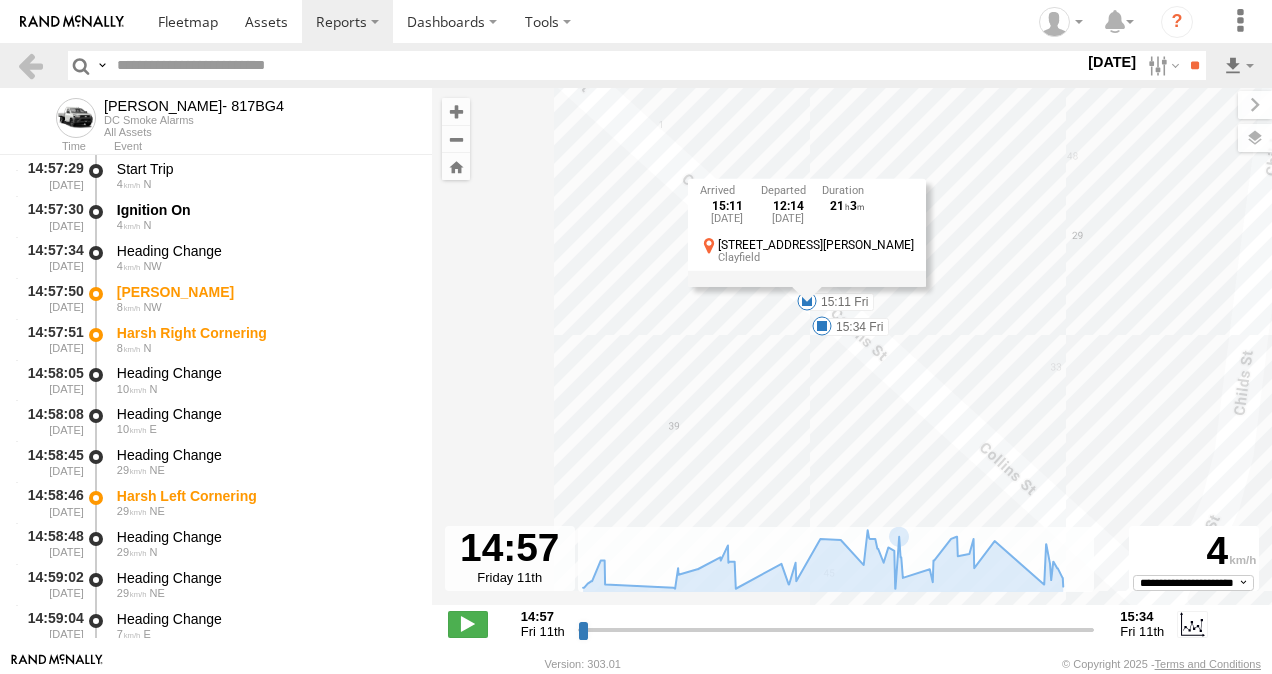 click on "[PERSON_NAME]- 817BG4 14:57 Fri 14:57 Fri 14:58 Fri 14:59 Fri 15:07 Fri 15:11 Fri 15:20 Fri 15:30 Fri 15:30 Fri 15:31 Fri 15:34 Fri 15:17 Fri 15:24 Fri 15:25 Fri 15:25 Fri 15:11 [DATE] 12:14 [DATE] 3 39 [PERSON_NAME] St Clayfield" at bounding box center (852, 357) 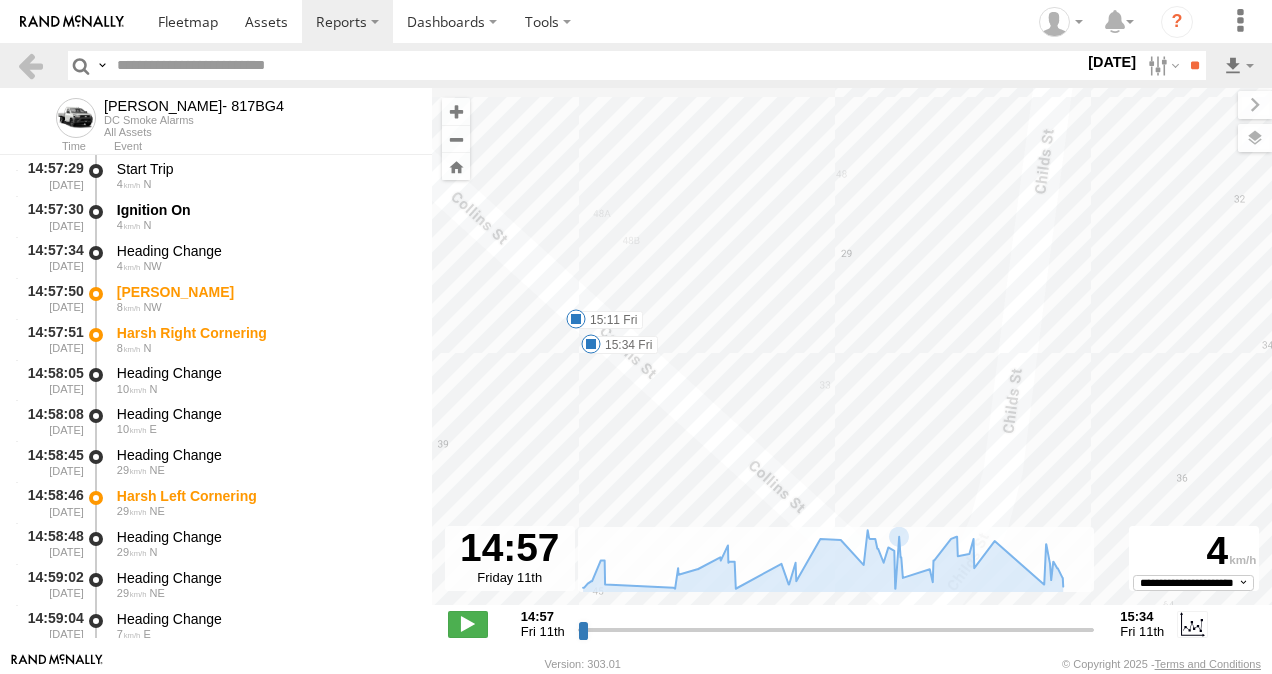 drag, startPoint x: 956, startPoint y: 406, endPoint x: 724, endPoint y: 422, distance: 232.55107 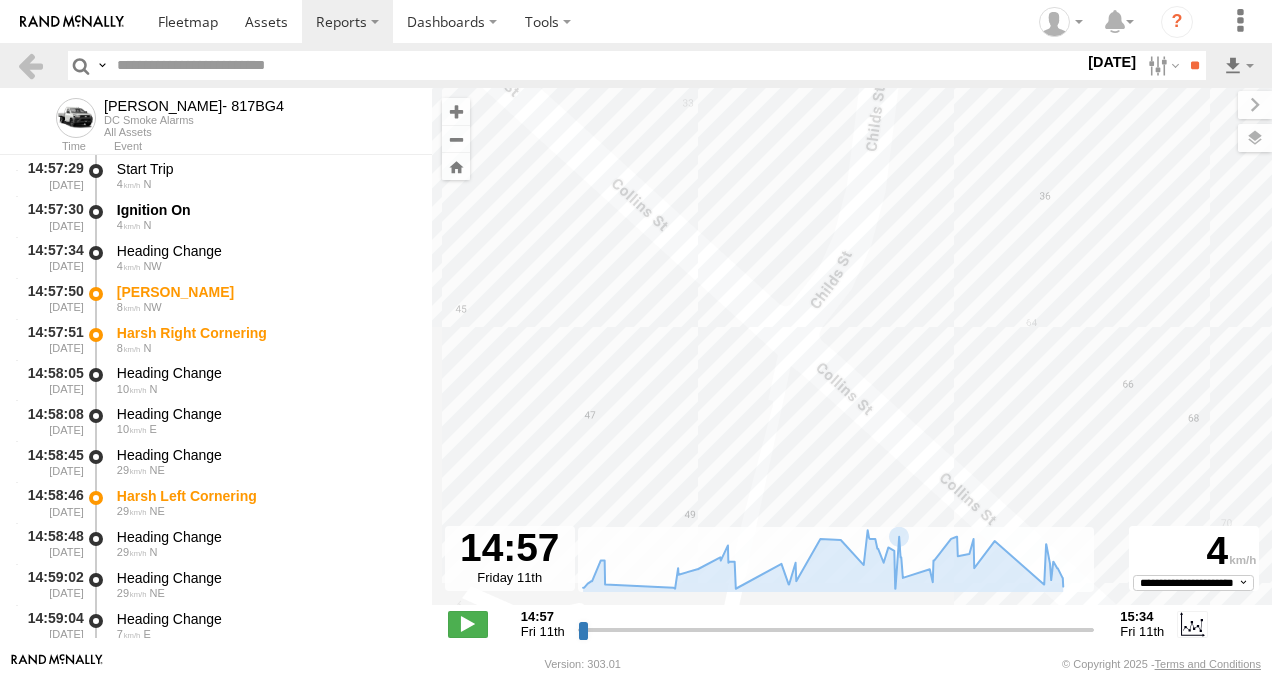 drag, startPoint x: 912, startPoint y: 496, endPoint x: 770, endPoint y: 196, distance: 331.90964 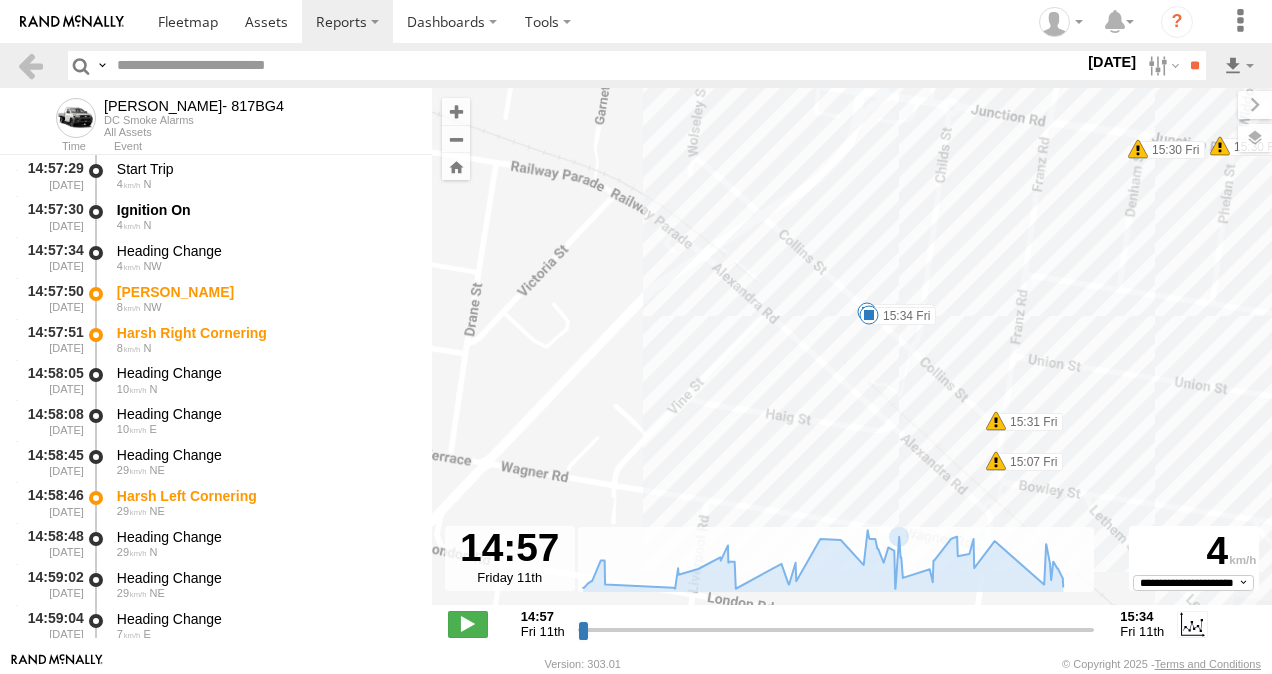 drag, startPoint x: 1079, startPoint y: 438, endPoint x: 988, endPoint y: 341, distance: 133.00375 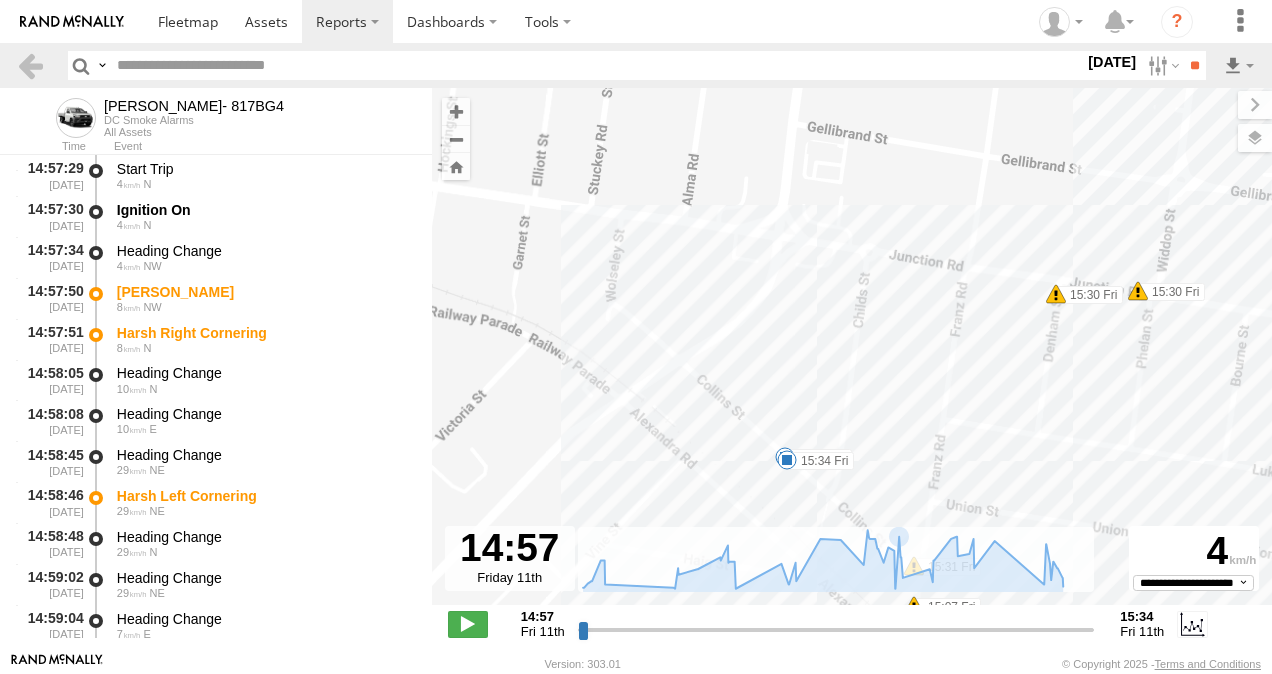 drag, startPoint x: 1059, startPoint y: 355, endPoint x: 977, endPoint y: 504, distance: 170.07352 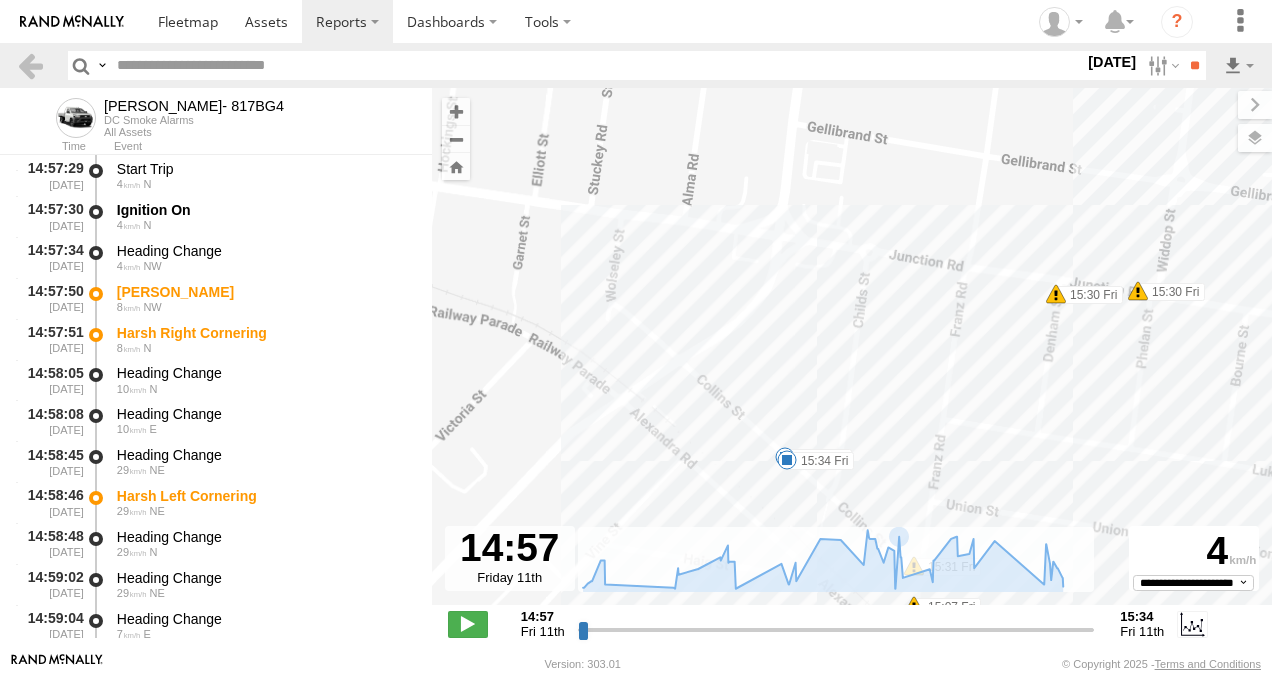click at bounding box center [1056, 294] 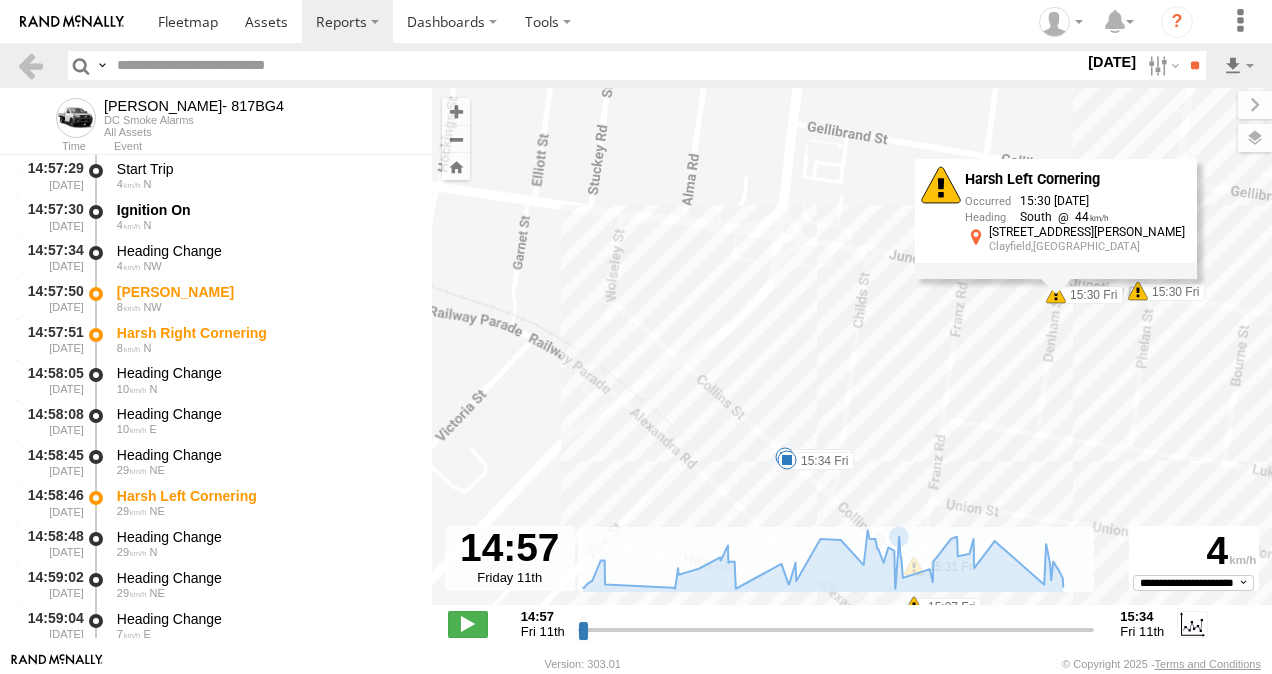 click on "[PERSON_NAME]- 817BG4 14:57 Fri 14:57 Fri 14:58 Fri 14:59 Fri 15:07 Fri 15:11 Fri 15:20 Fri 15:30 Fri 15:30 Fri 15:31 Fri 15:34 Fri 15:17 Fri 15:24 Fri 15:25 Fri 15:25 Fri Harsh Left Cornering 15:30 [DATE] South 44 2 [PERSON_NAME][GEOGRAPHIC_DATA],[GEOGRAPHIC_DATA]" at bounding box center [852, 357] 